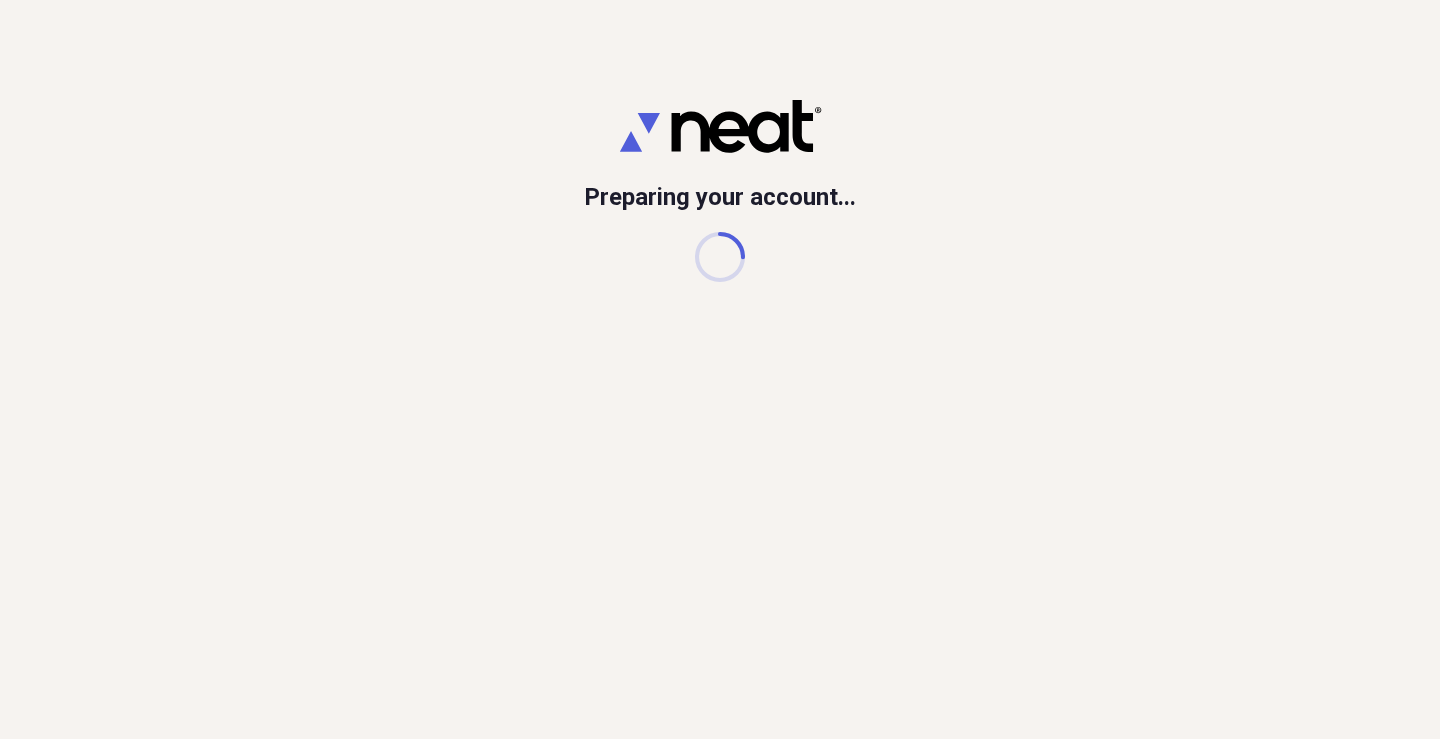 scroll, scrollTop: 0, scrollLeft: 0, axis: both 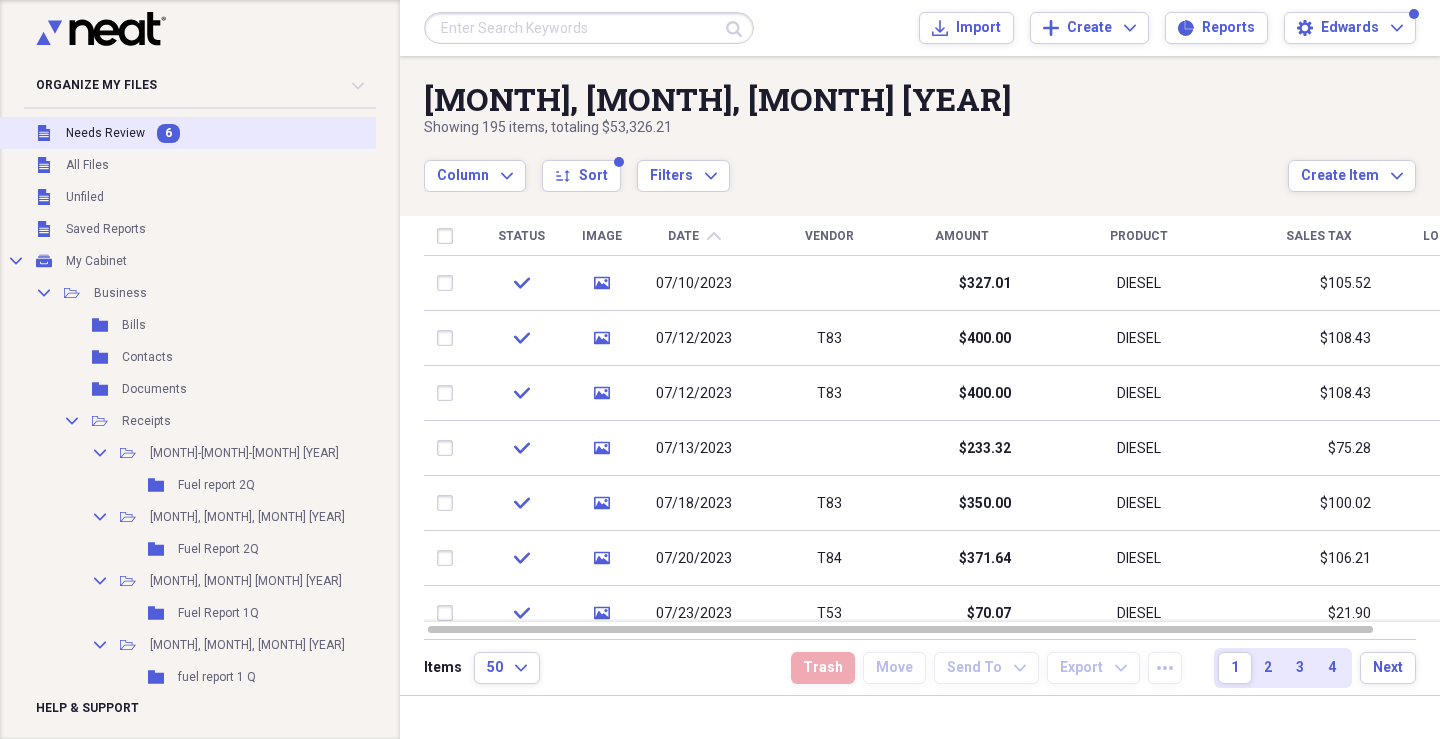 click on "Needs Review" at bounding box center (105, 133) 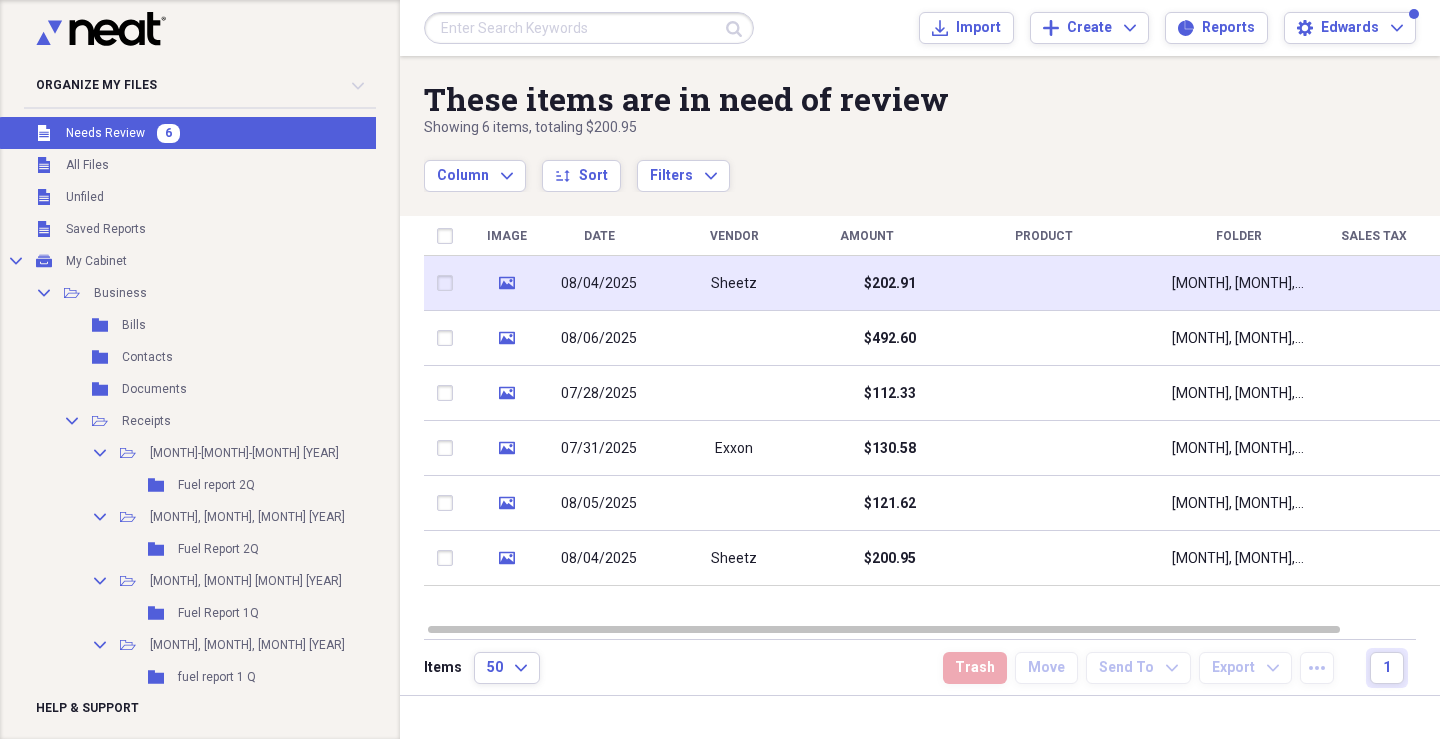 click on "$202.91" at bounding box center (866, 283) 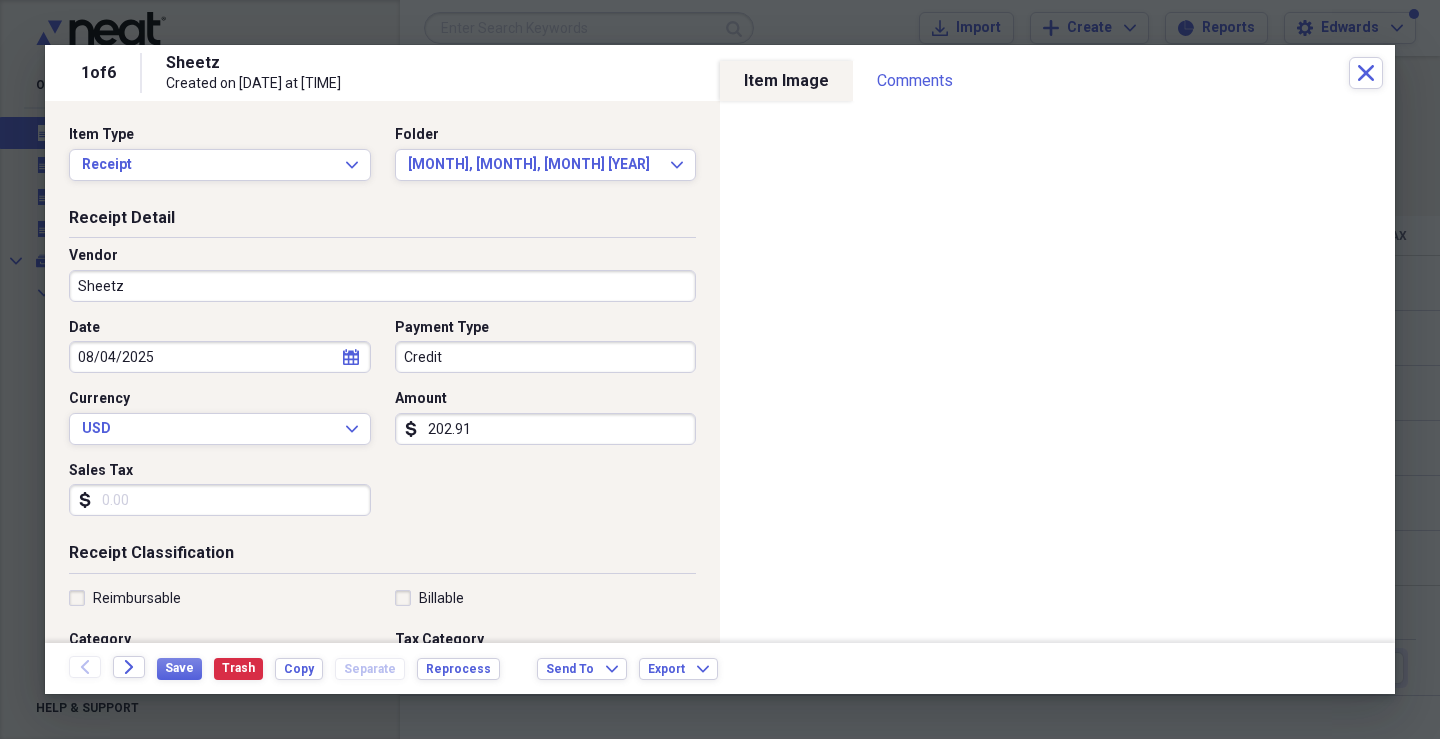 click on "Sheetz" at bounding box center [382, 286] 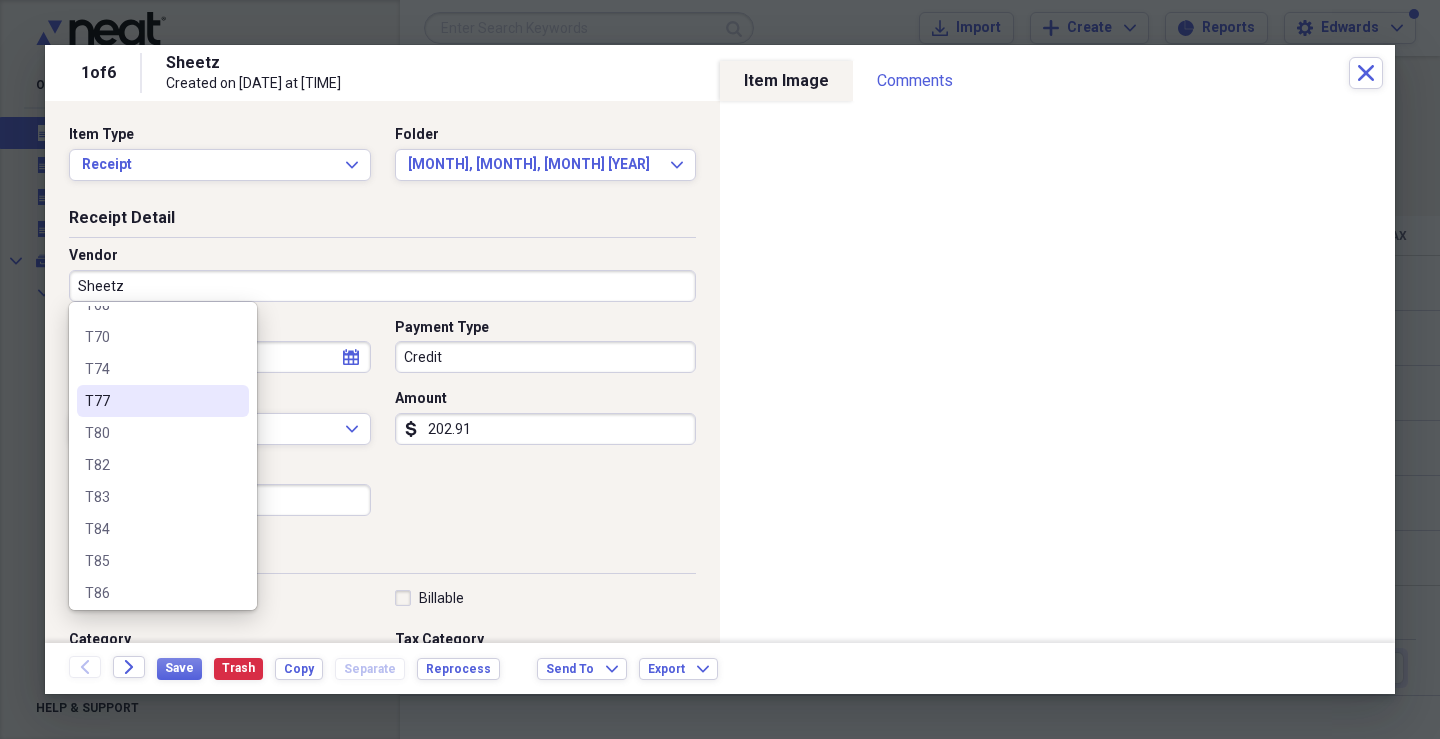 scroll, scrollTop: 1400, scrollLeft: 0, axis: vertical 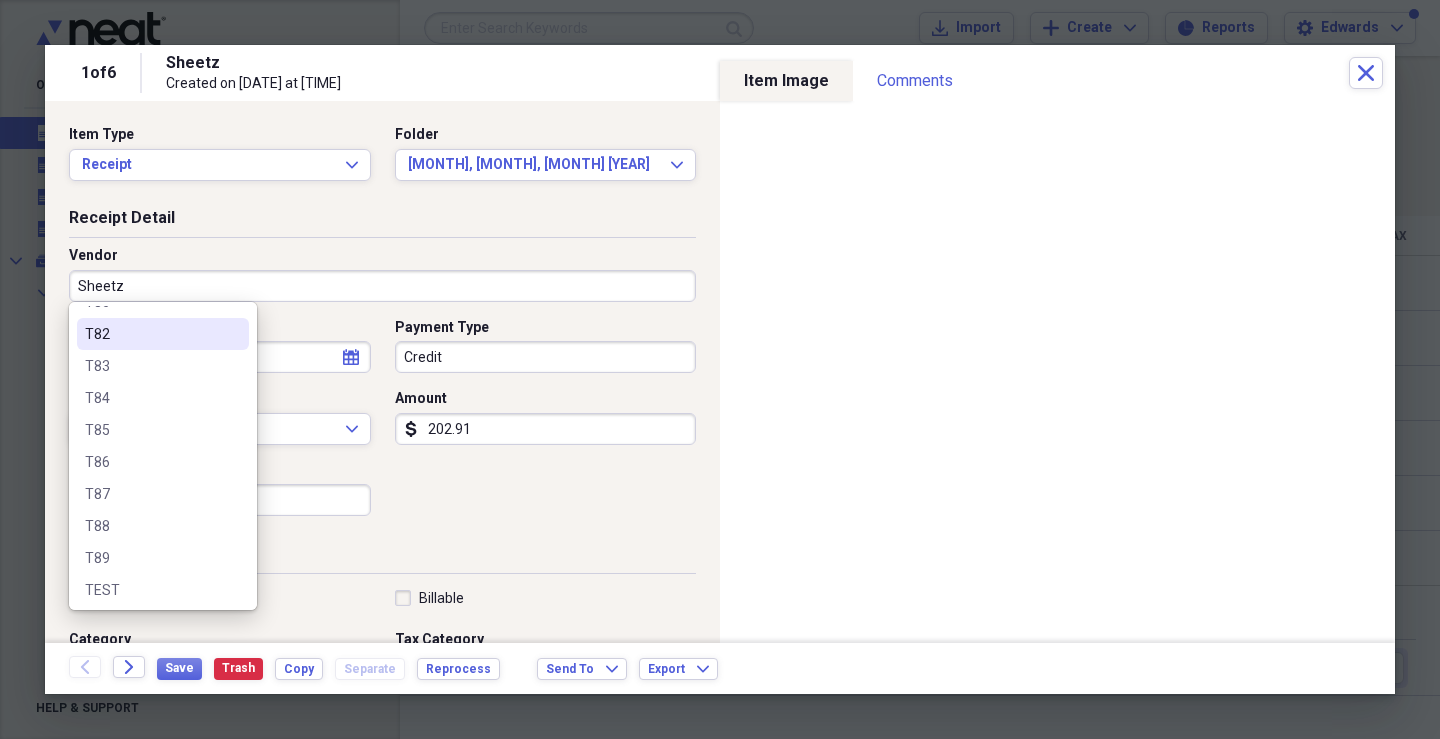 click on "T82" at bounding box center (151, 334) 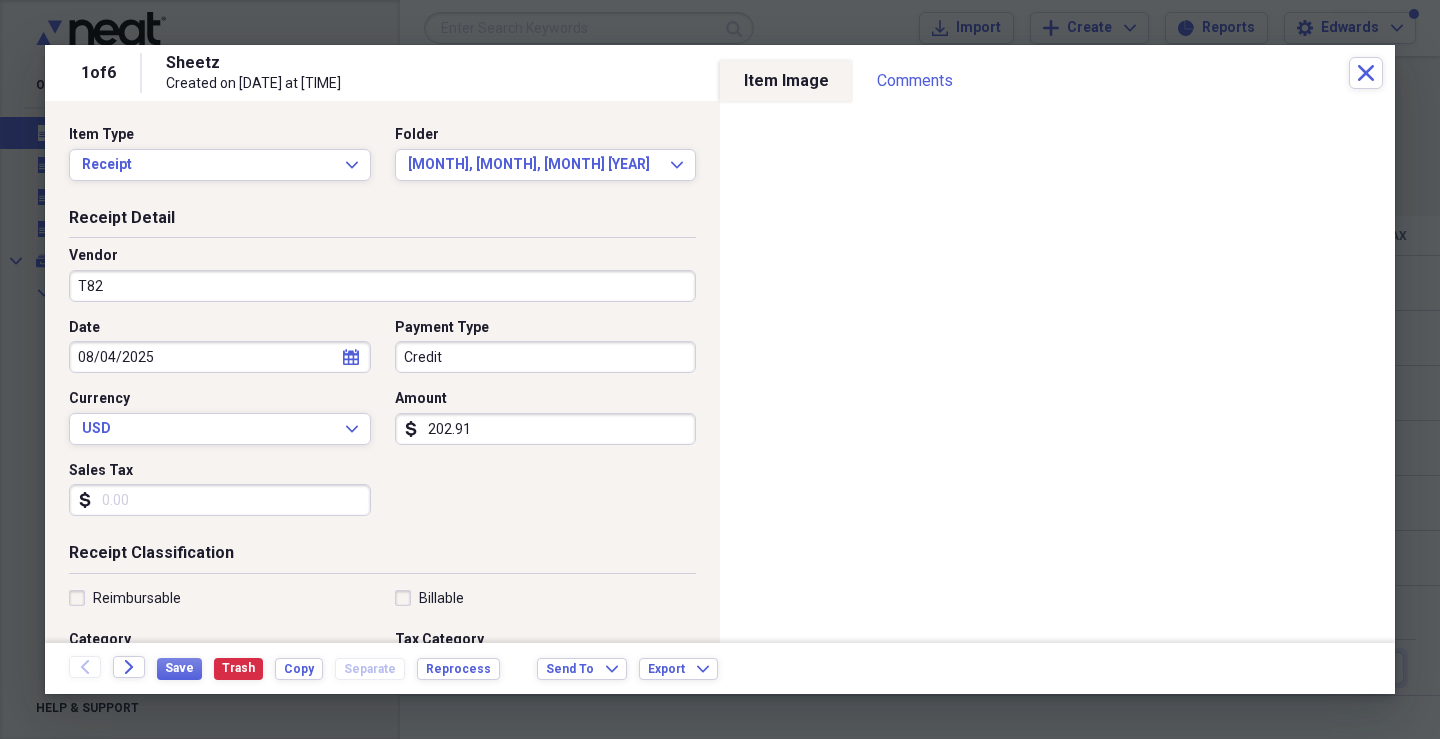 click on "Credit" at bounding box center [546, 357] 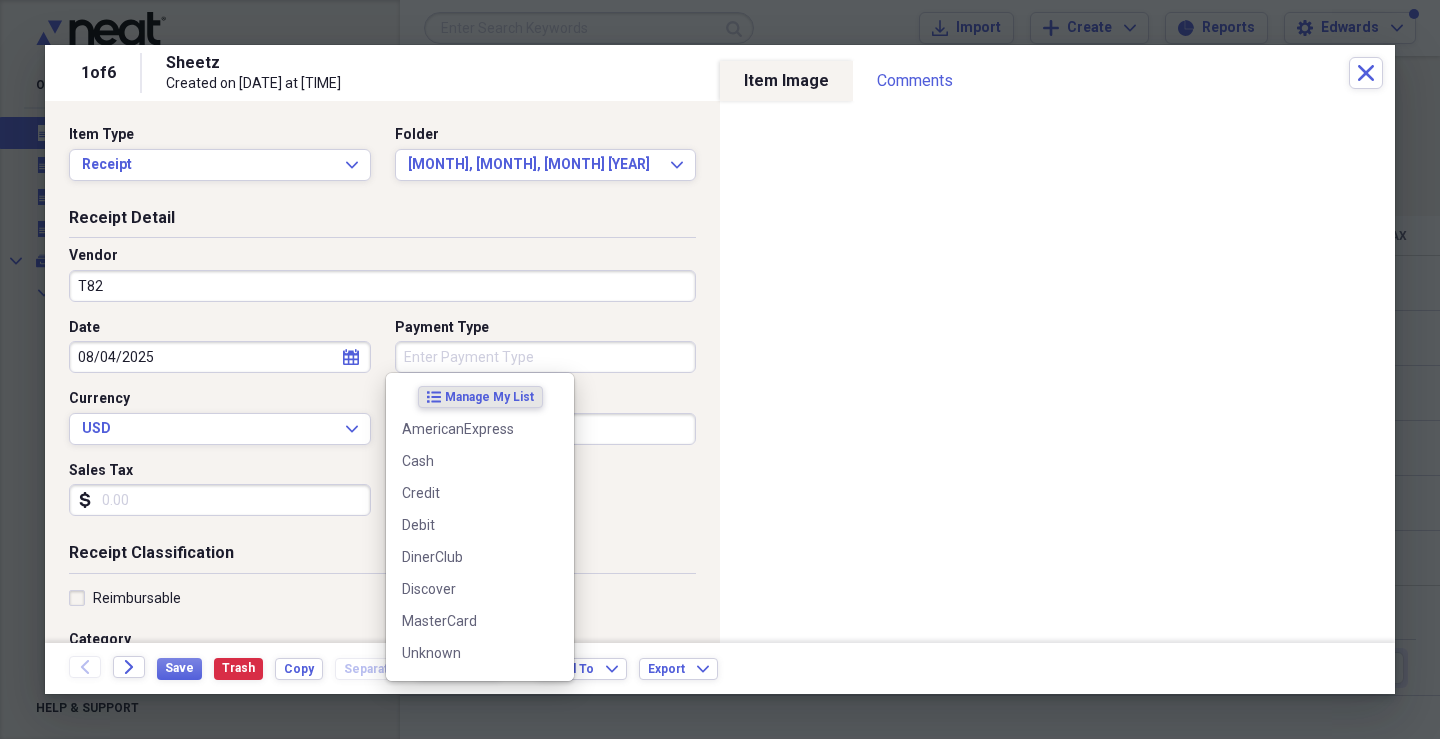 type 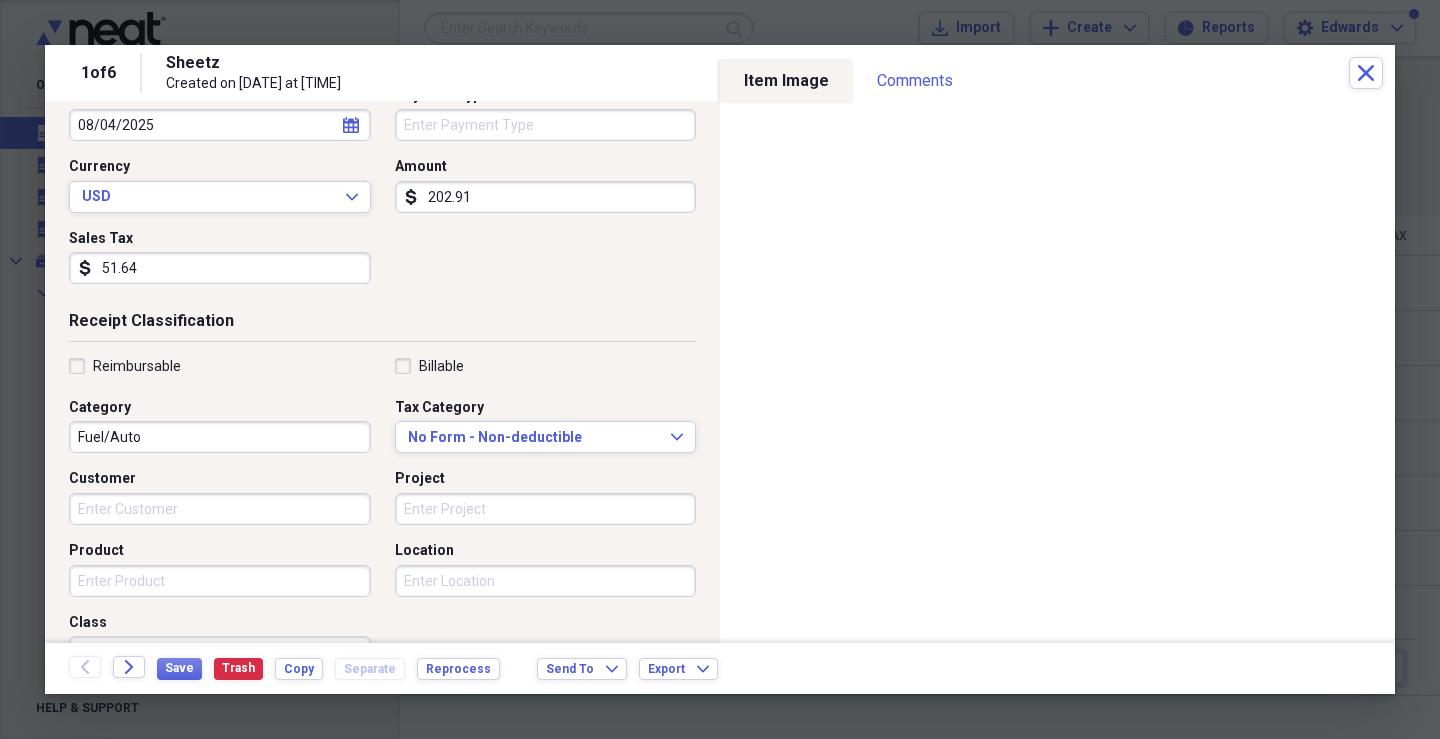 scroll, scrollTop: 300, scrollLeft: 0, axis: vertical 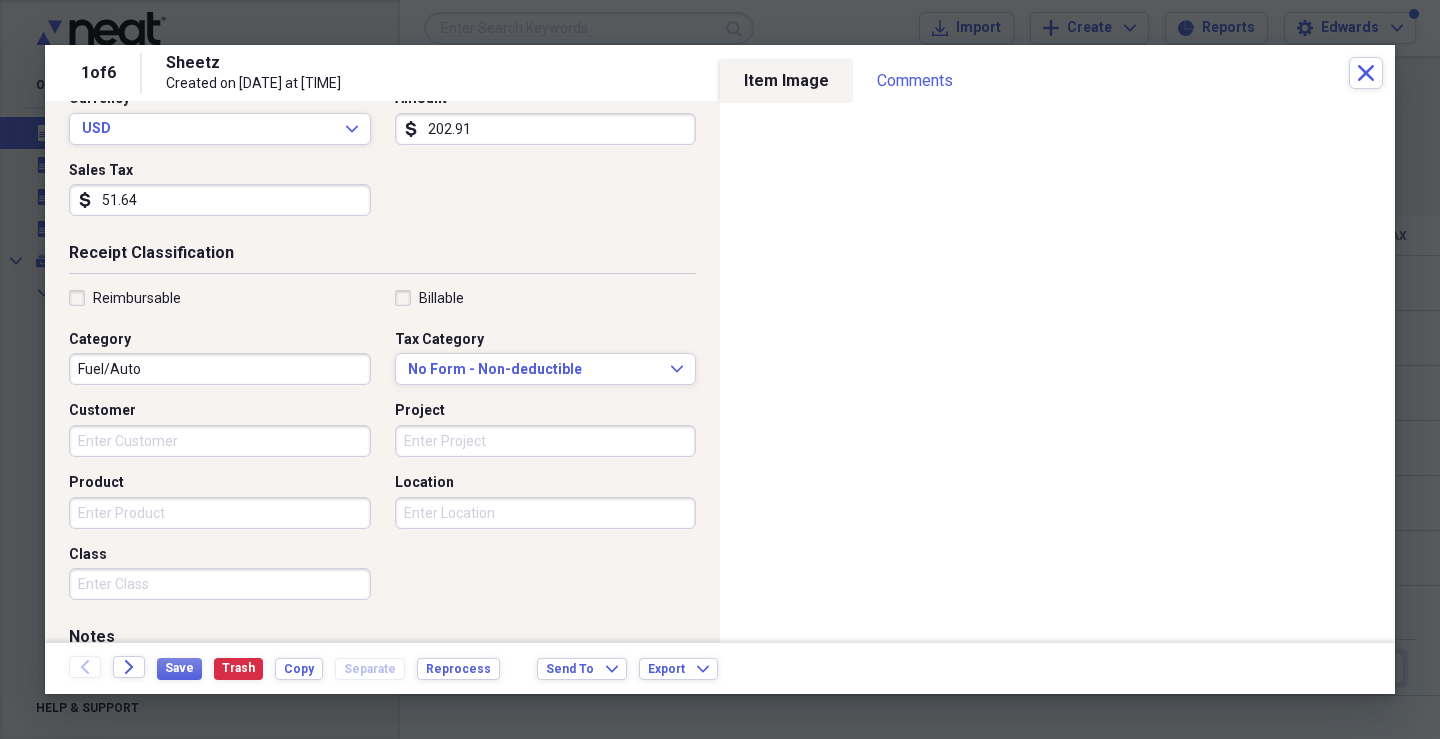 type on "51.64" 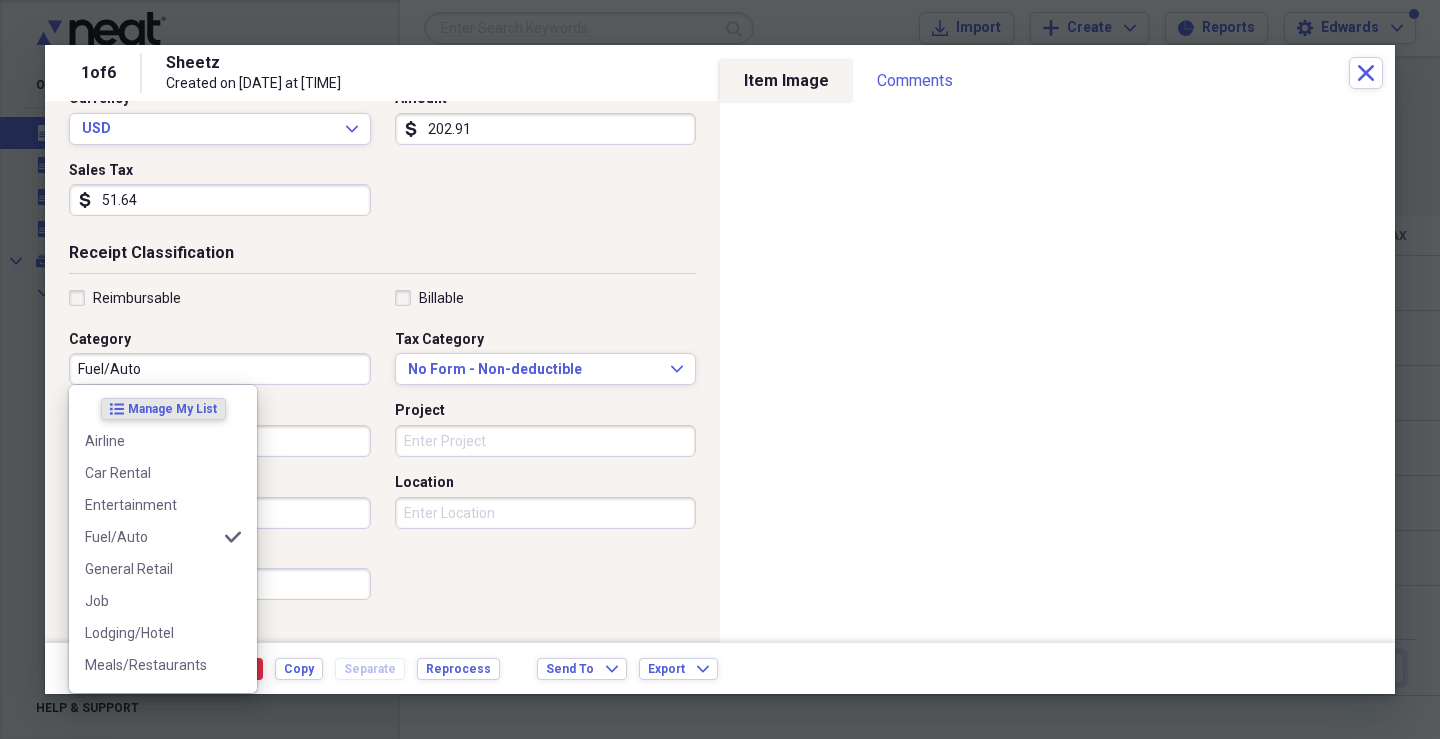 click on "Fuel/Auto" at bounding box center (220, 369) 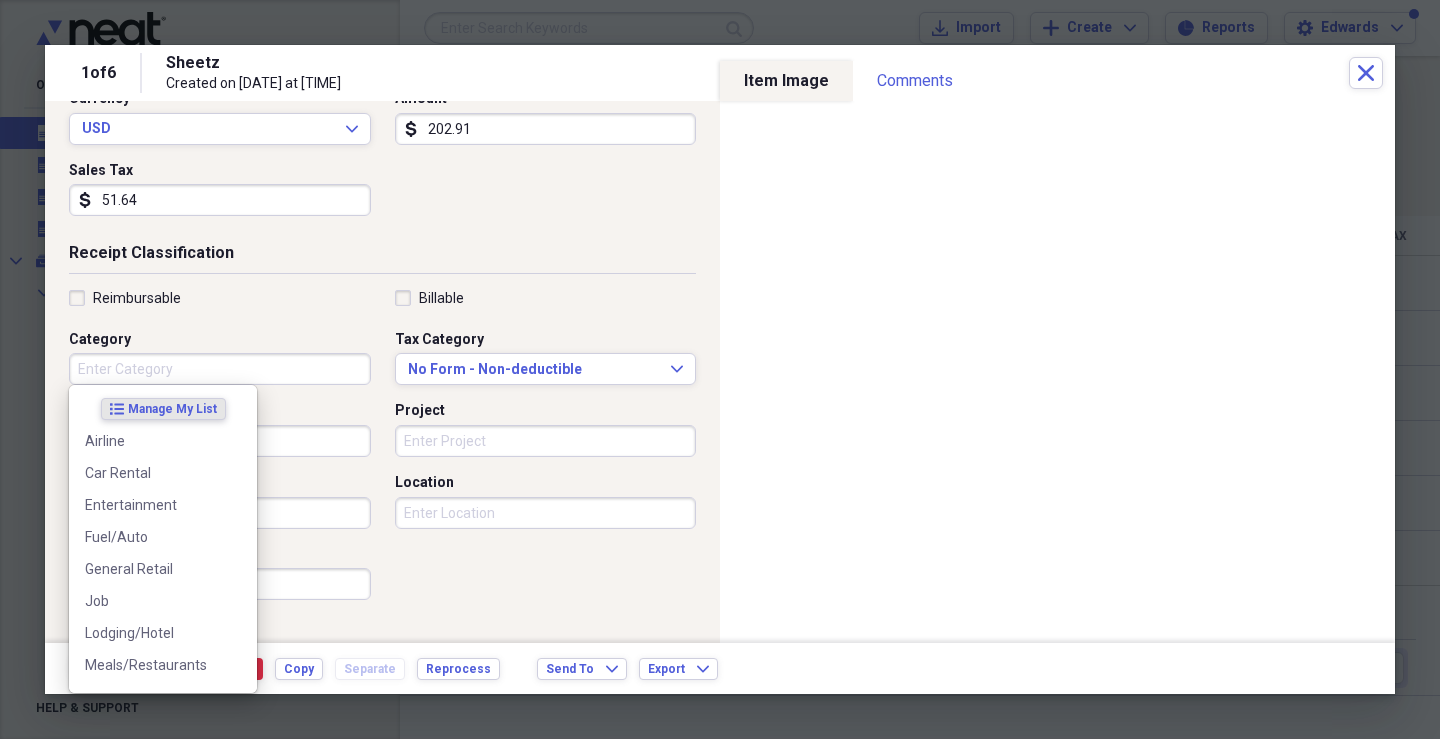 type 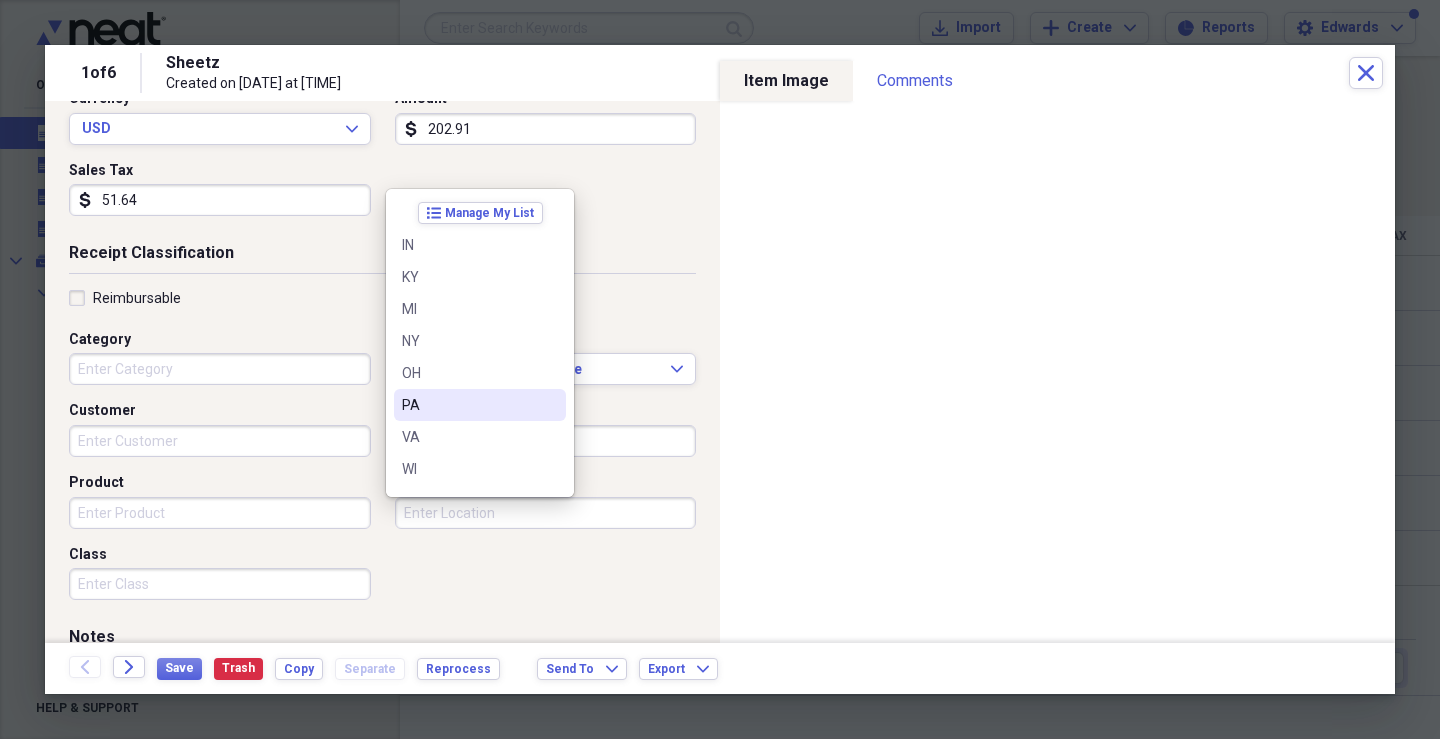 click on "PA" at bounding box center (468, 405) 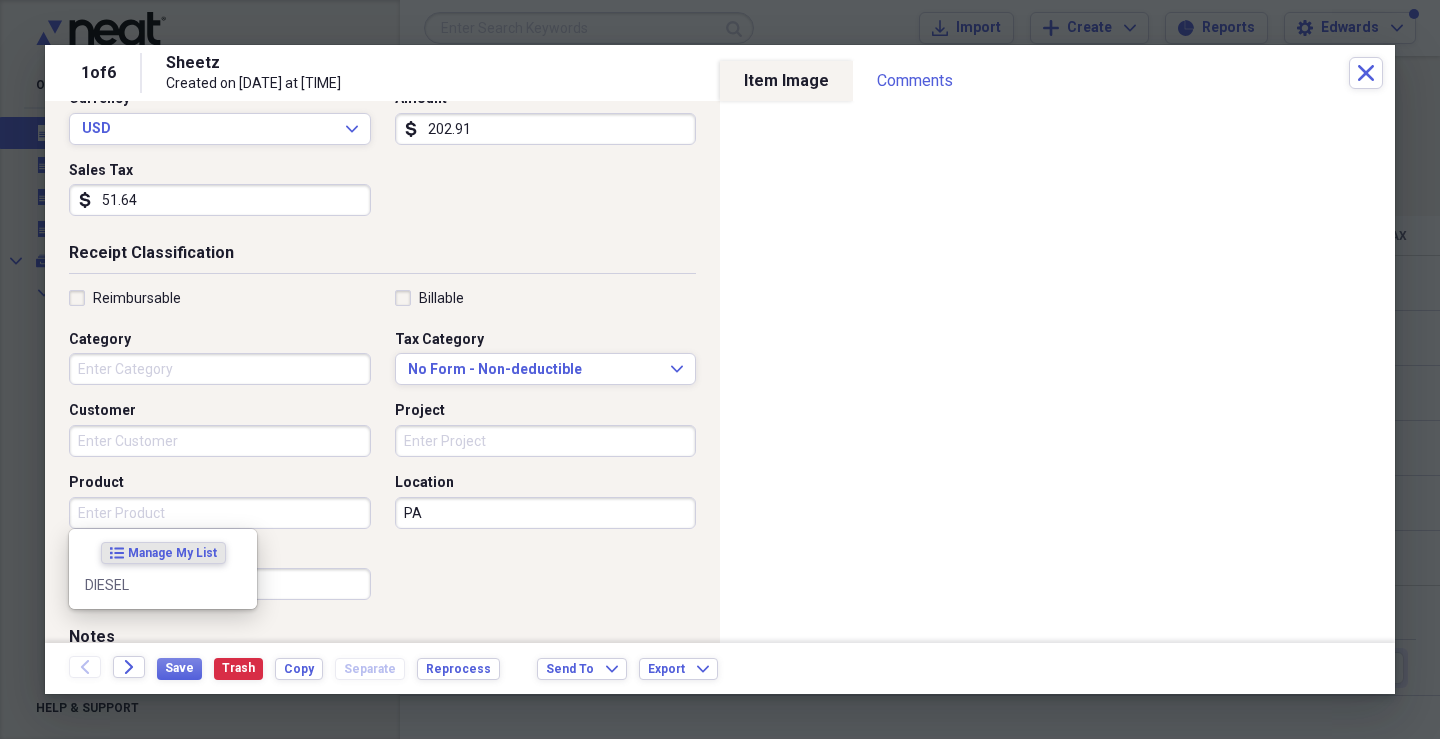 click on "Product" at bounding box center (220, 513) 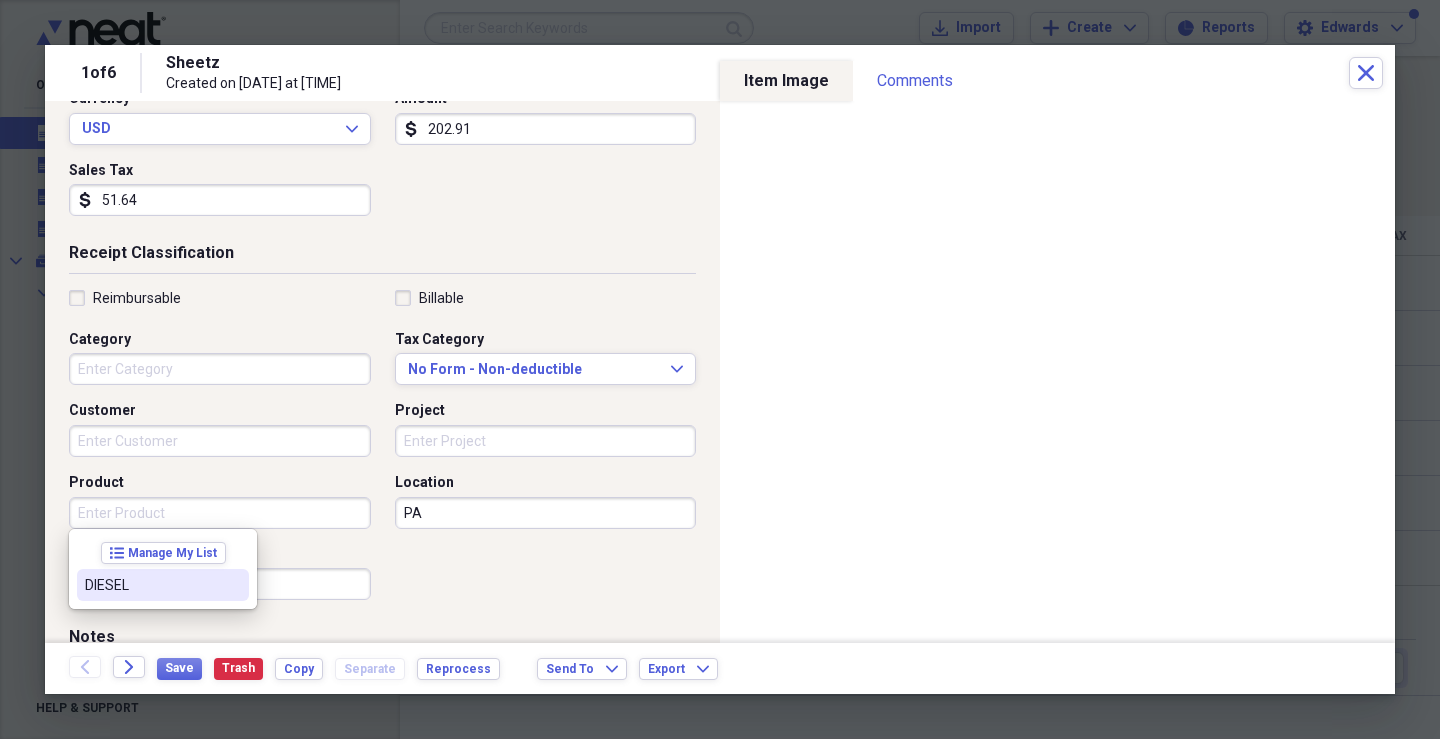 click on "DIESEL" at bounding box center (151, 585) 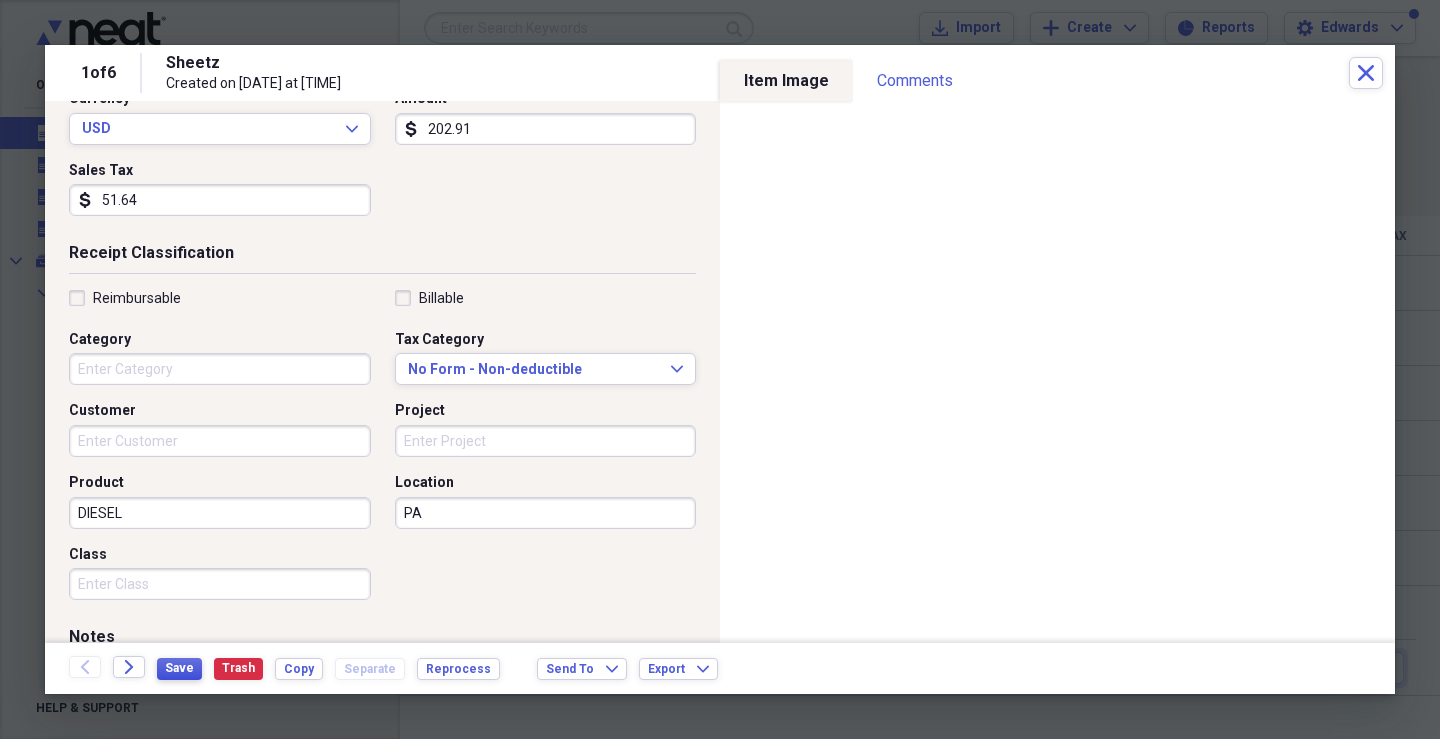 click on "Save" at bounding box center (179, 668) 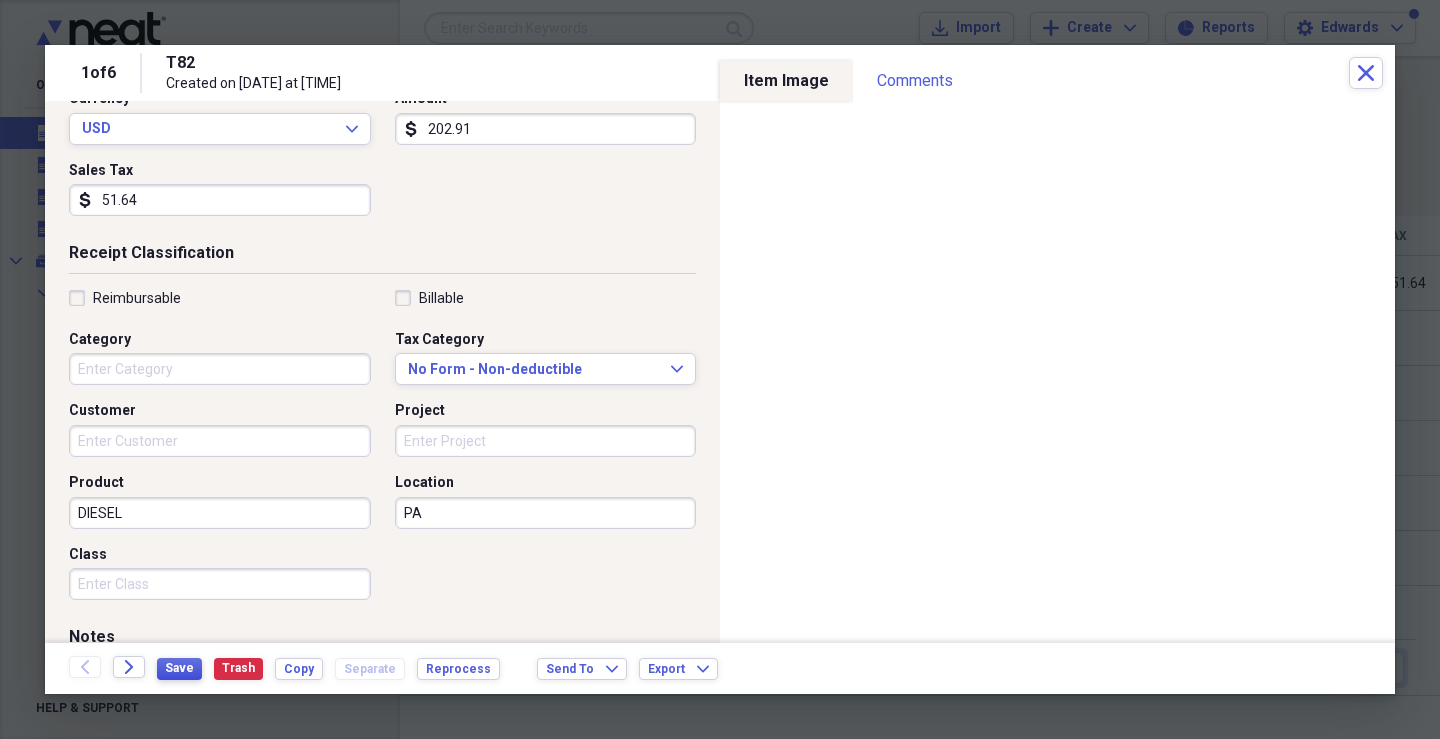 click on "Save" at bounding box center [179, 668] 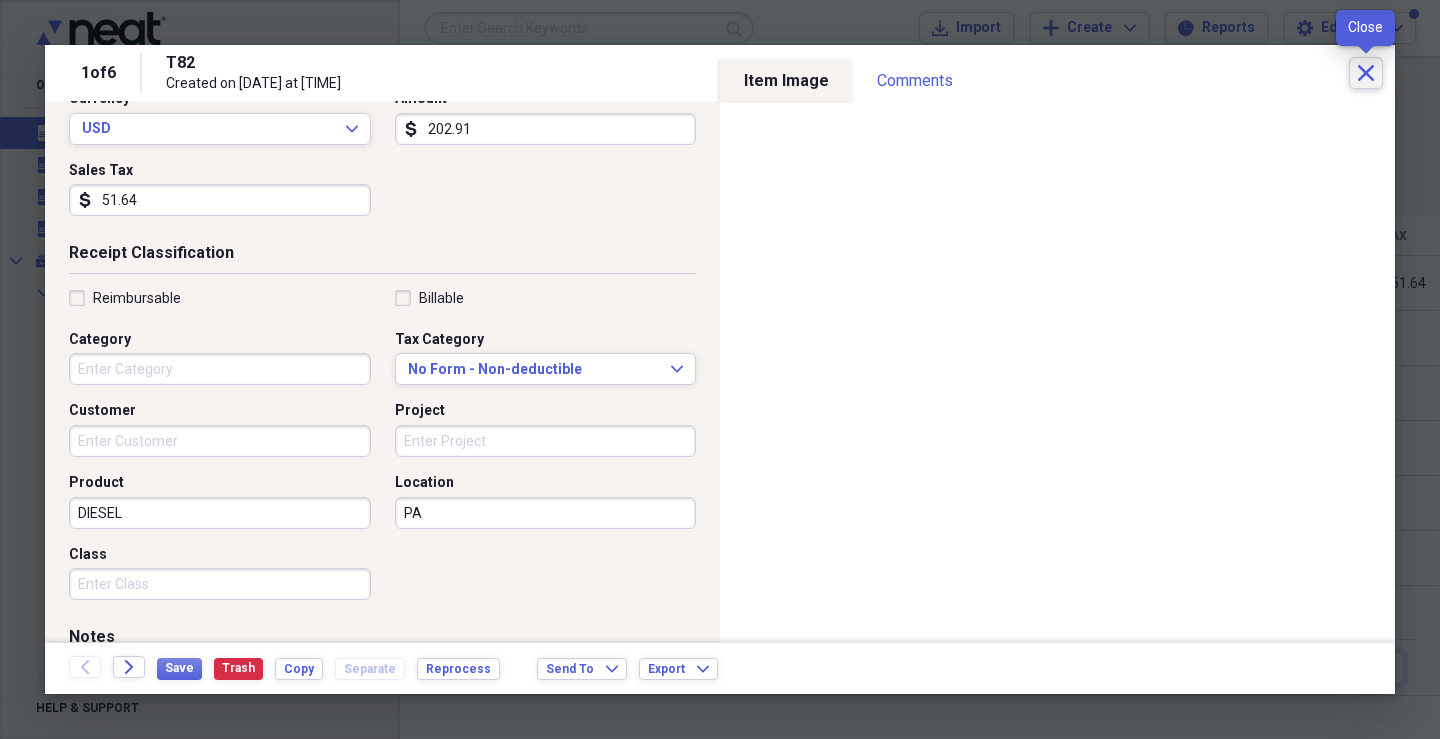 click on "Close" at bounding box center (1366, 73) 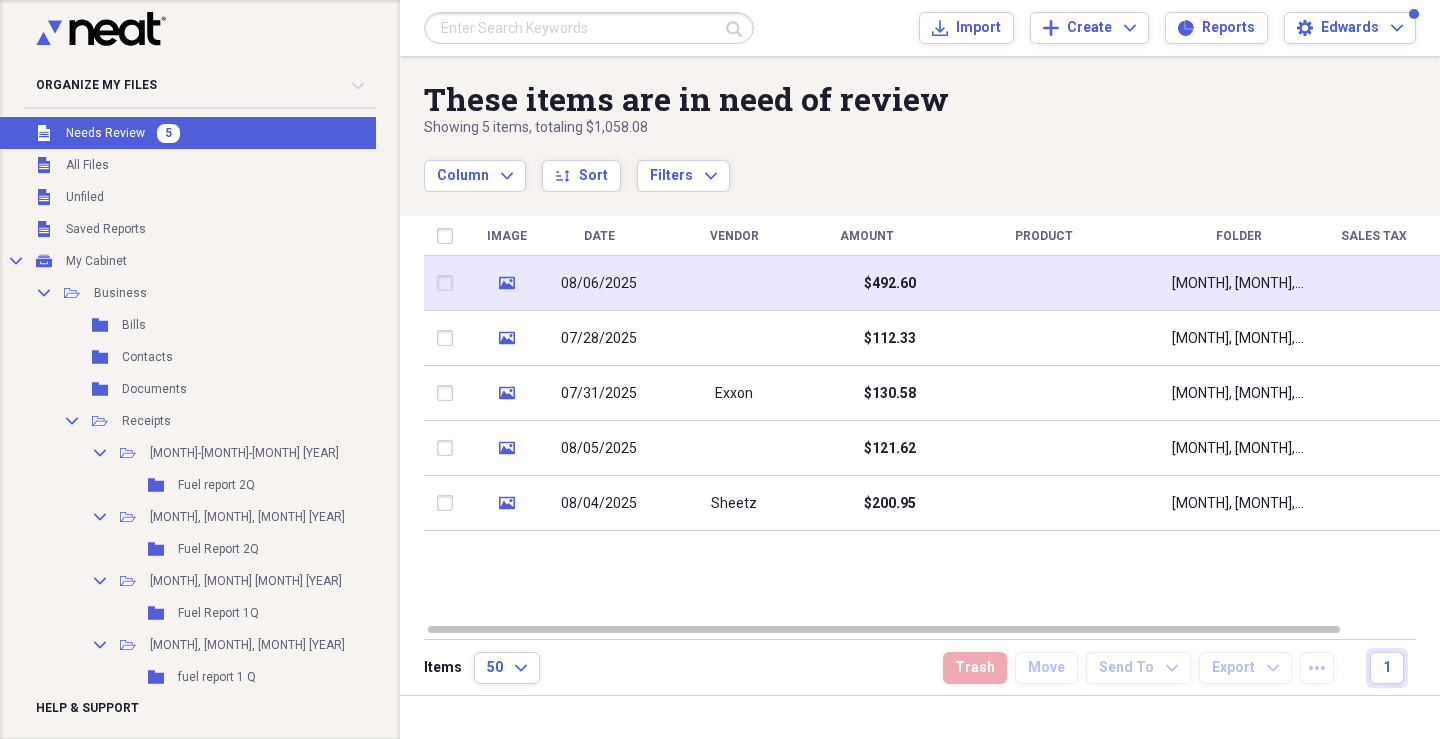 click at bounding box center [1044, 283] 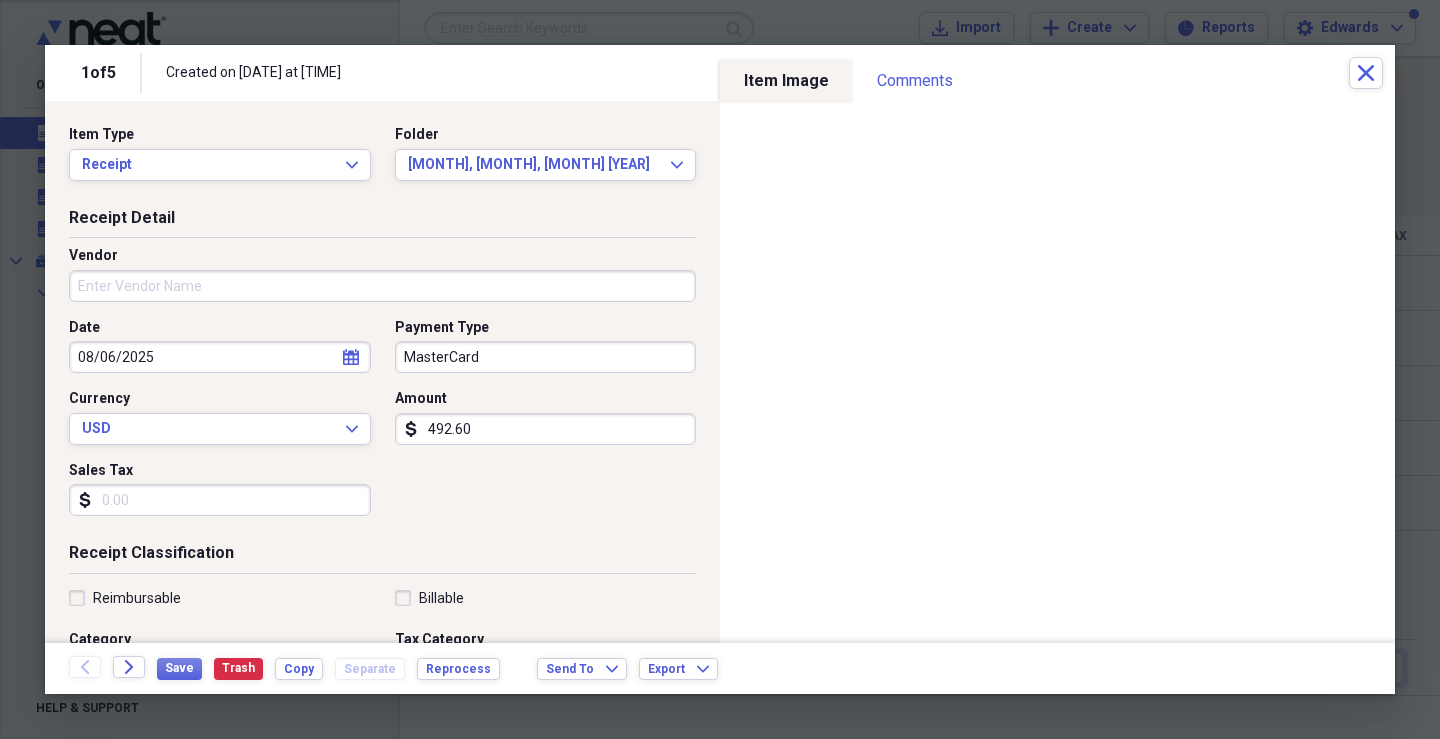 click on "Vendor" at bounding box center (382, 286) 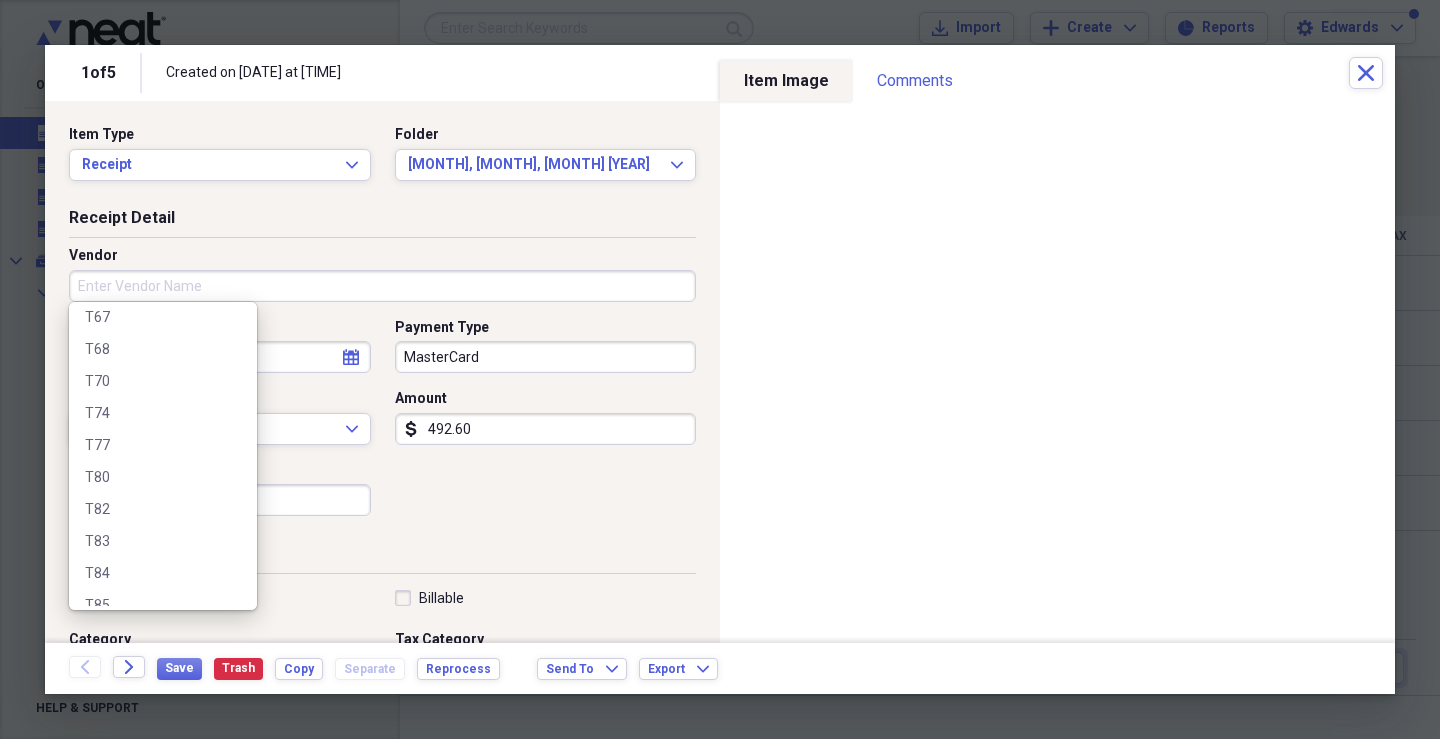 scroll, scrollTop: 1300, scrollLeft: 0, axis: vertical 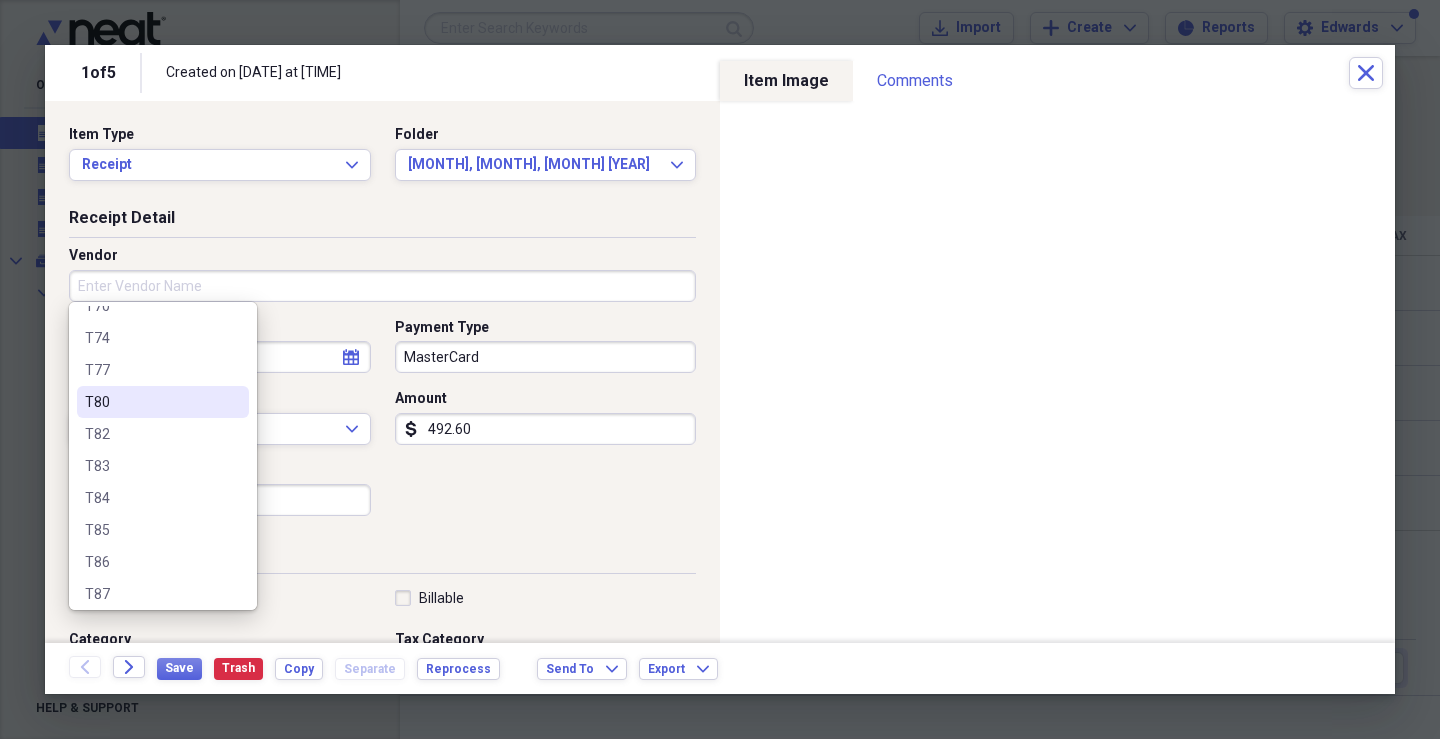 click on "T80" at bounding box center [151, 402] 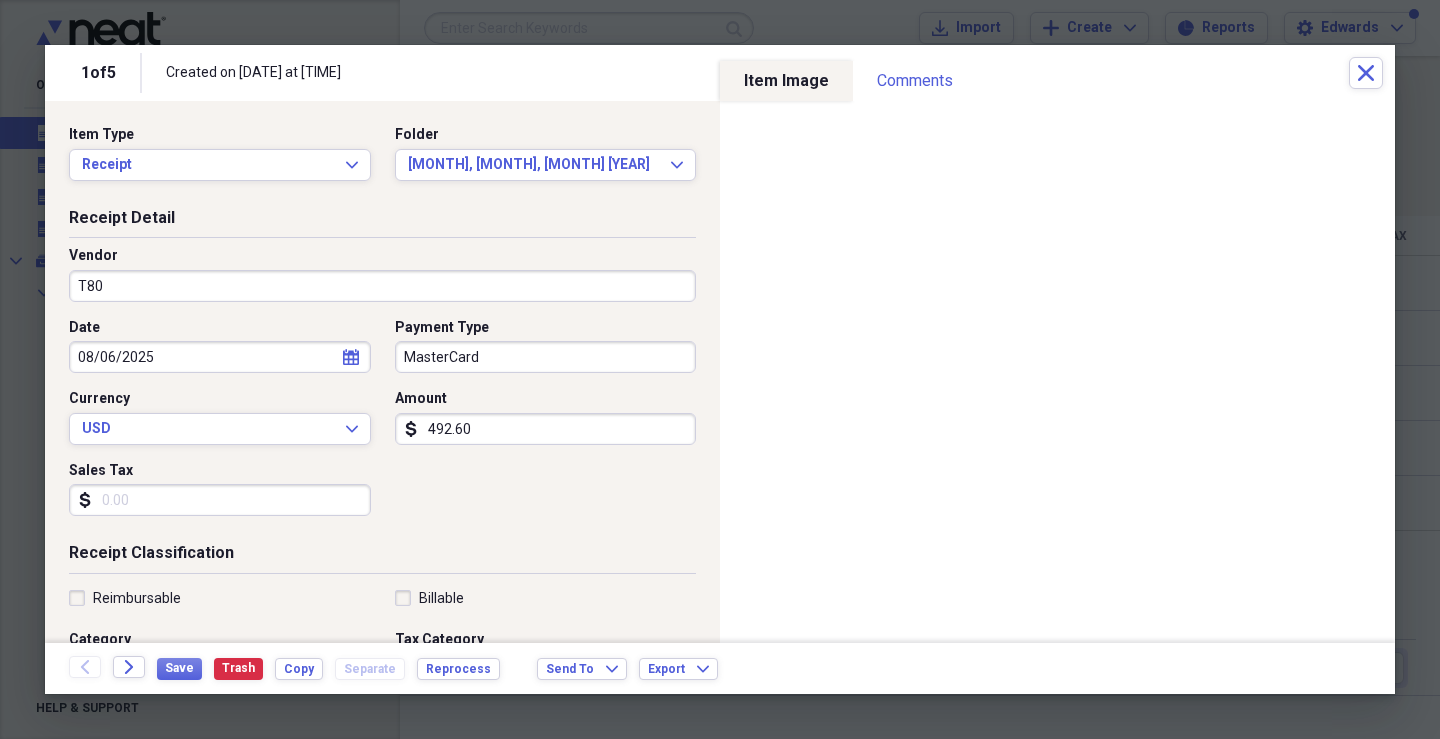 click on "MasterCard" at bounding box center [546, 357] 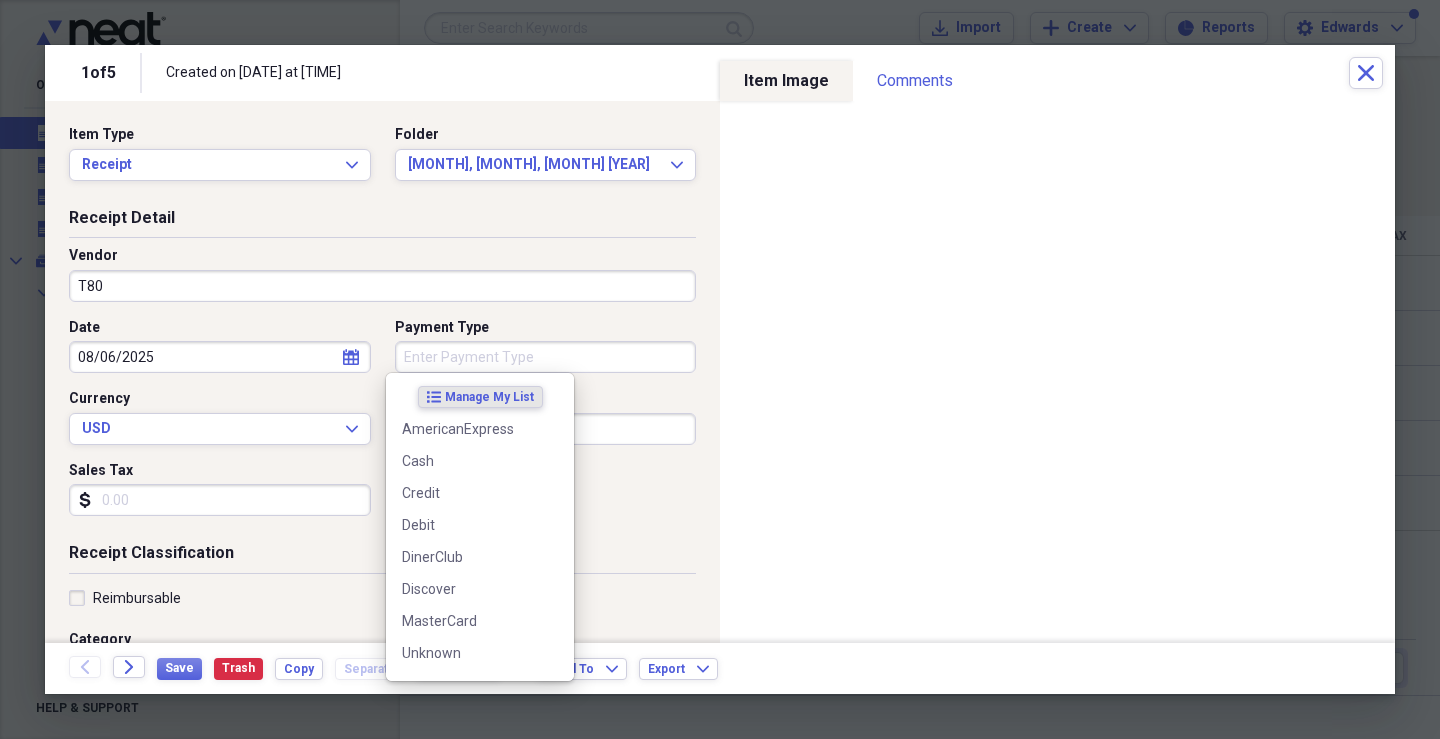 type 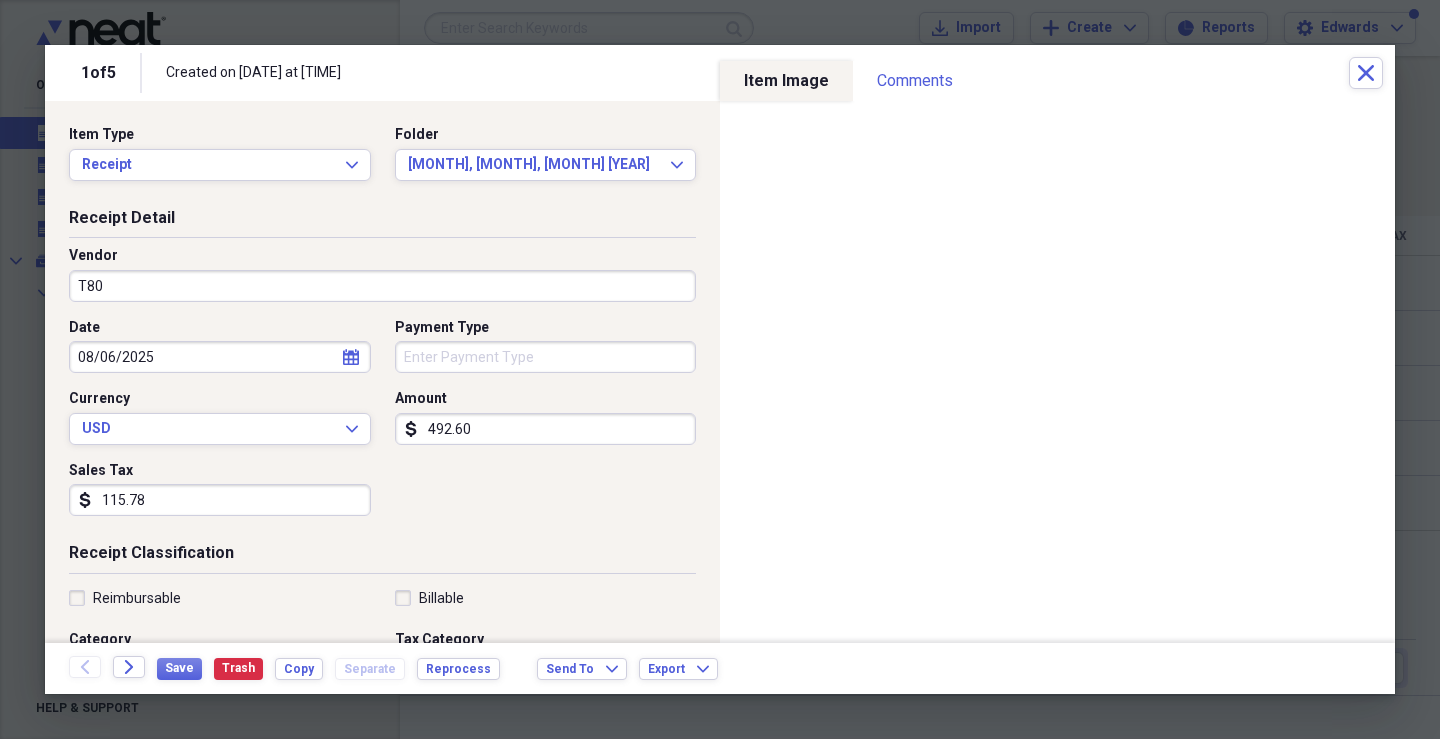type on "115.78" 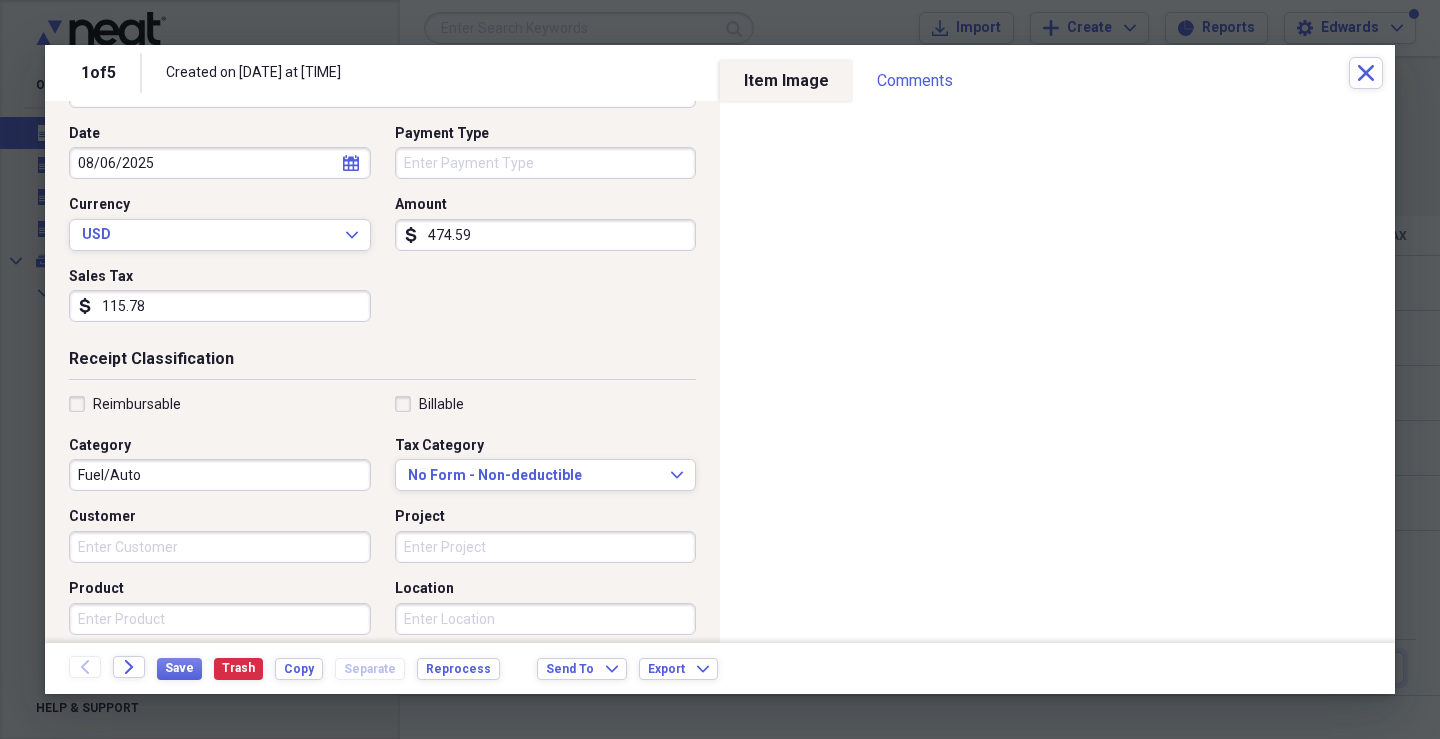 scroll, scrollTop: 200, scrollLeft: 0, axis: vertical 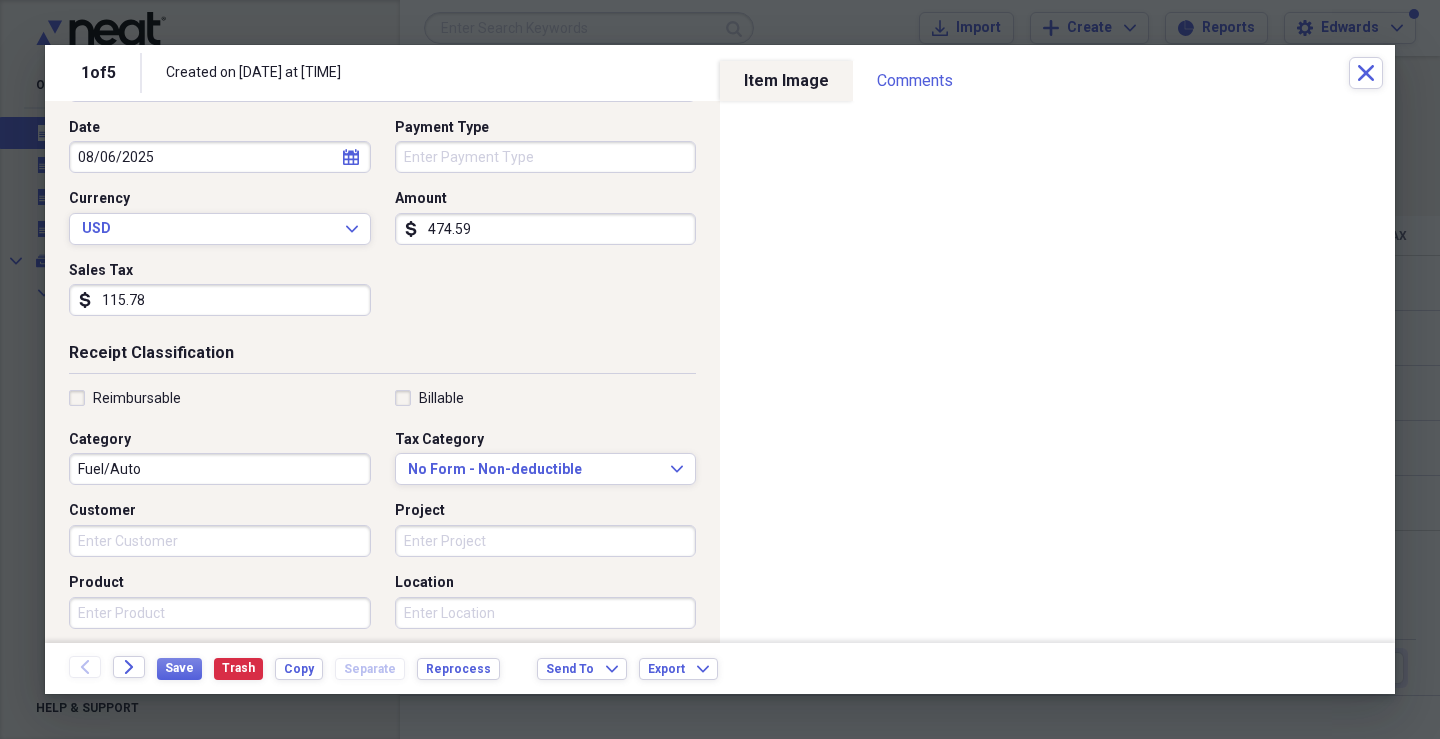 type on "474.59" 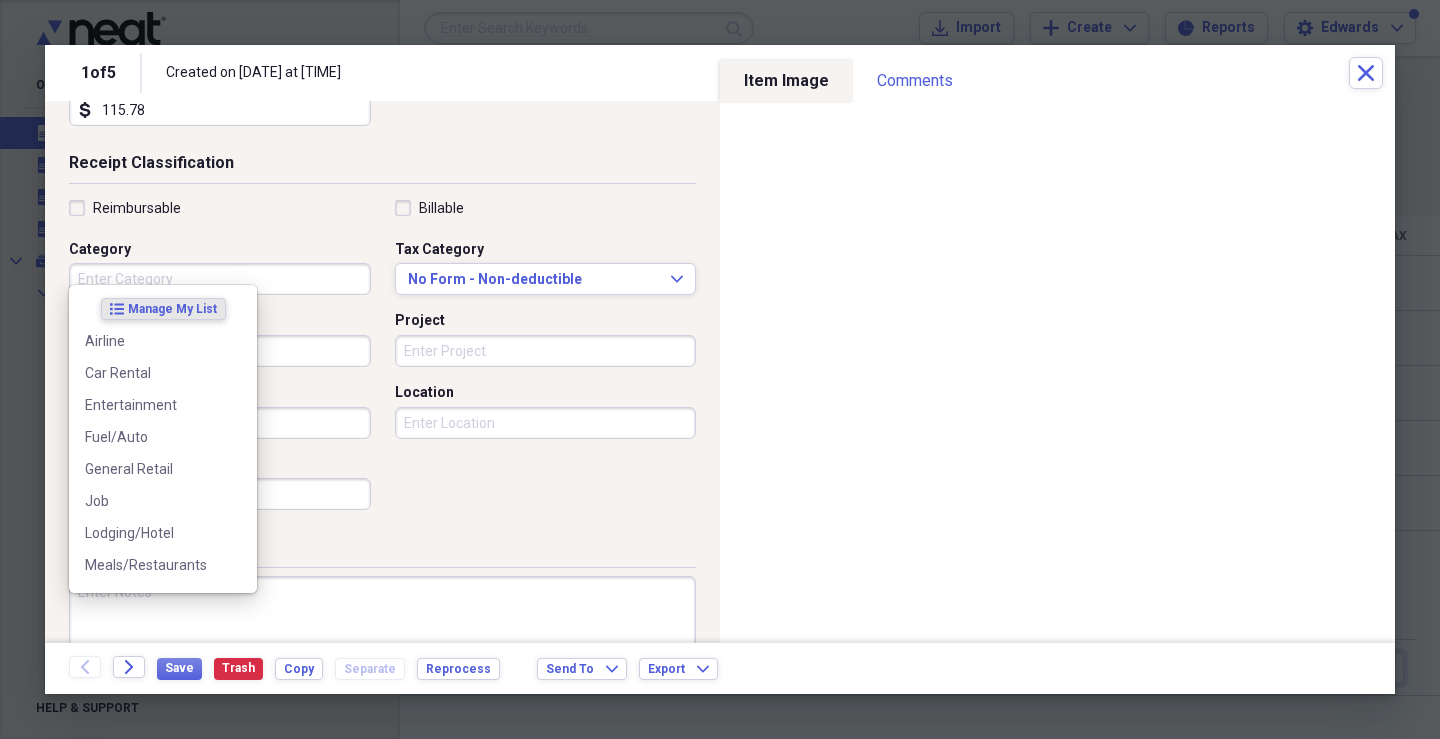 scroll, scrollTop: 400, scrollLeft: 0, axis: vertical 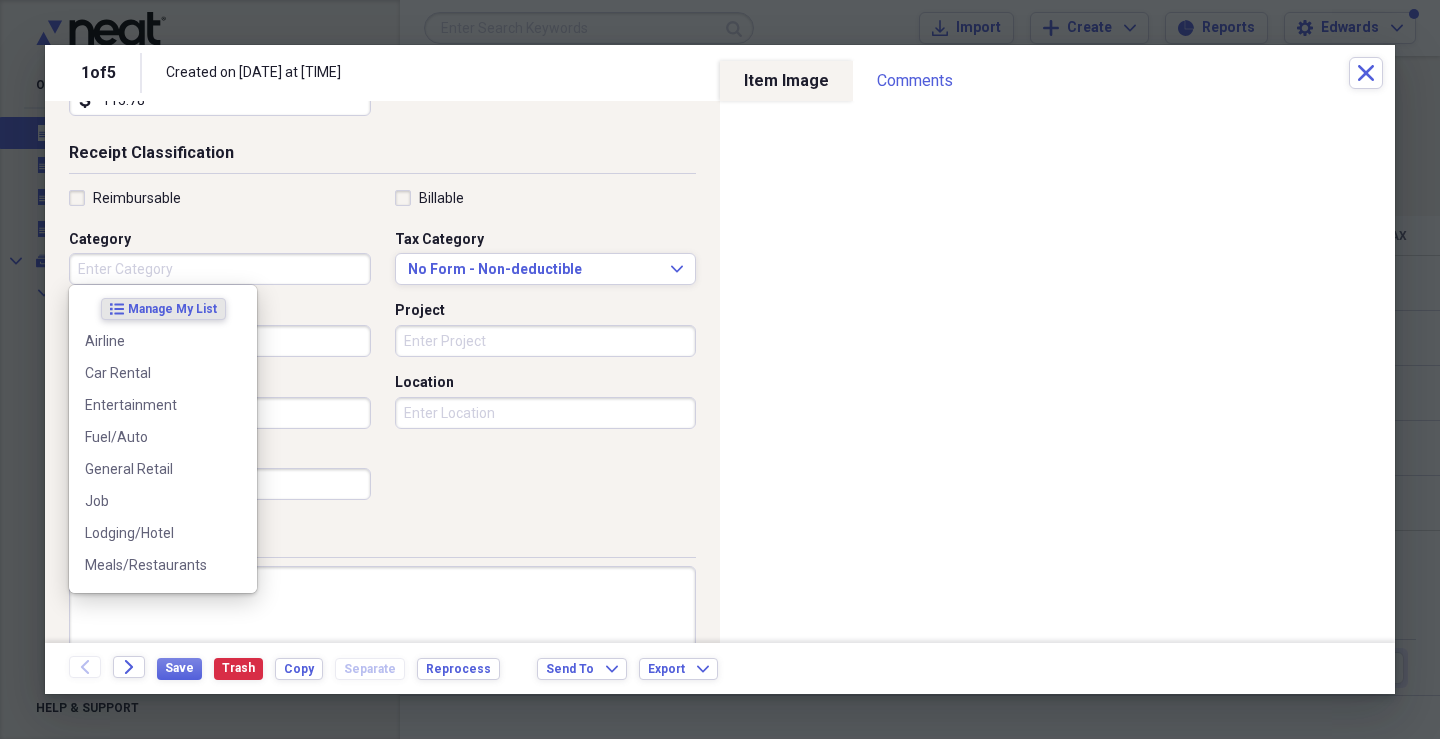 type 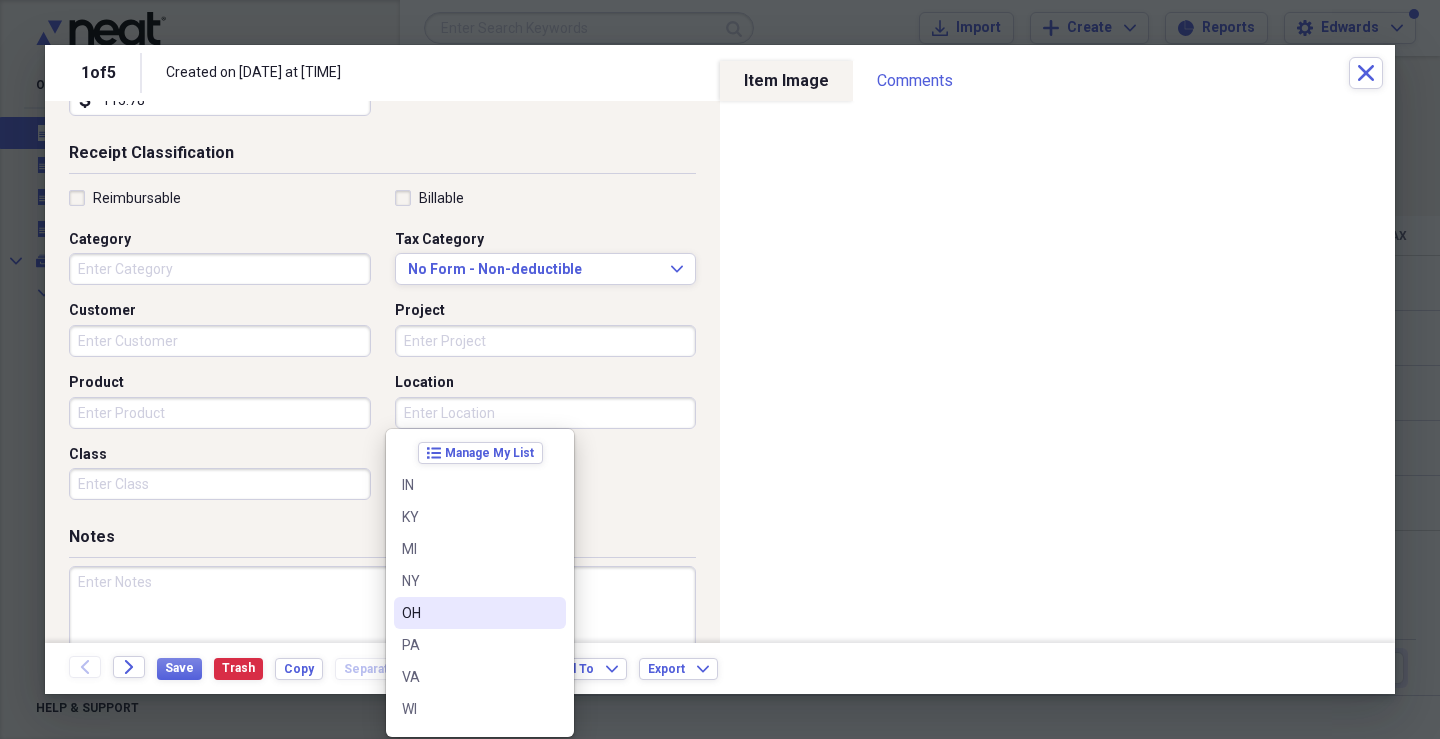 click on "OH" at bounding box center (468, 613) 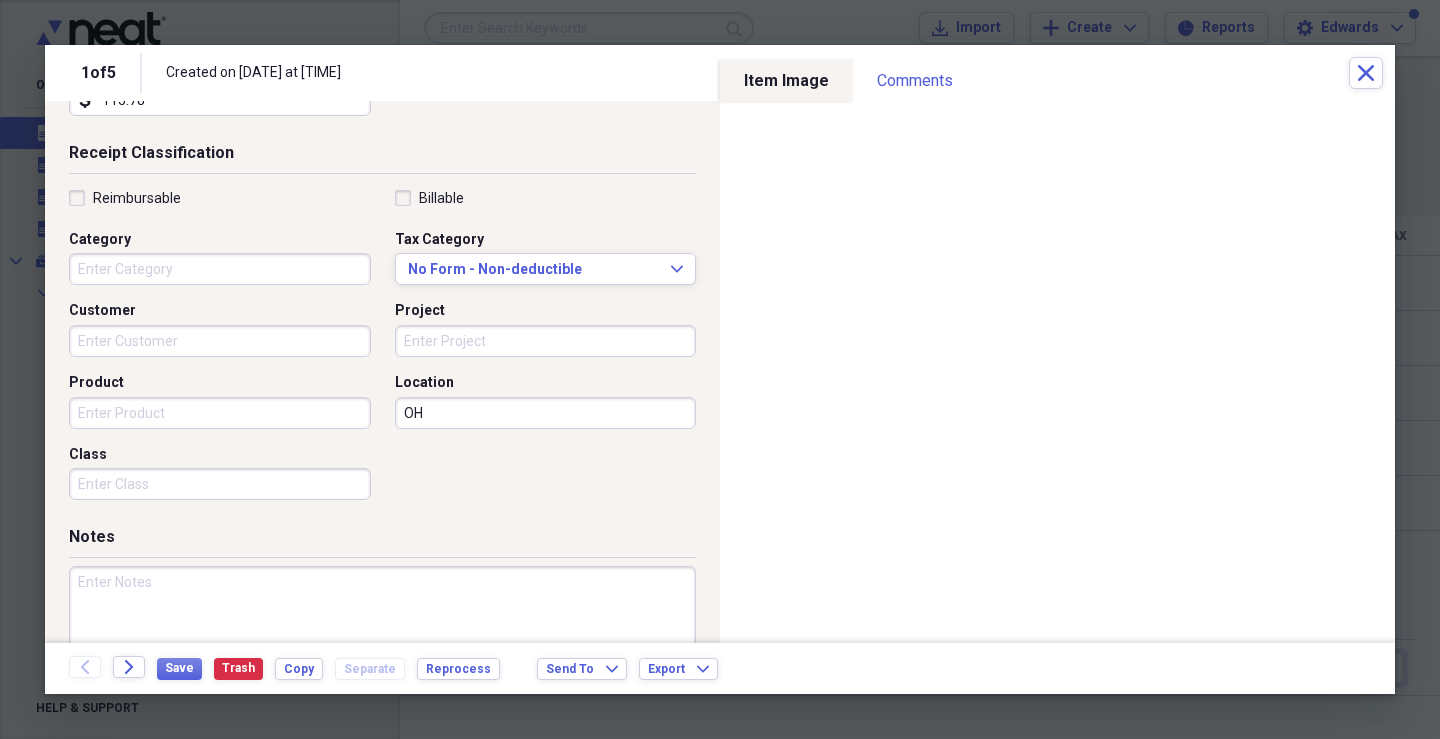 click on "Product" at bounding box center [220, 413] 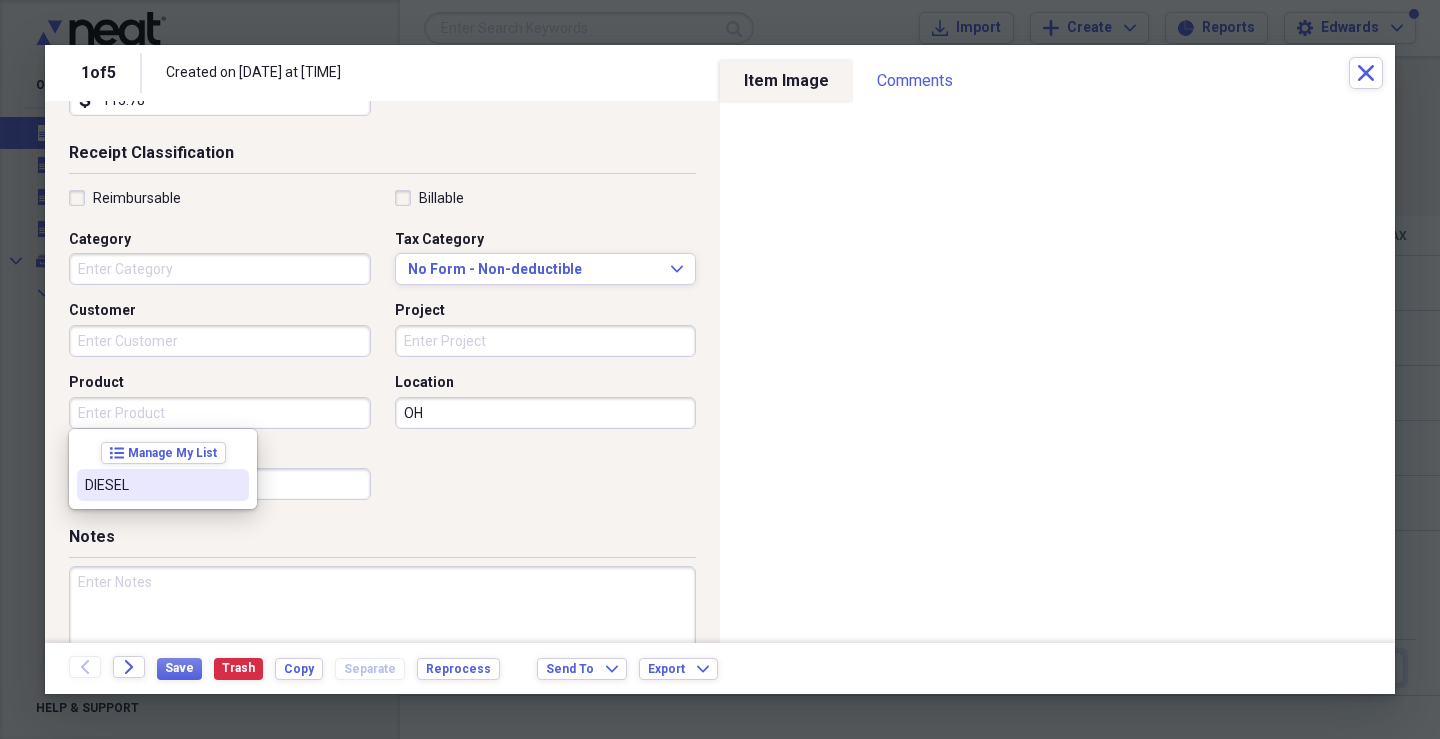 click on "DIESEL" at bounding box center [151, 485] 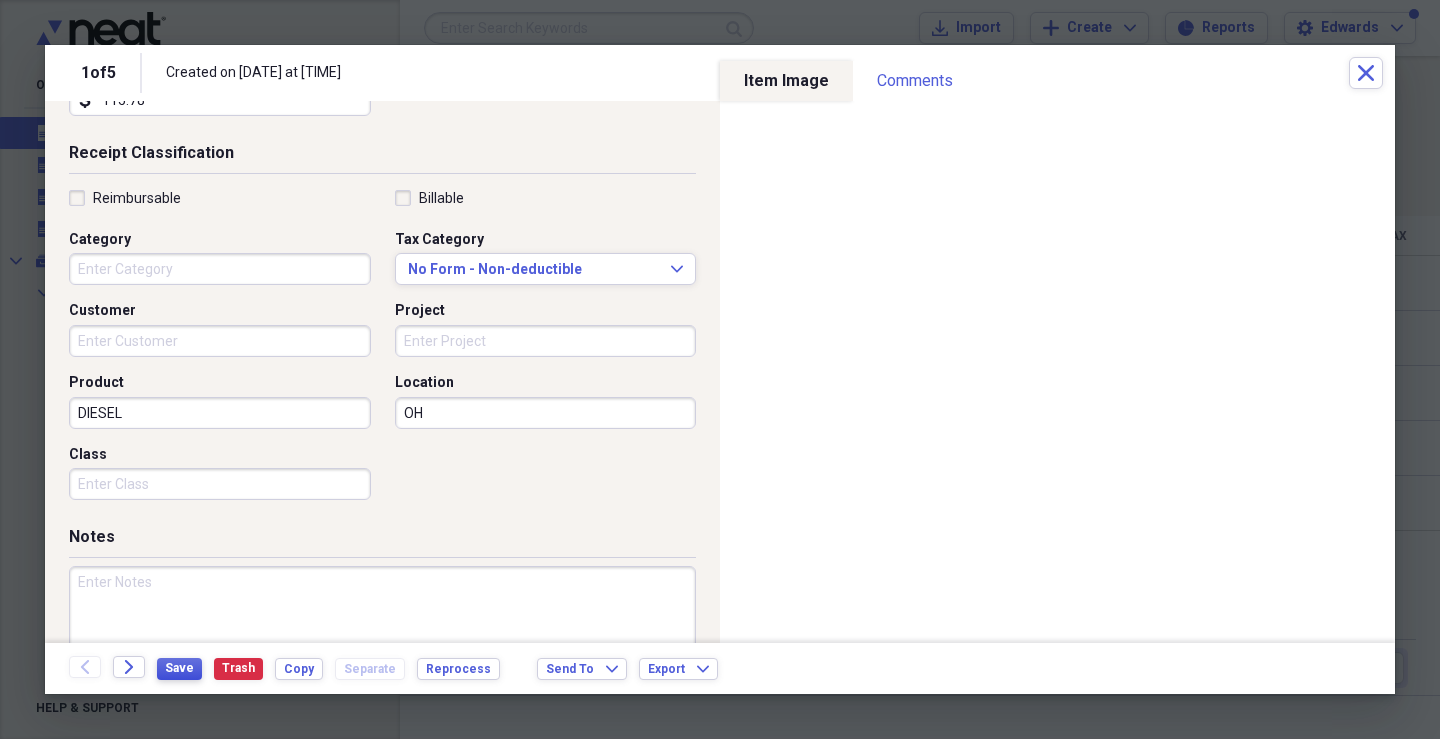 click on "Save" at bounding box center (179, 668) 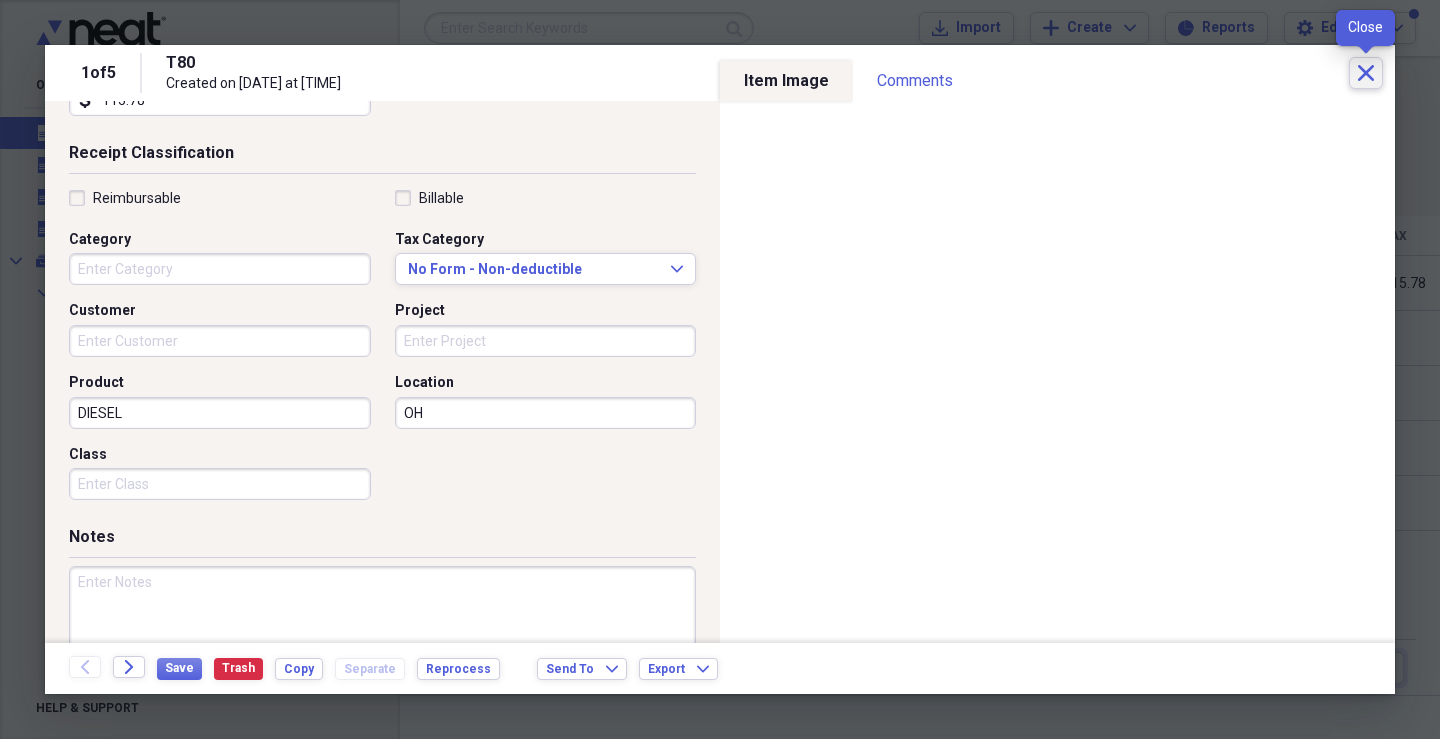 click on "Close" at bounding box center [1366, 73] 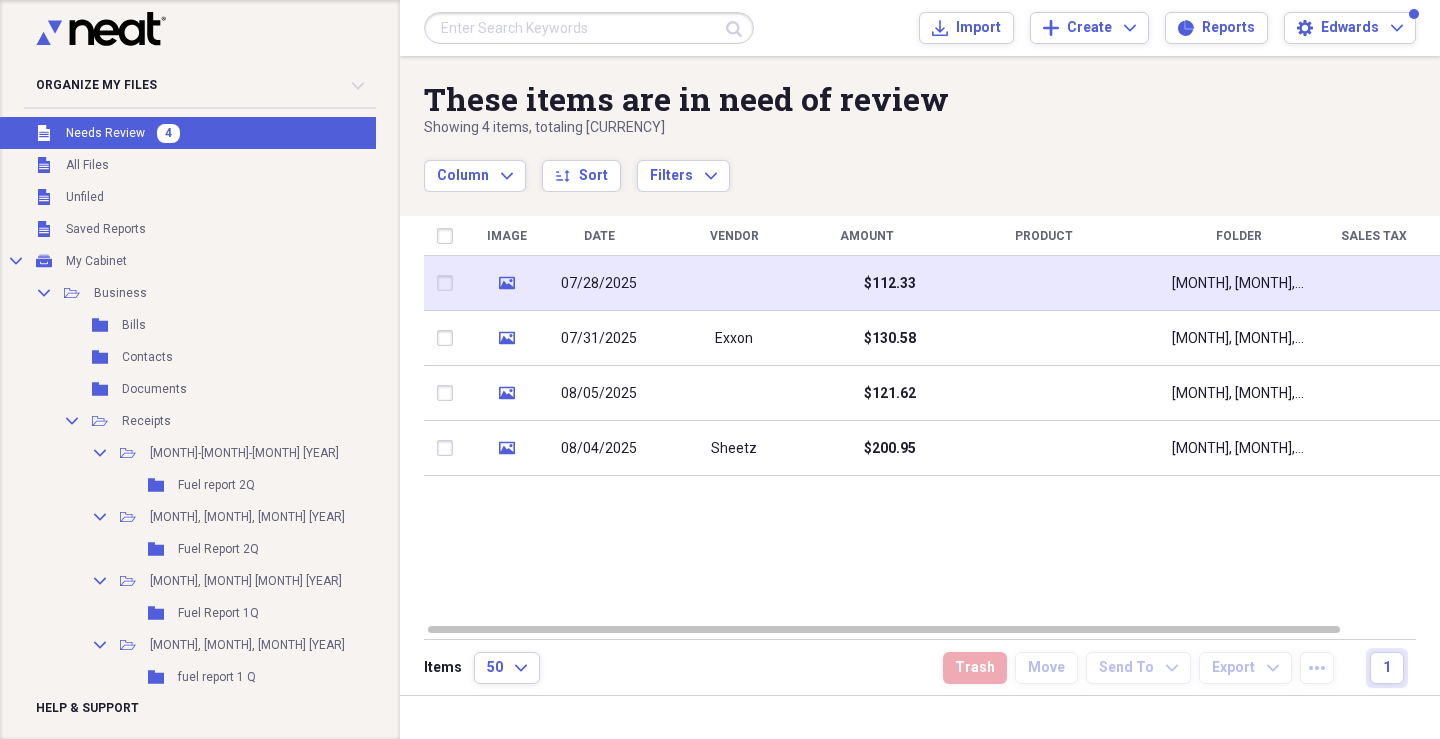 click on "$112.33" at bounding box center (890, 284) 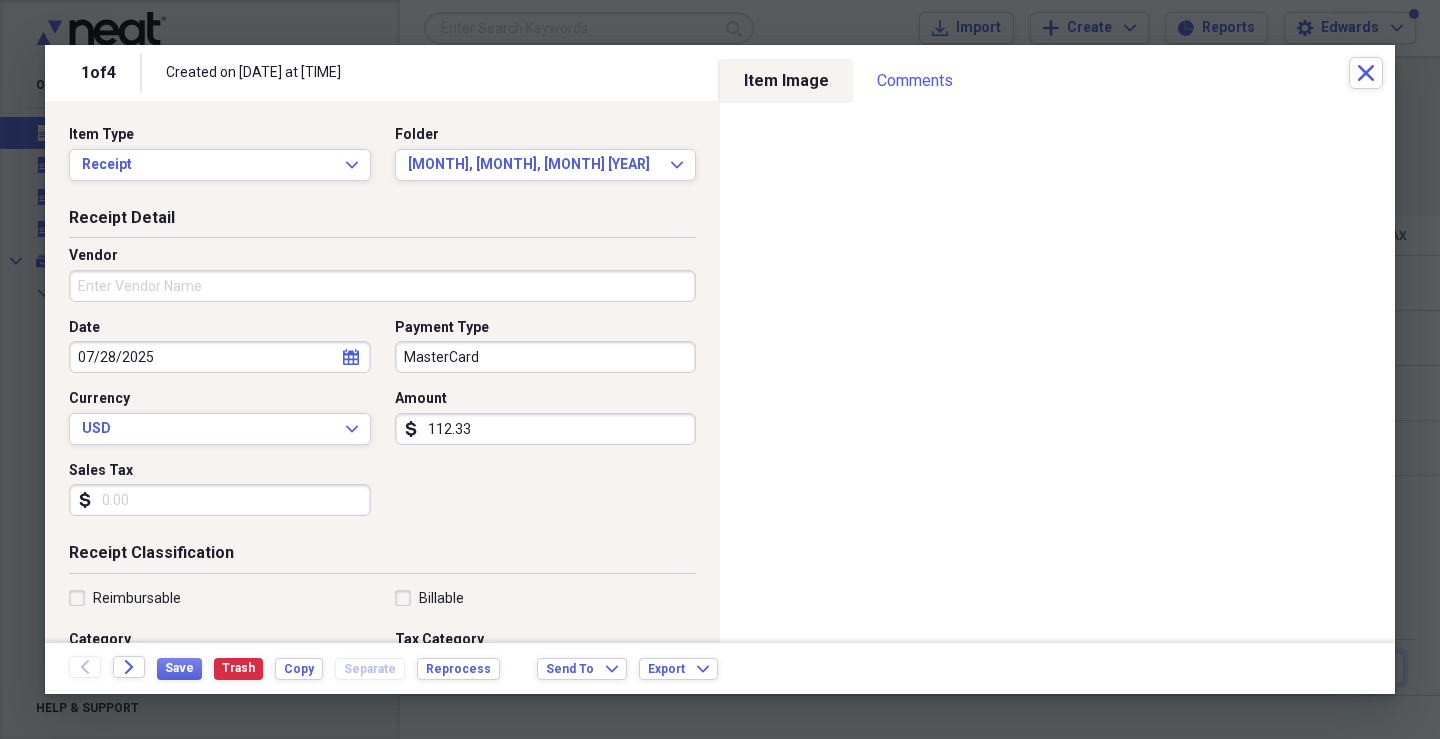 click on "Vendor" at bounding box center (382, 286) 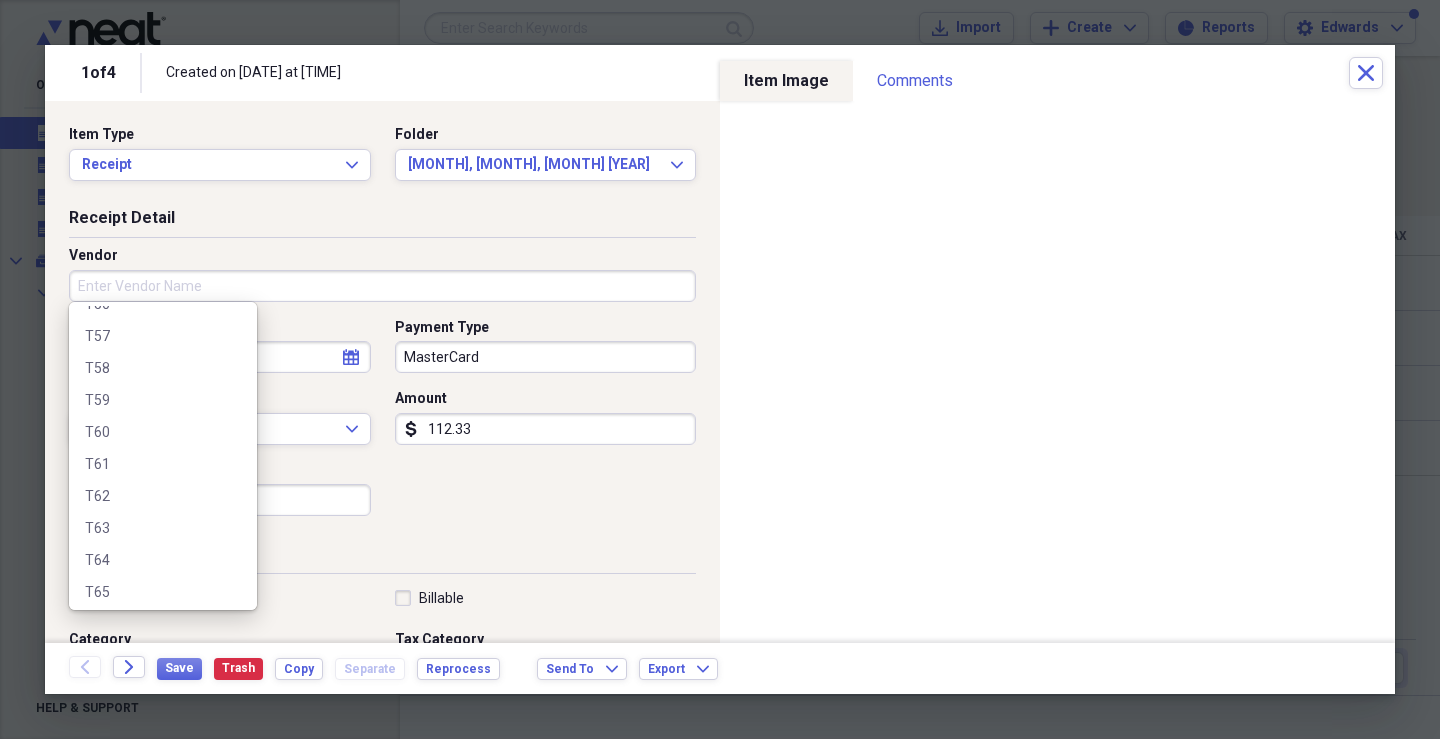 scroll, scrollTop: 900, scrollLeft: 0, axis: vertical 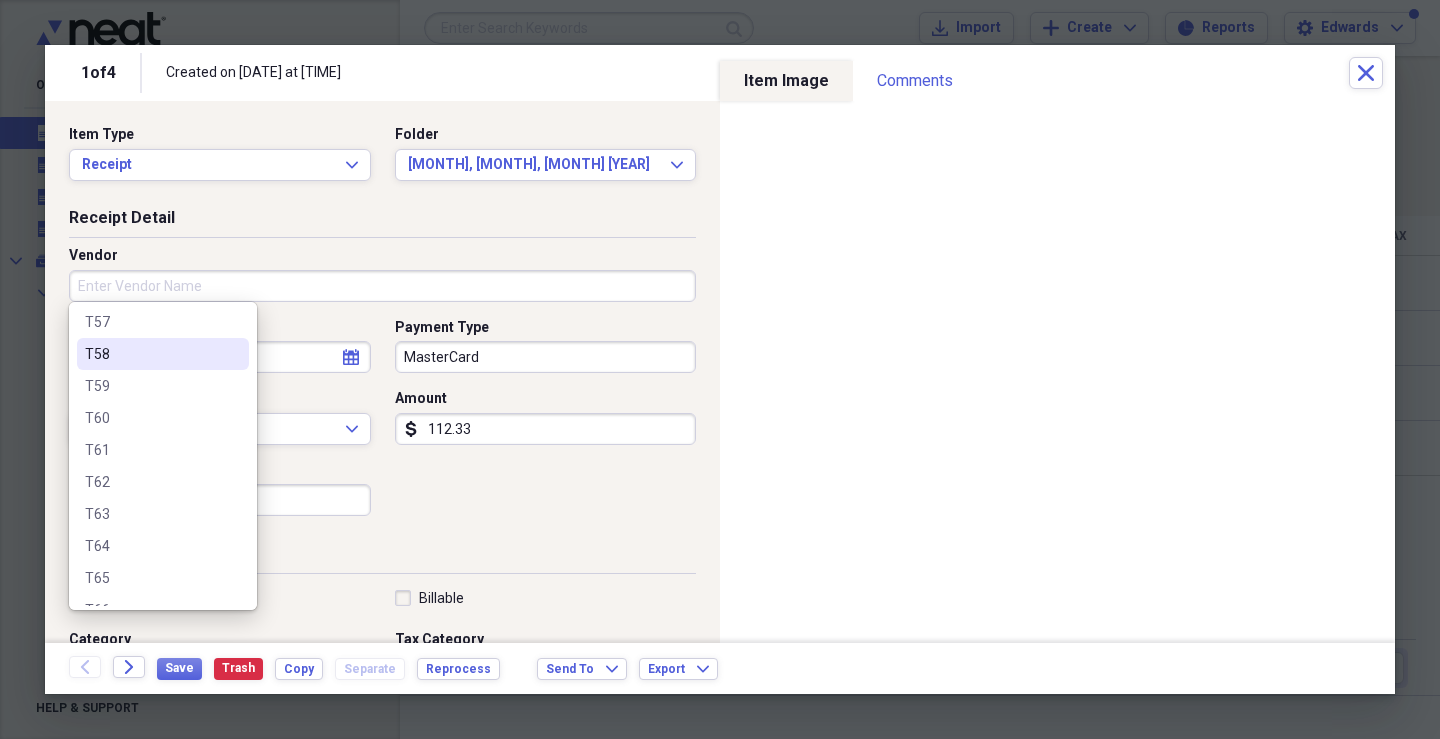 click on "T58" at bounding box center [151, 354] 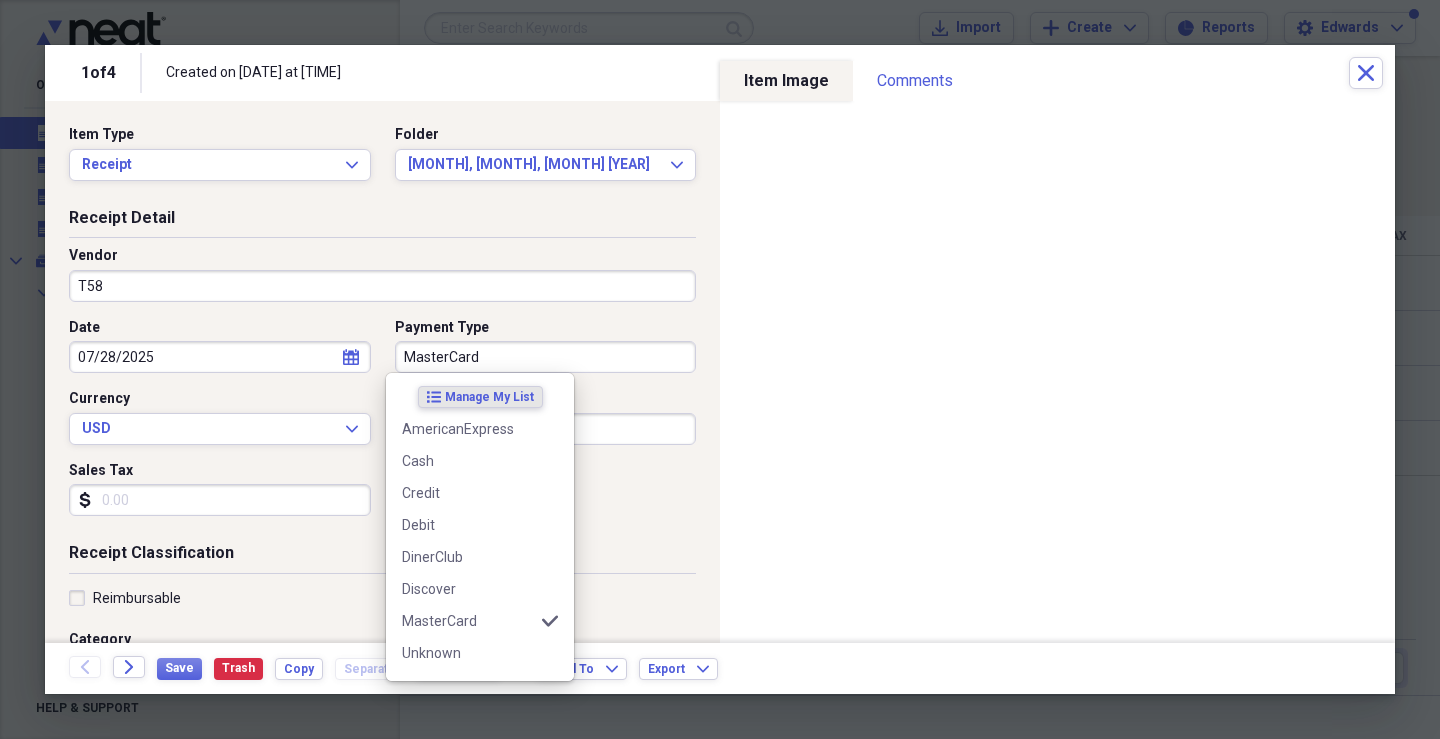 click on "MasterCard" at bounding box center [546, 357] 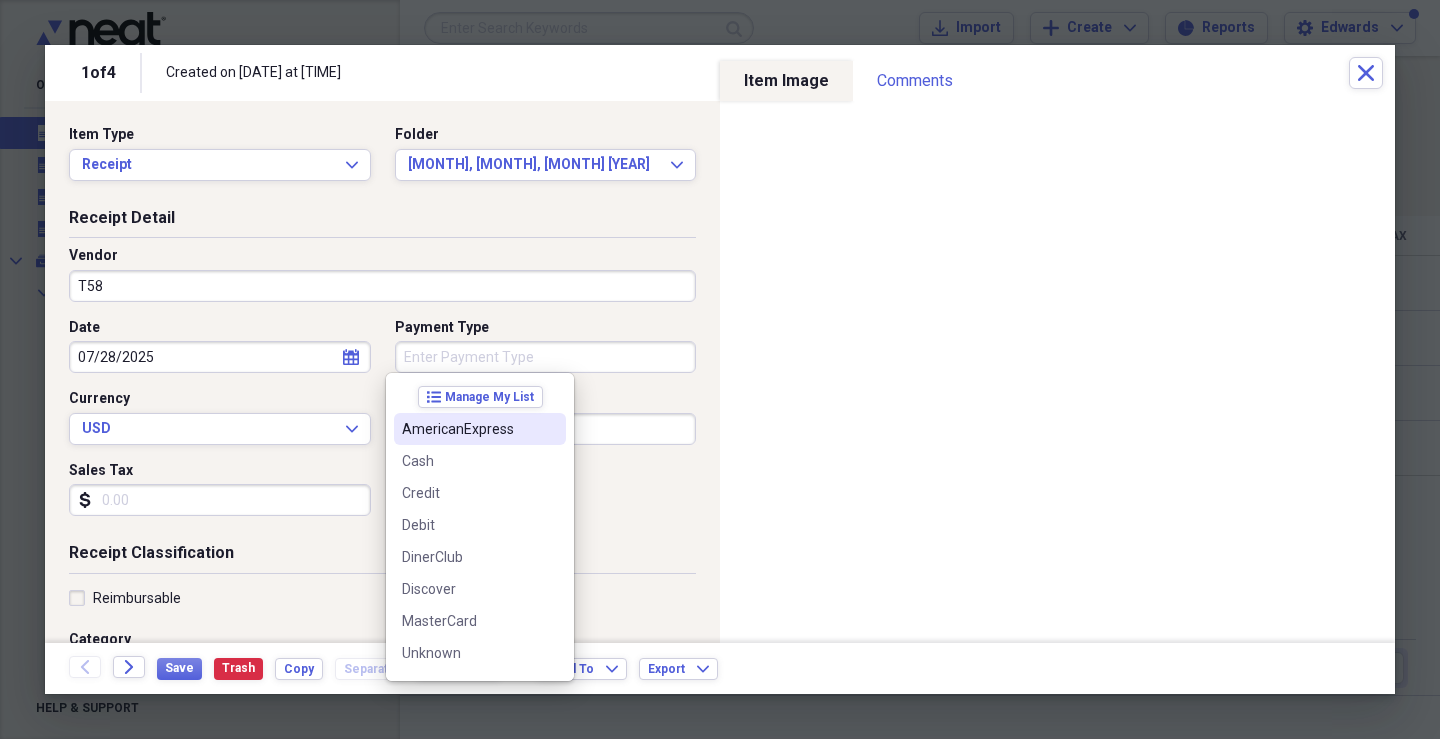 type 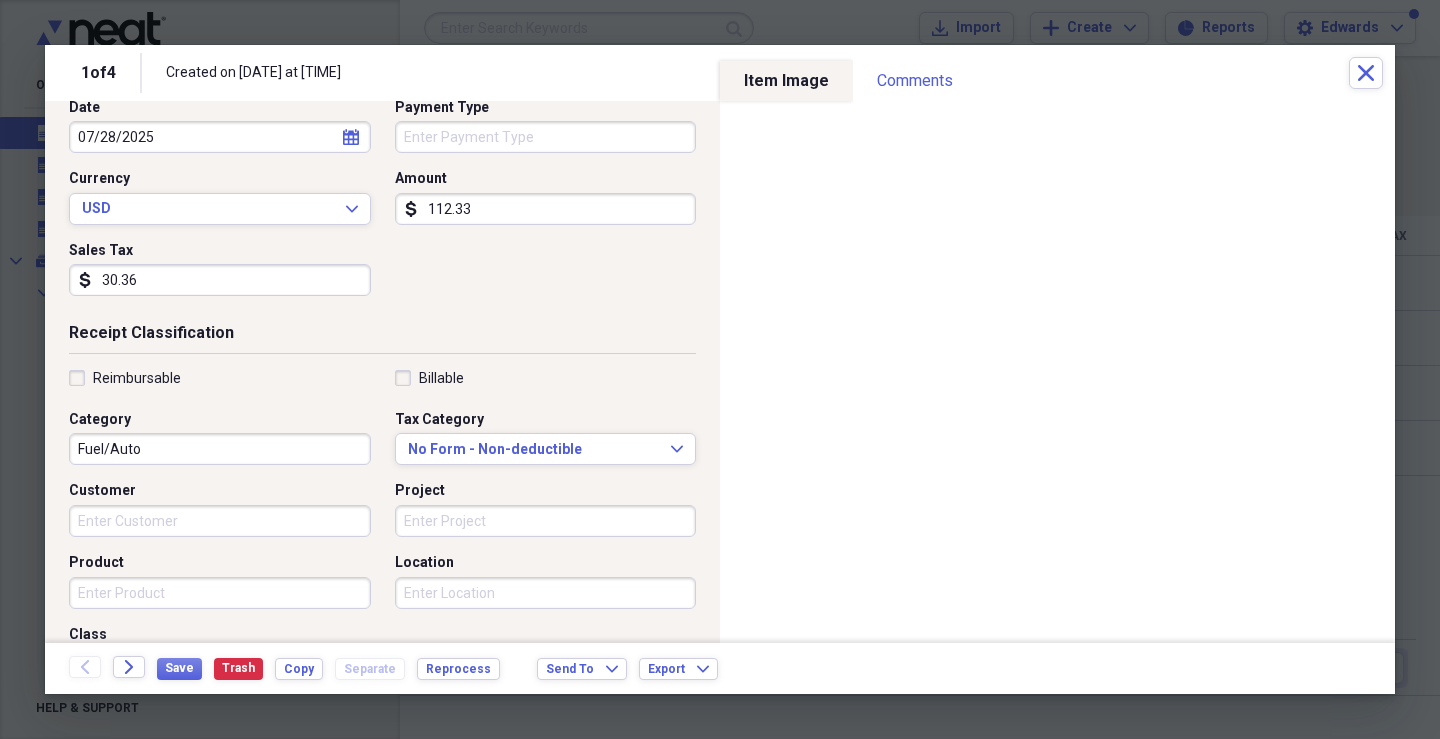 scroll, scrollTop: 300, scrollLeft: 0, axis: vertical 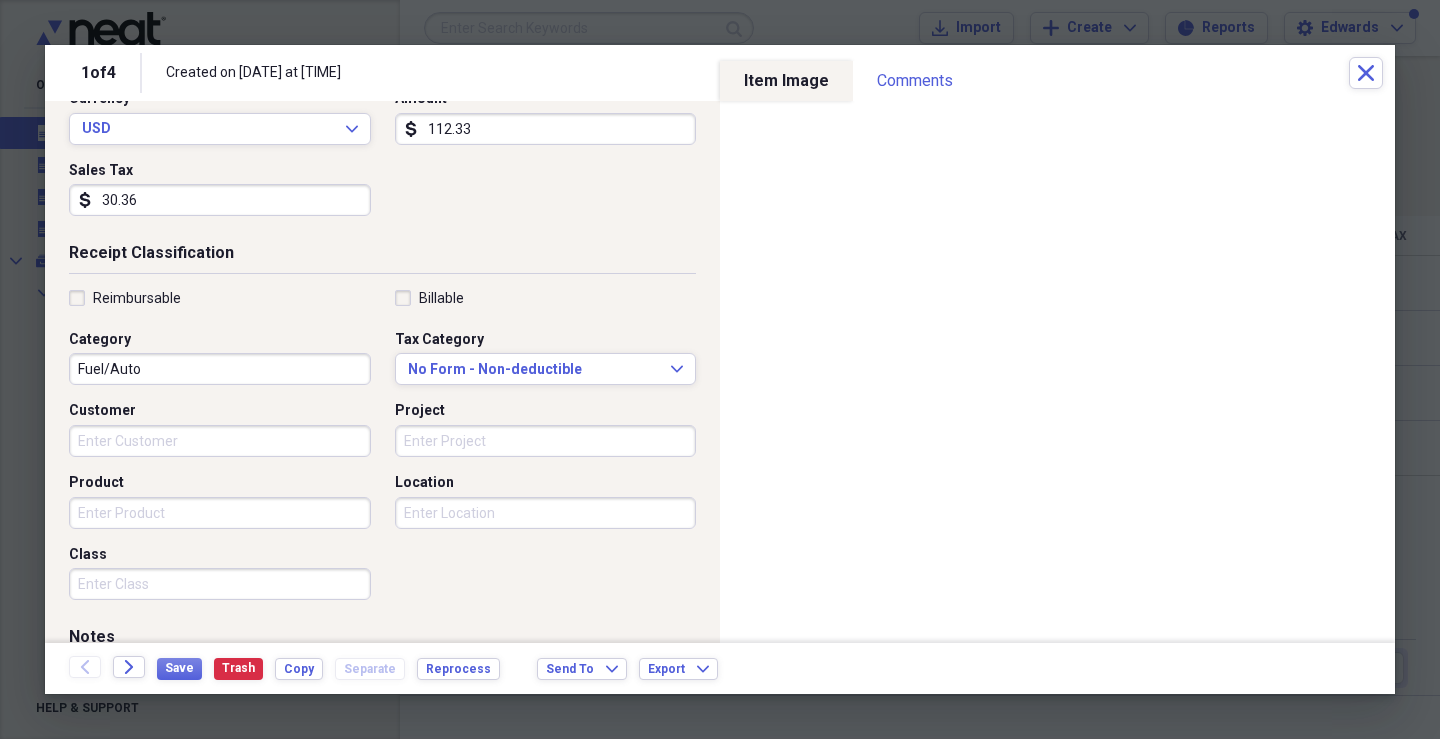 type on "30.36" 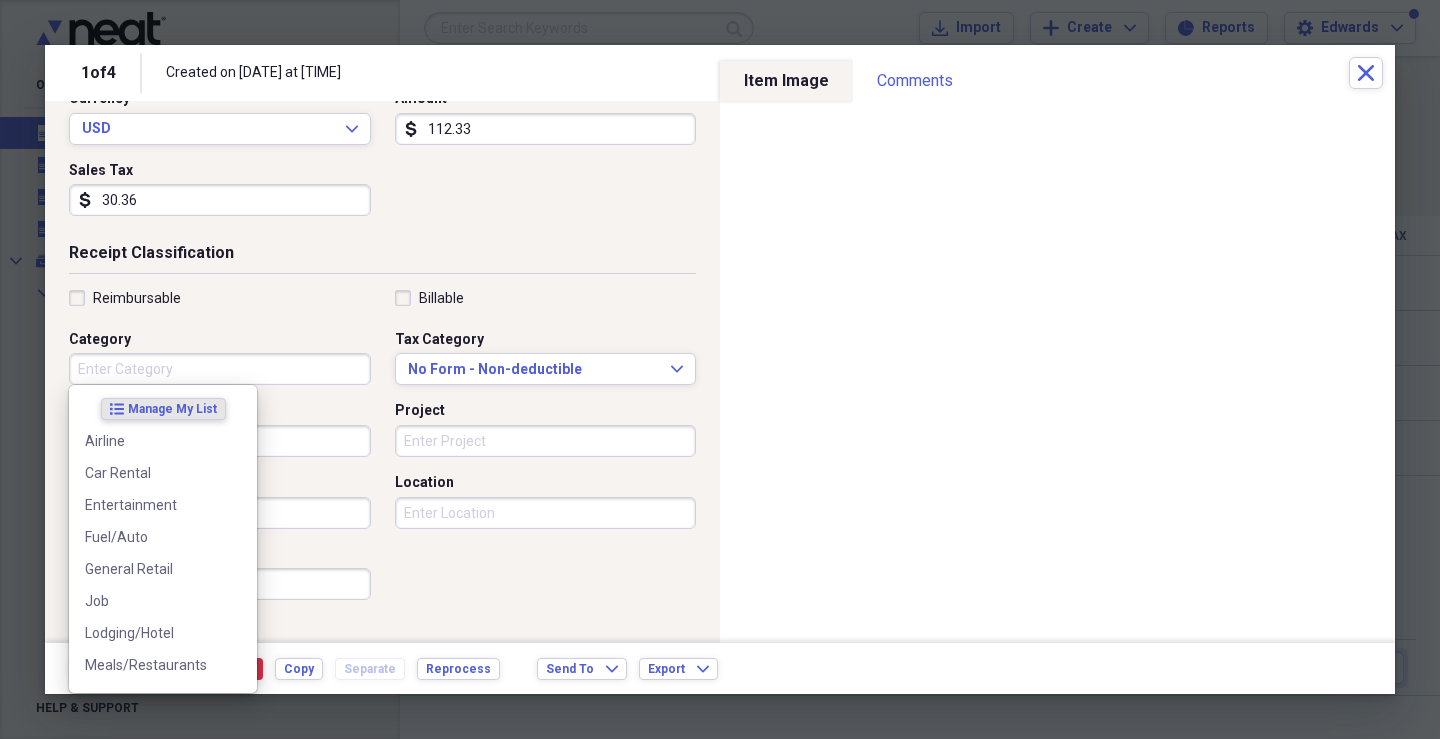 type 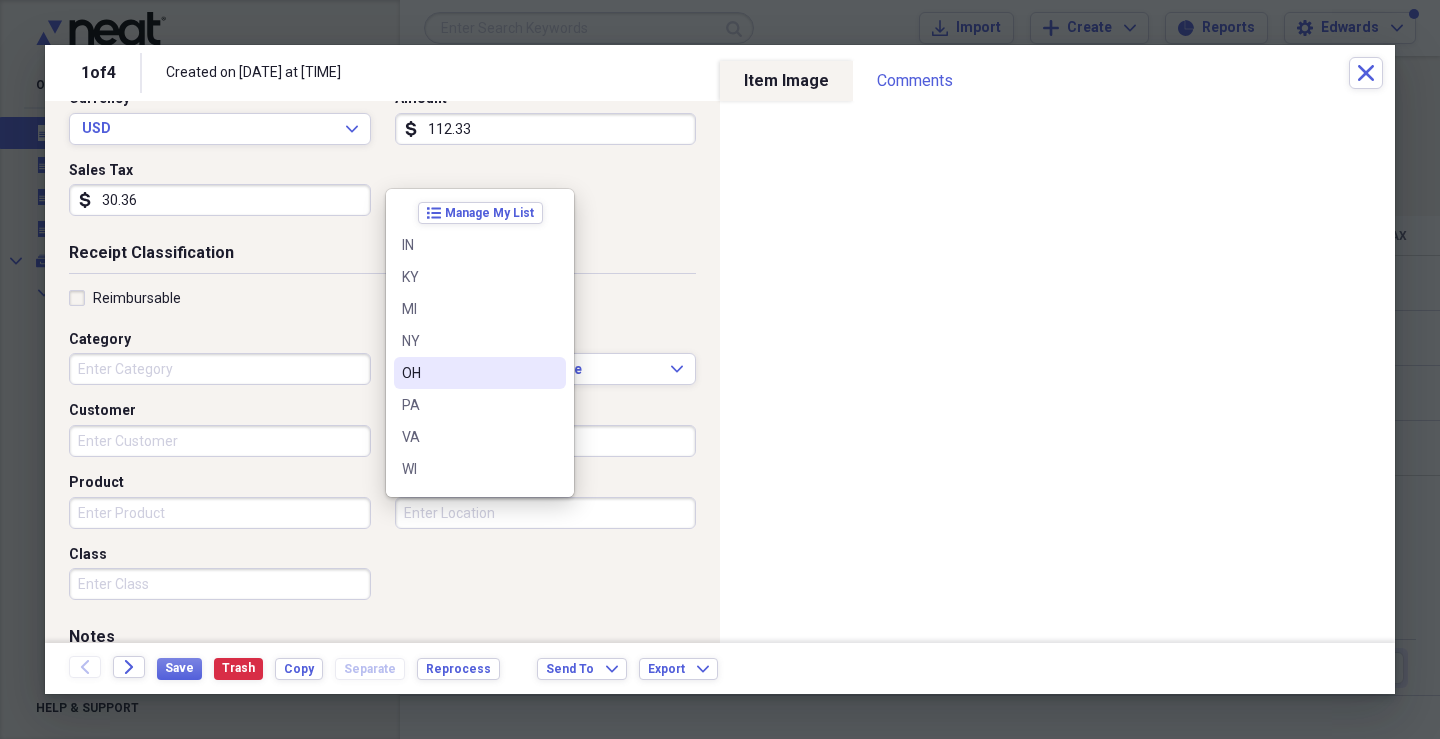 click on "OH" at bounding box center [468, 373] 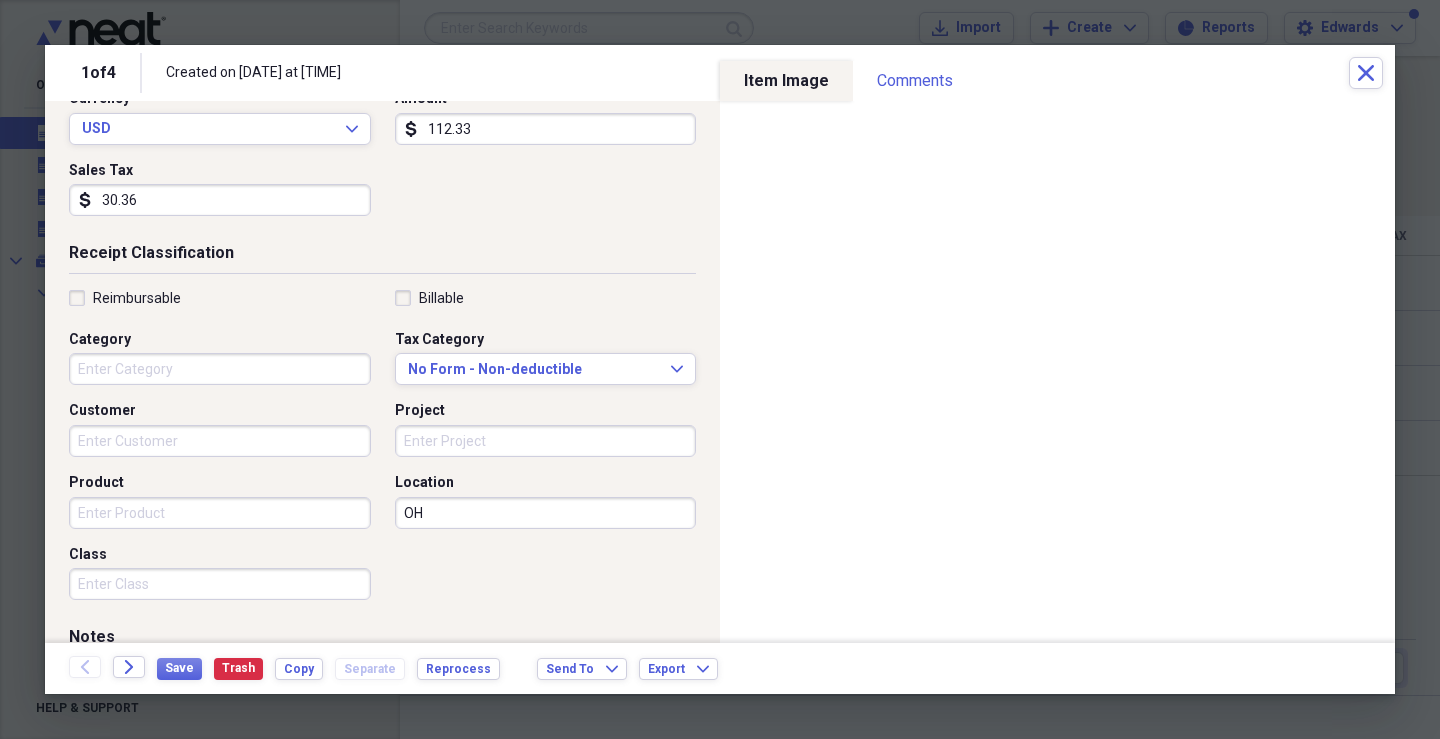 click on "Product" at bounding box center [220, 513] 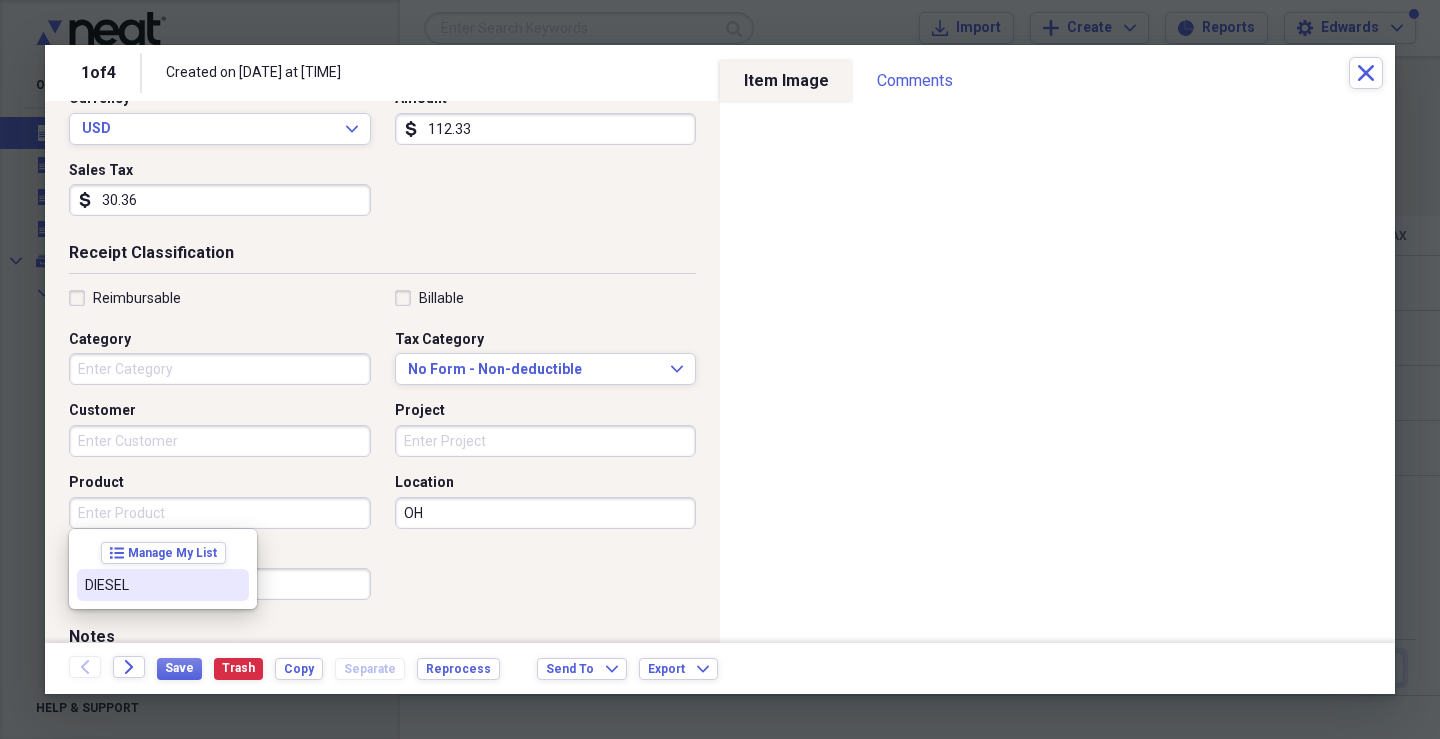 click on "DIESEL" at bounding box center (151, 585) 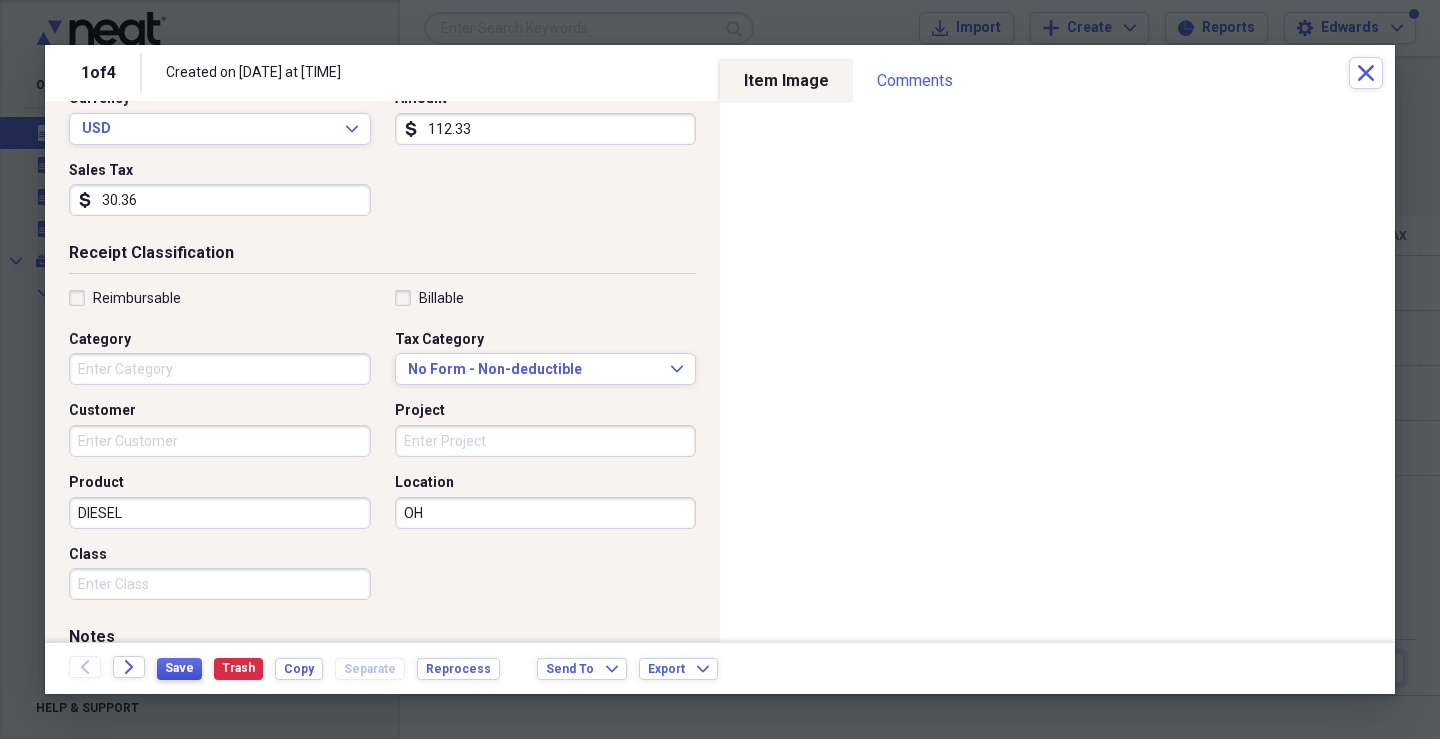 click on "Save" at bounding box center [179, 668] 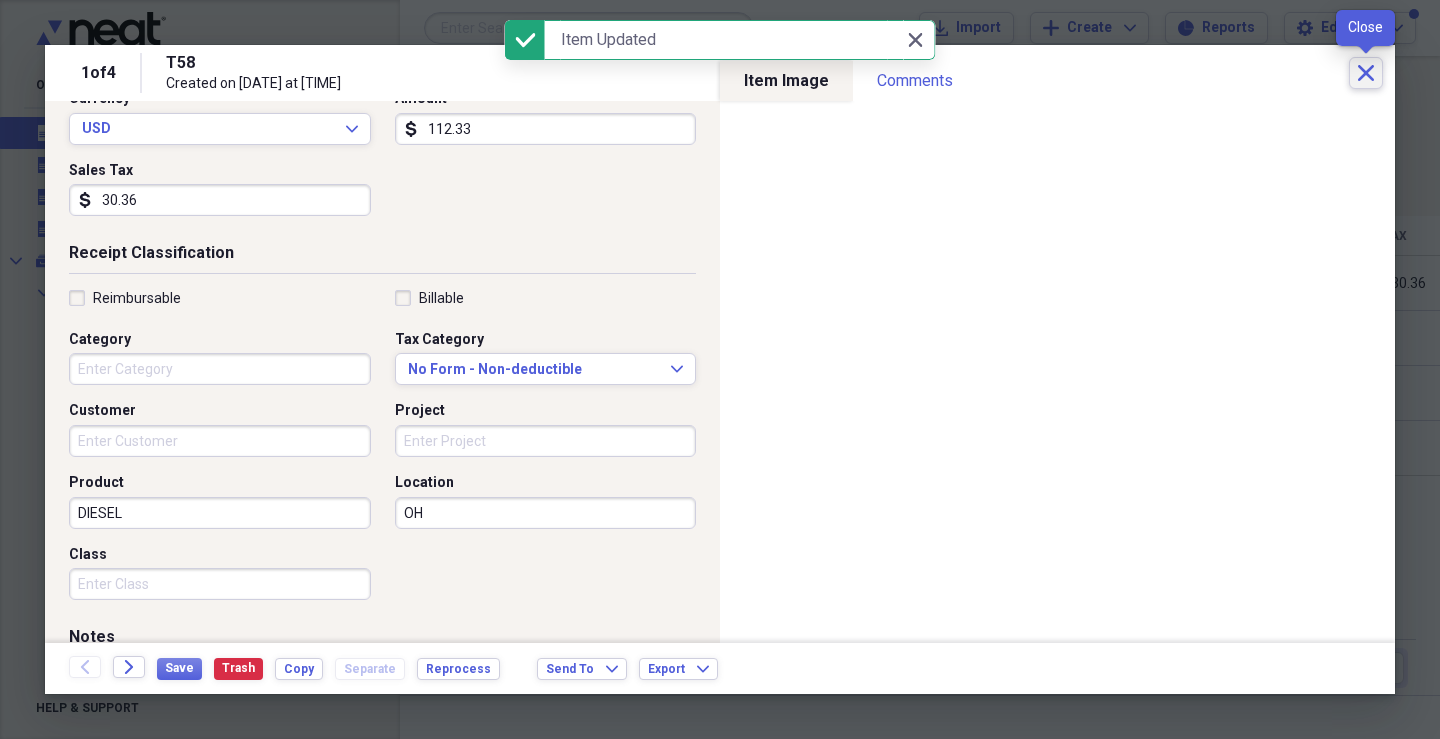 click on "Close" 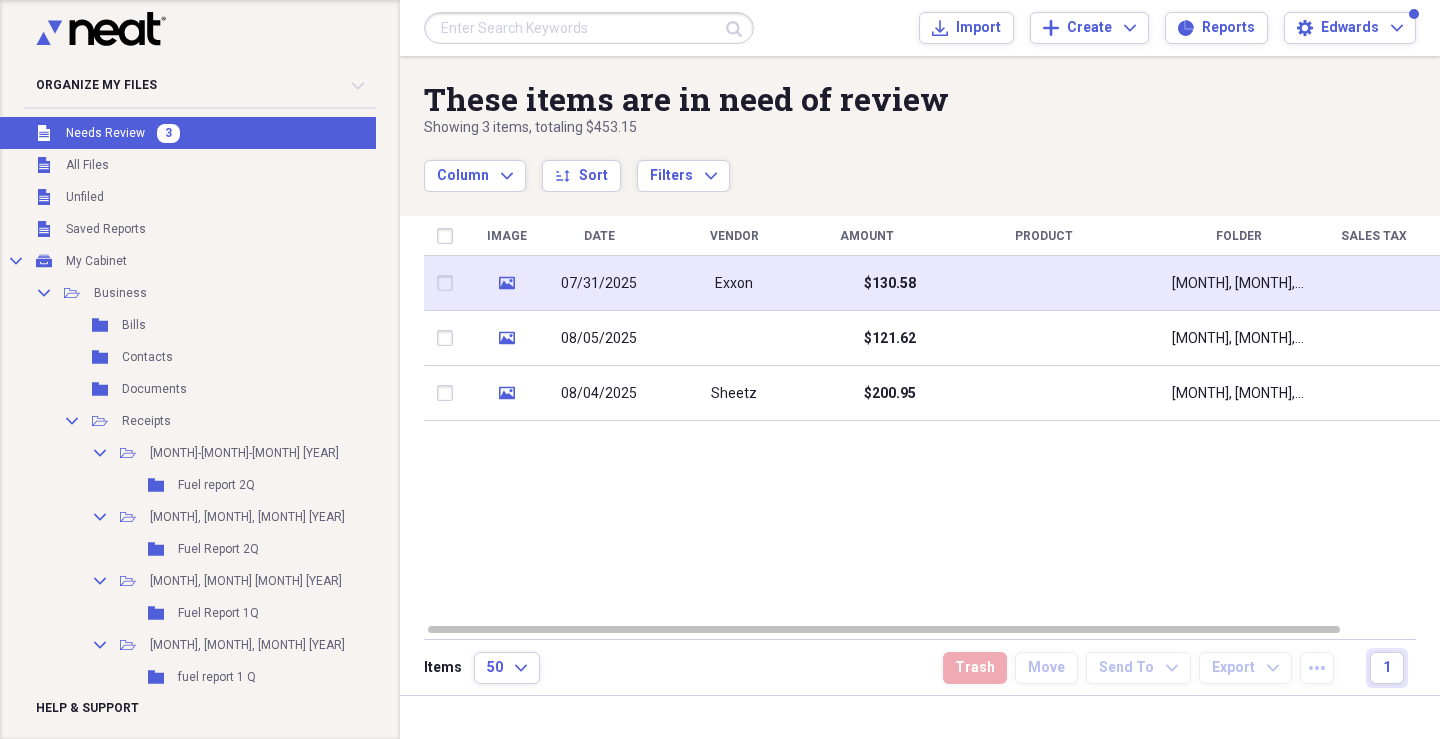 click on "Exxon" at bounding box center (734, 283) 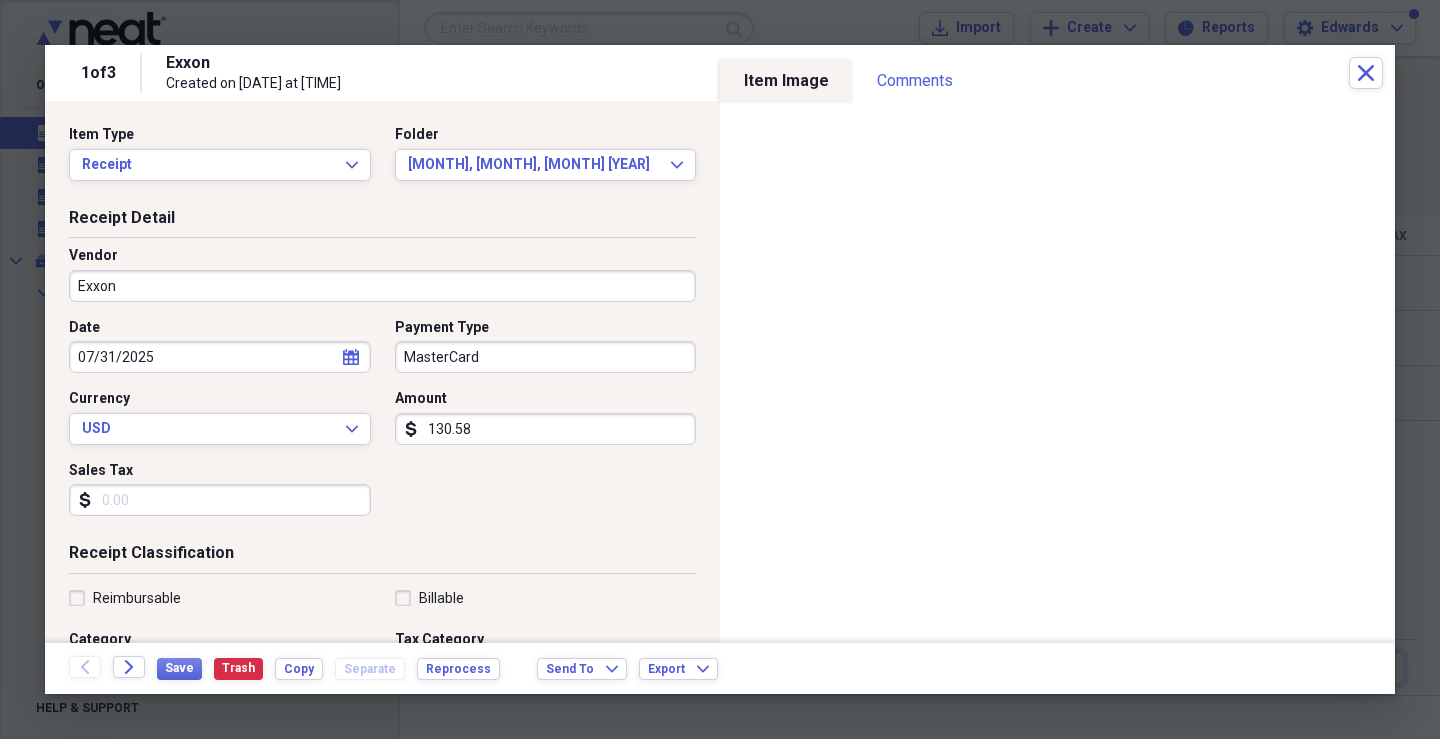 click on "Exxon" at bounding box center [382, 286] 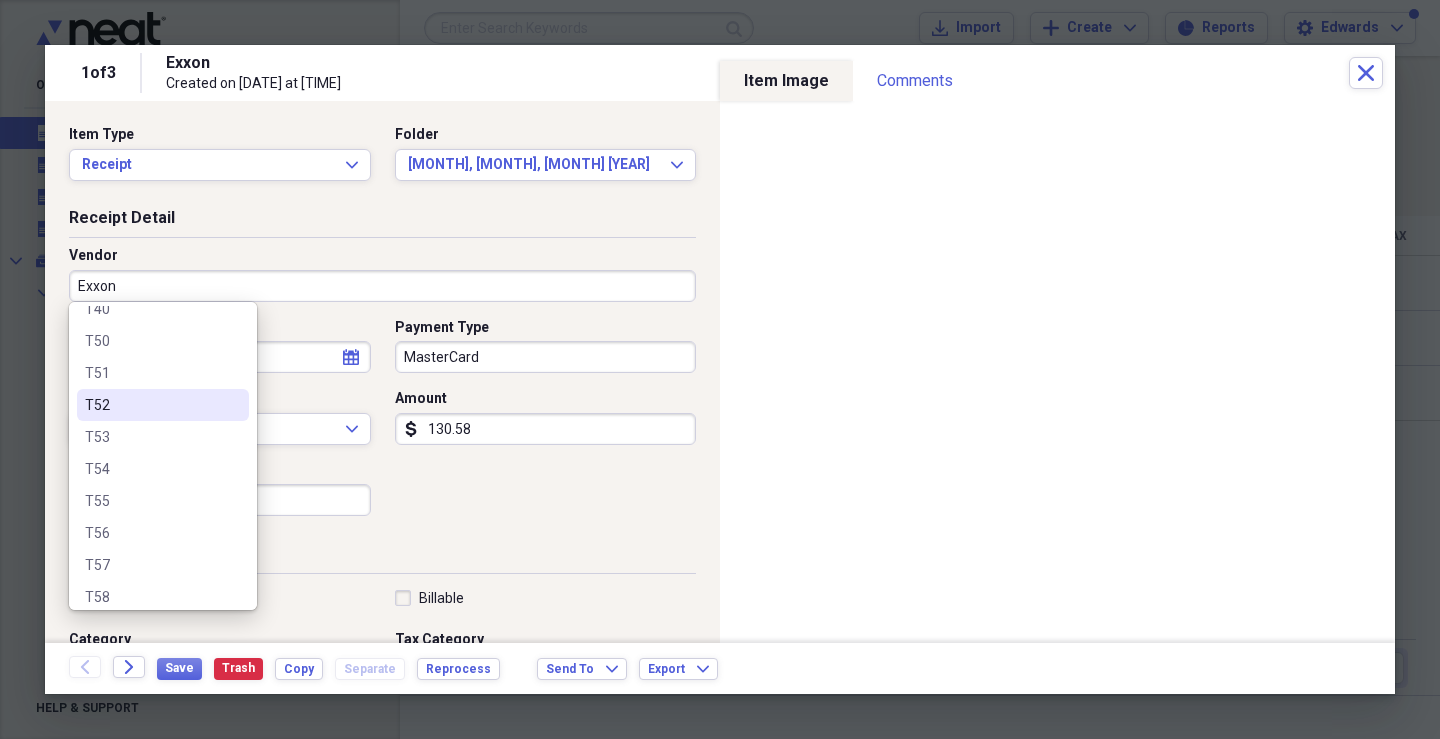 scroll, scrollTop: 700, scrollLeft: 0, axis: vertical 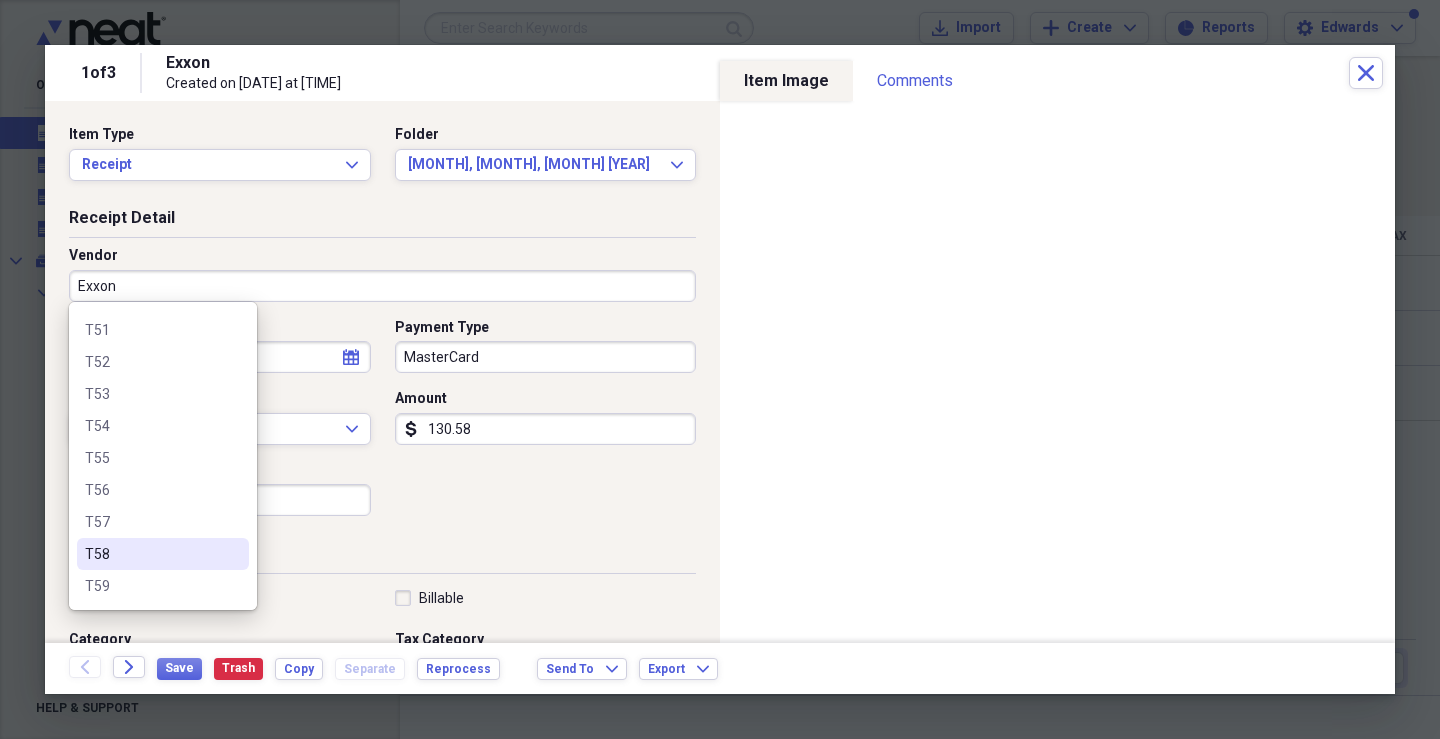 click on "T58" at bounding box center [151, 554] 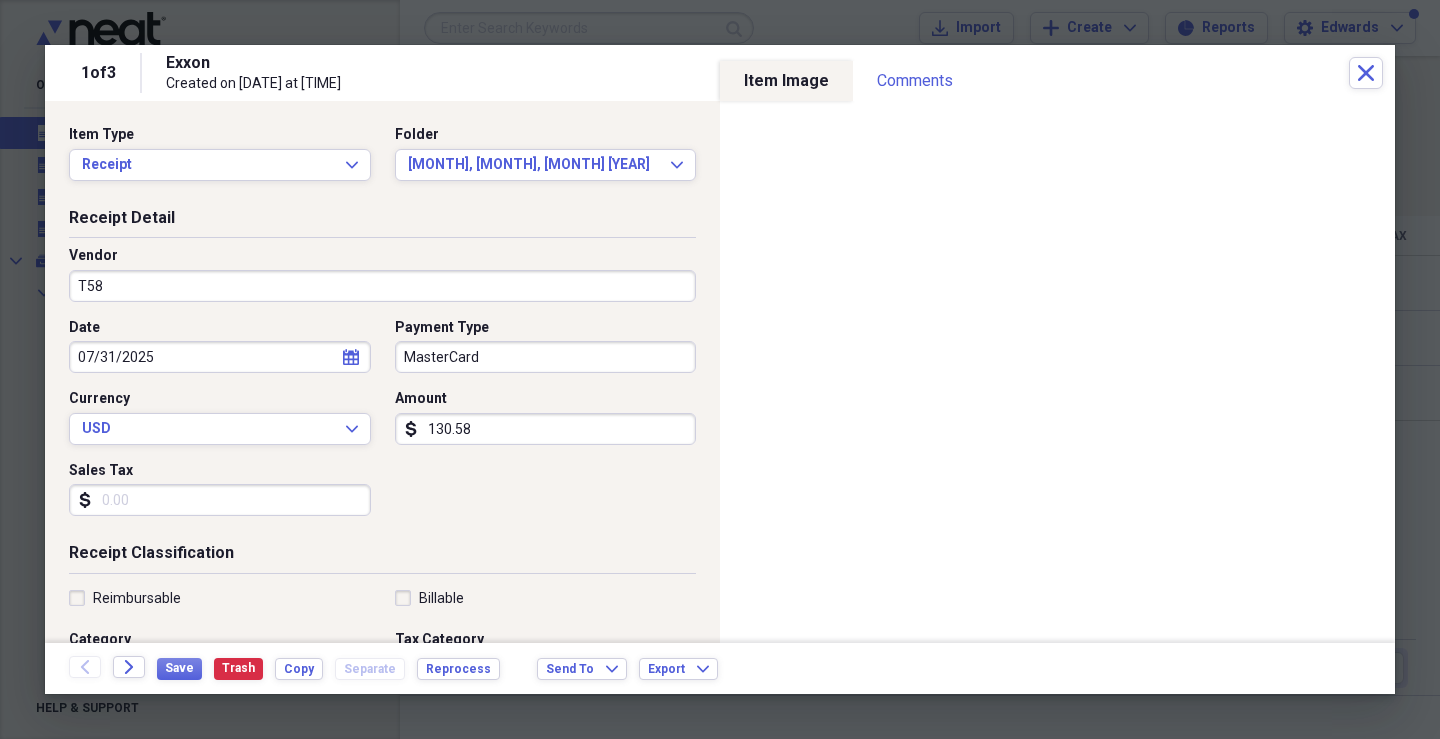 click on "MasterCard" at bounding box center [546, 357] 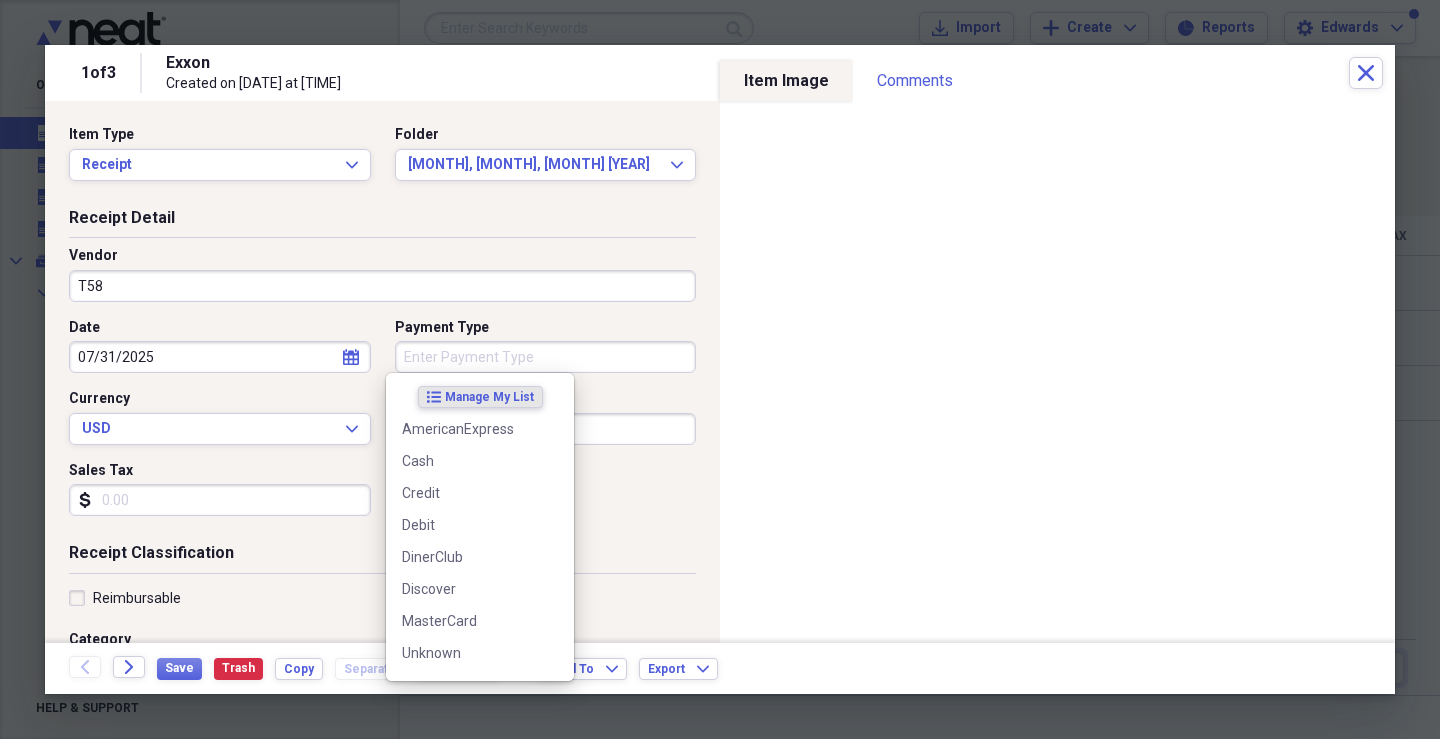type 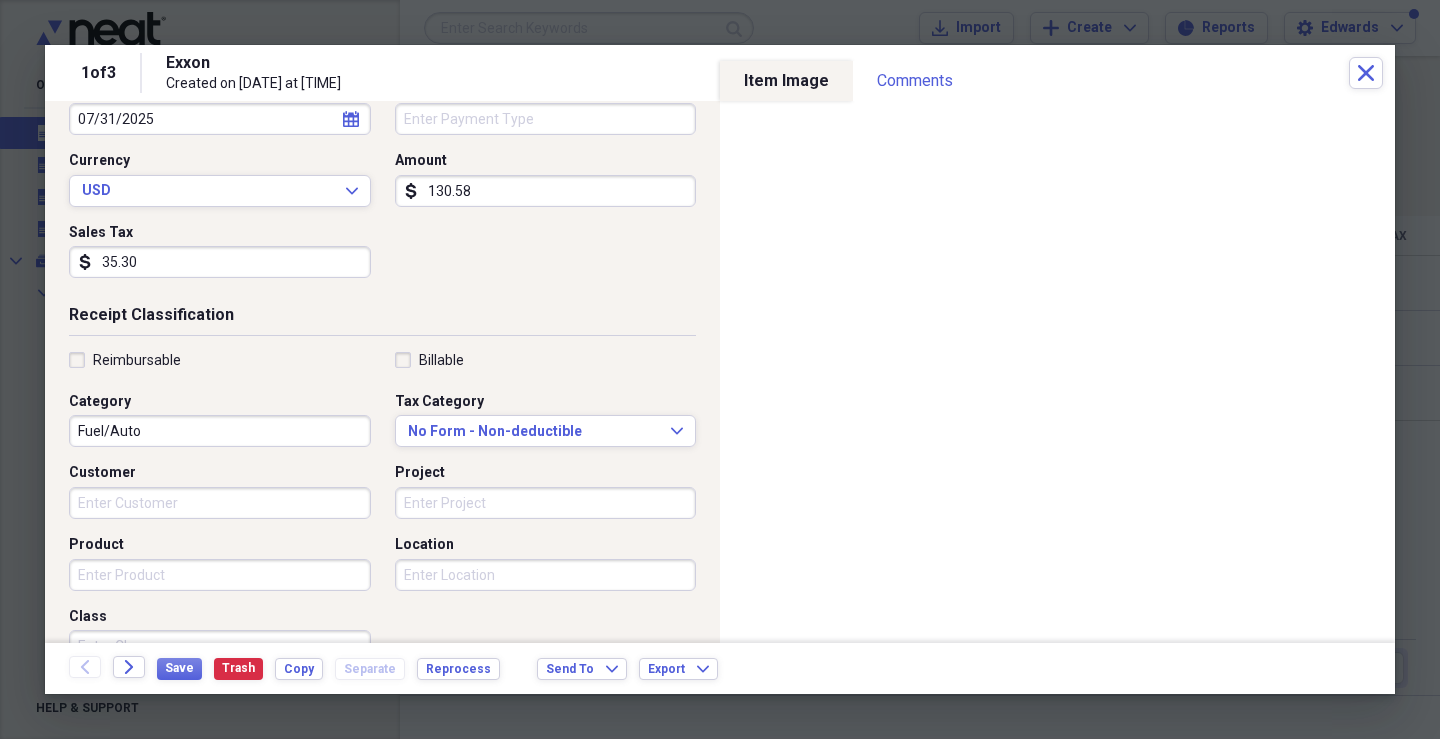 scroll, scrollTop: 300, scrollLeft: 0, axis: vertical 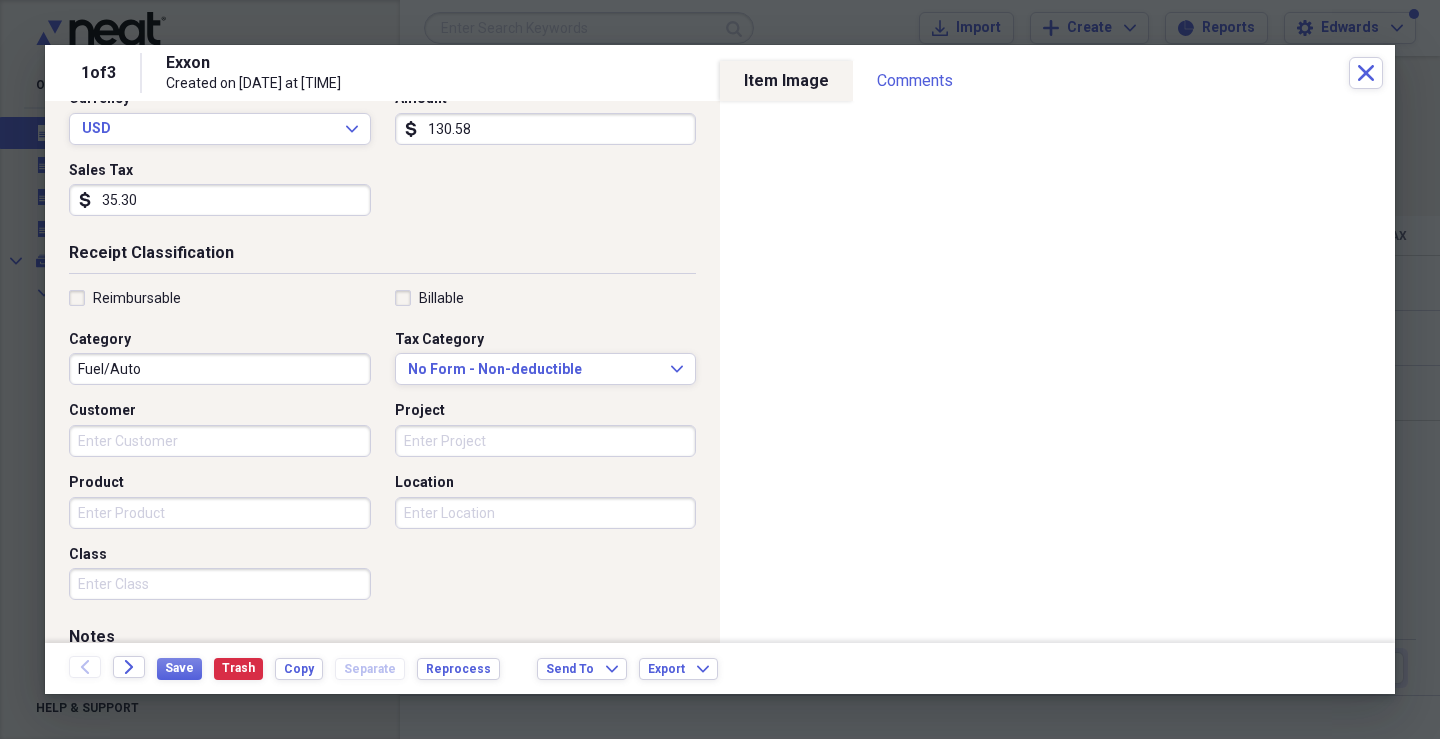 type on "35.30" 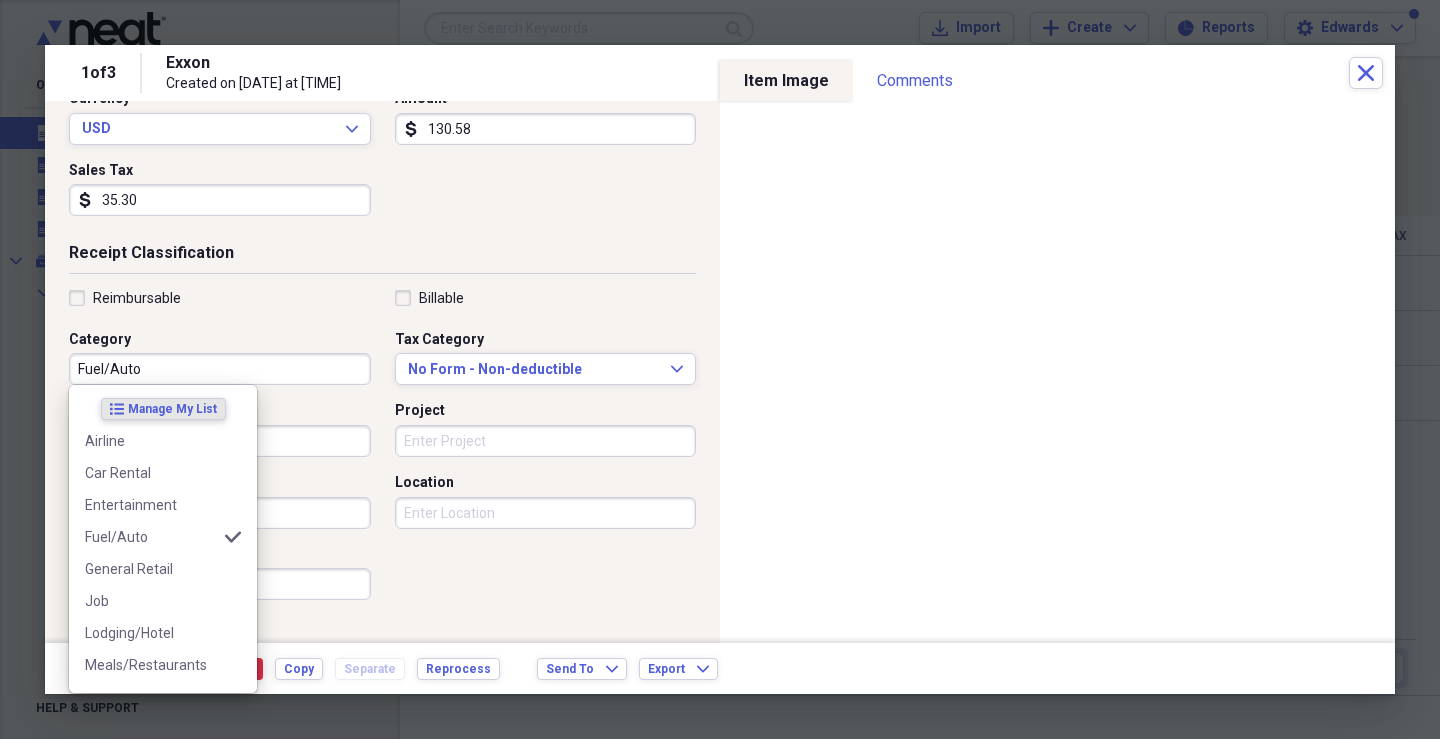 click on "Fuel/Auto" at bounding box center (220, 369) 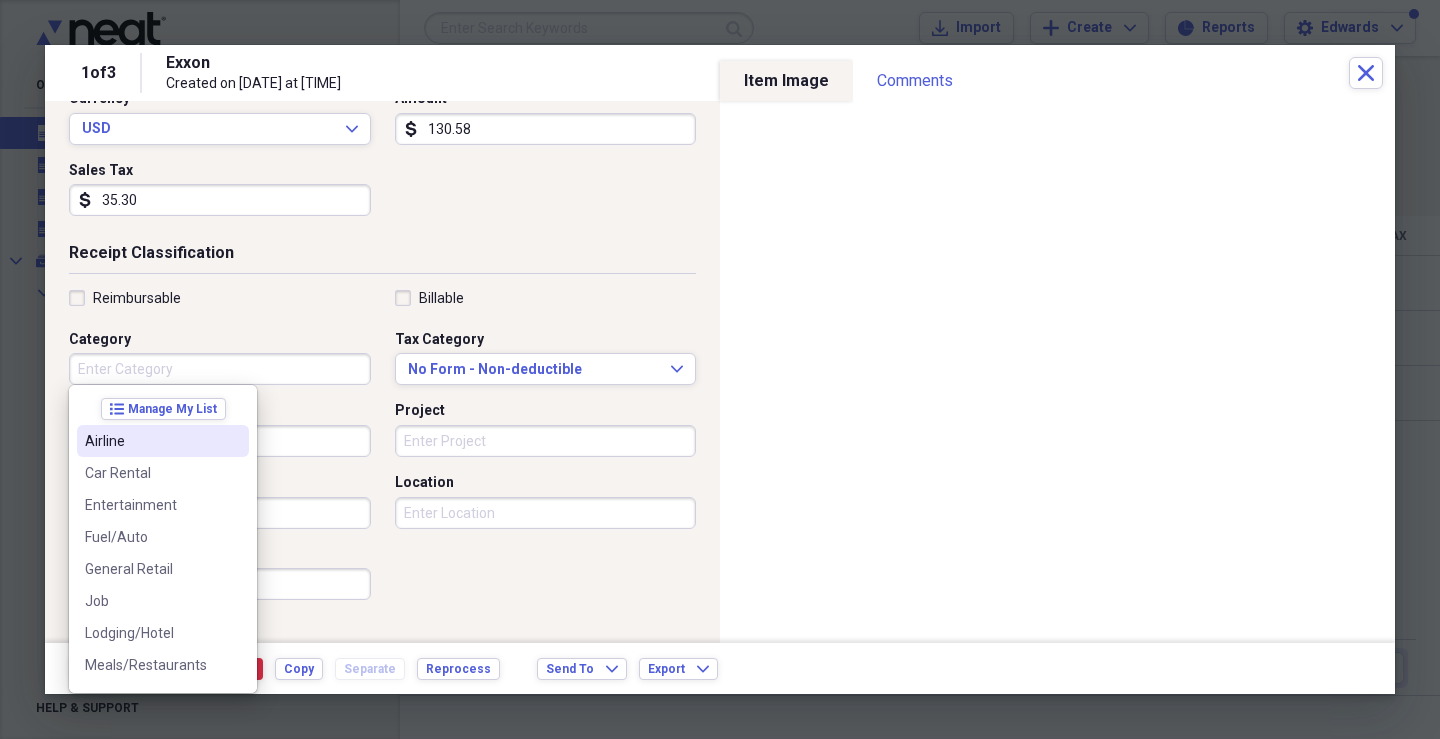 type 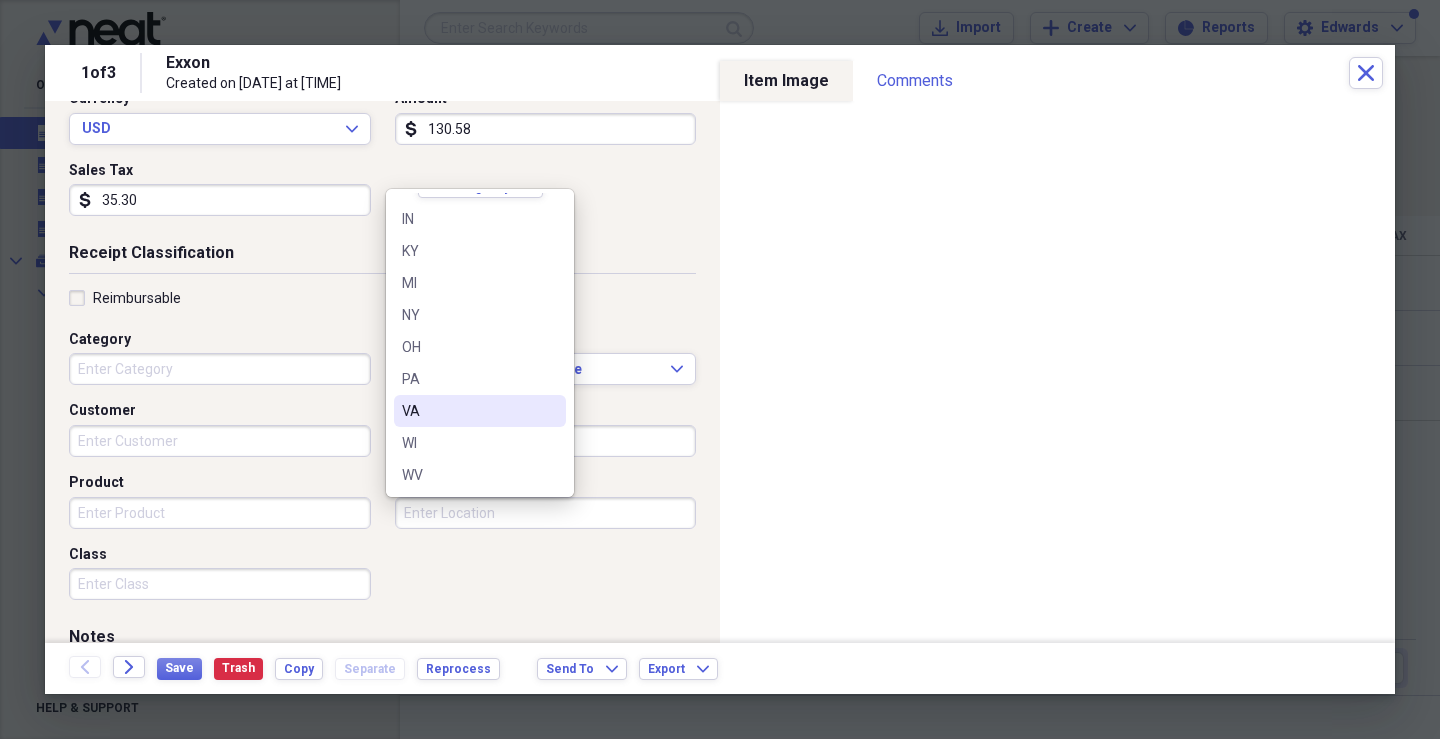 scroll, scrollTop: 28, scrollLeft: 0, axis: vertical 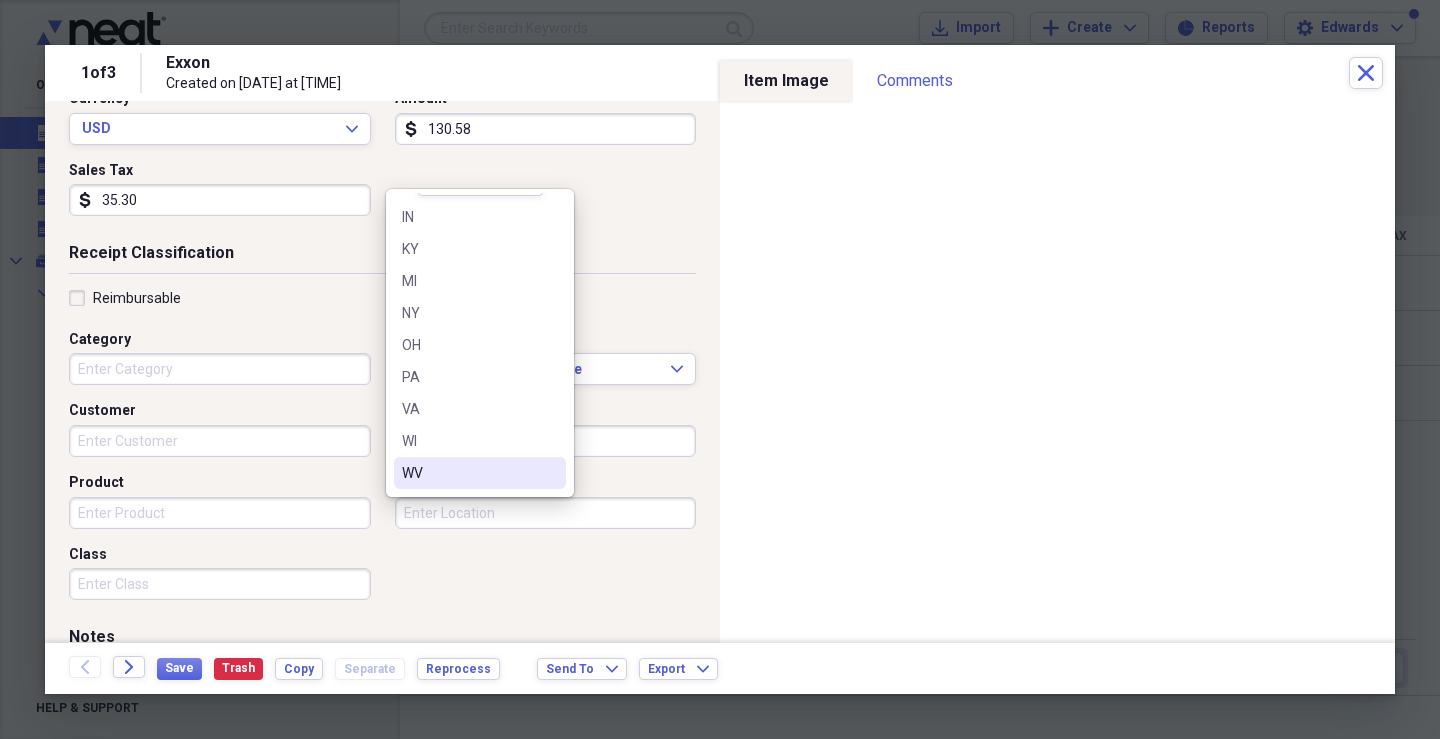 click on "WV" at bounding box center (480, 473) 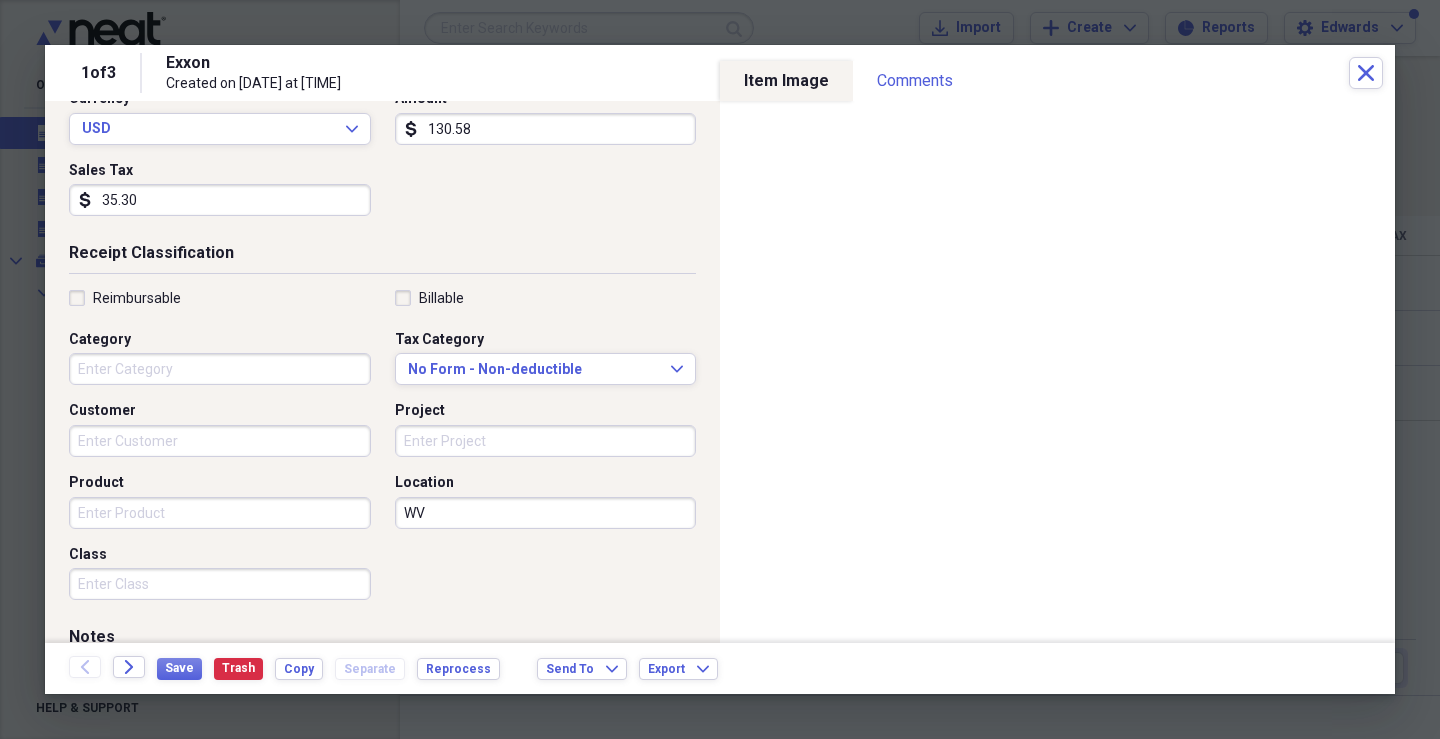 click on "Customer" at bounding box center [220, 441] 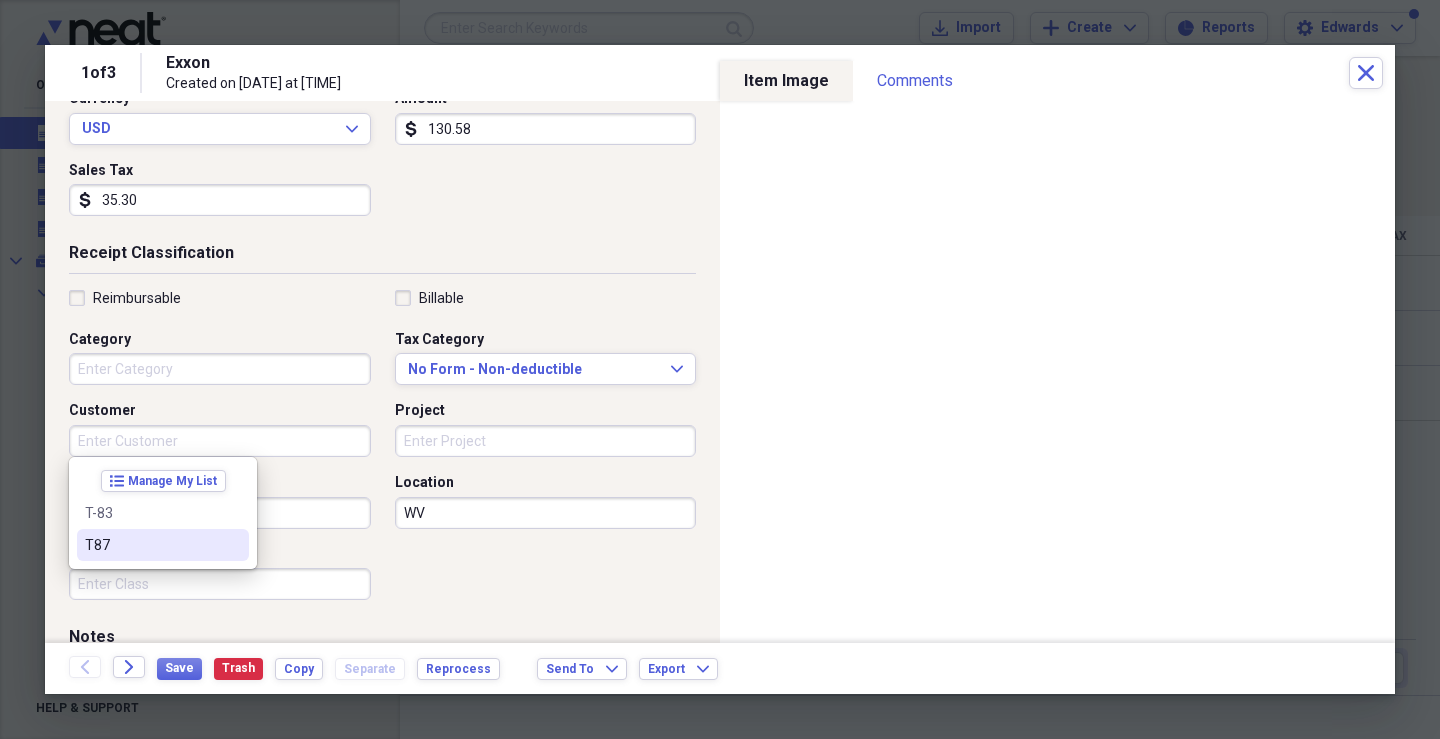 click on "Reimbursable Billable Category Tax Category No Form - Non-deductible Expand Customer Project Product Location WV Class" at bounding box center [382, 449] 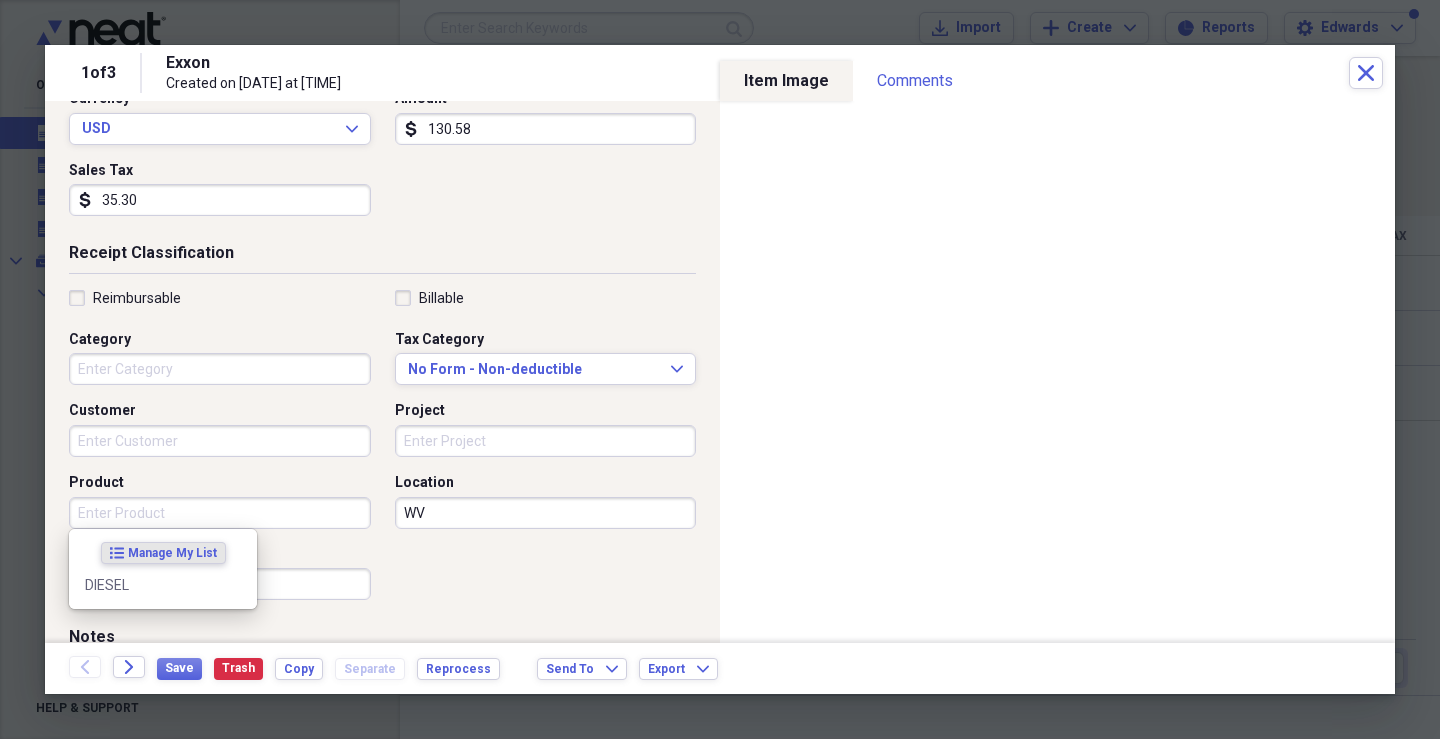 click on "Product" at bounding box center (220, 513) 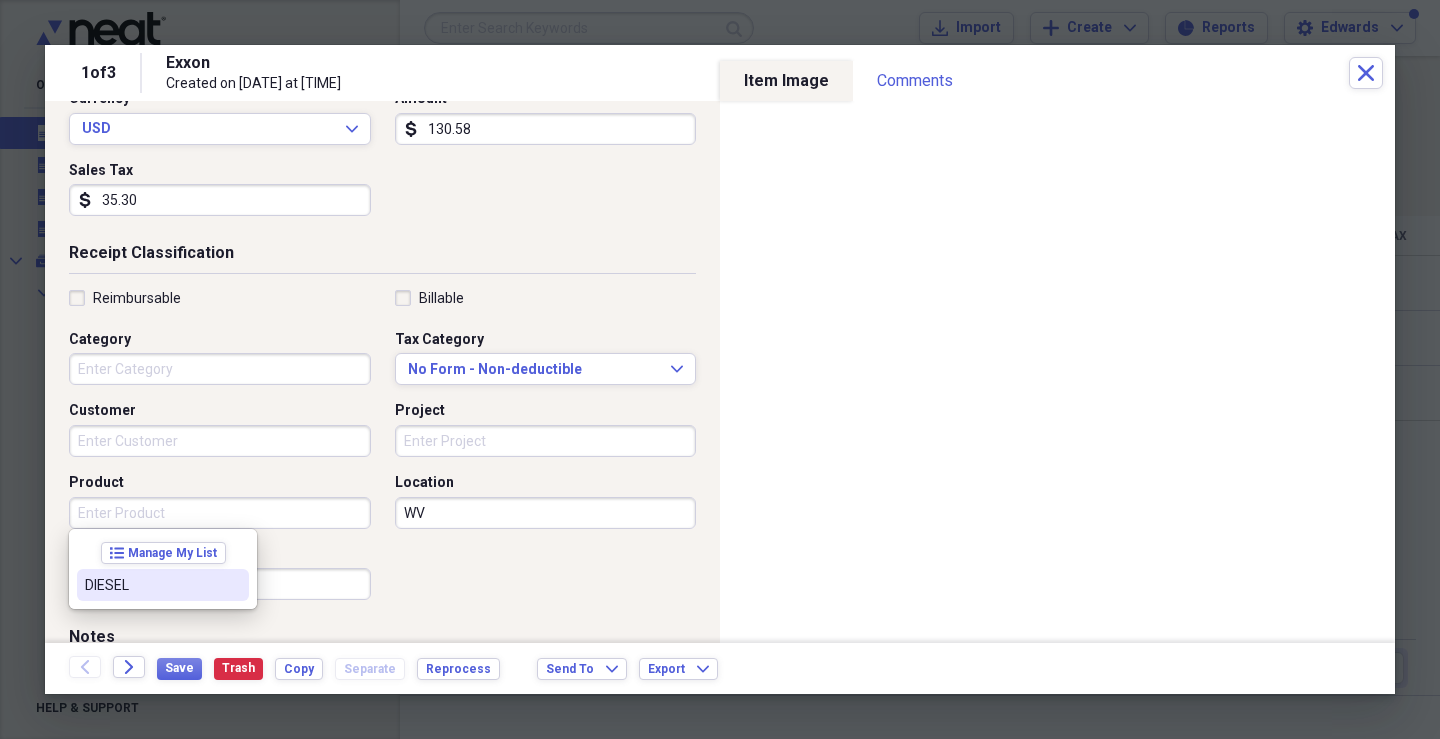 click on "DIESEL" at bounding box center (151, 585) 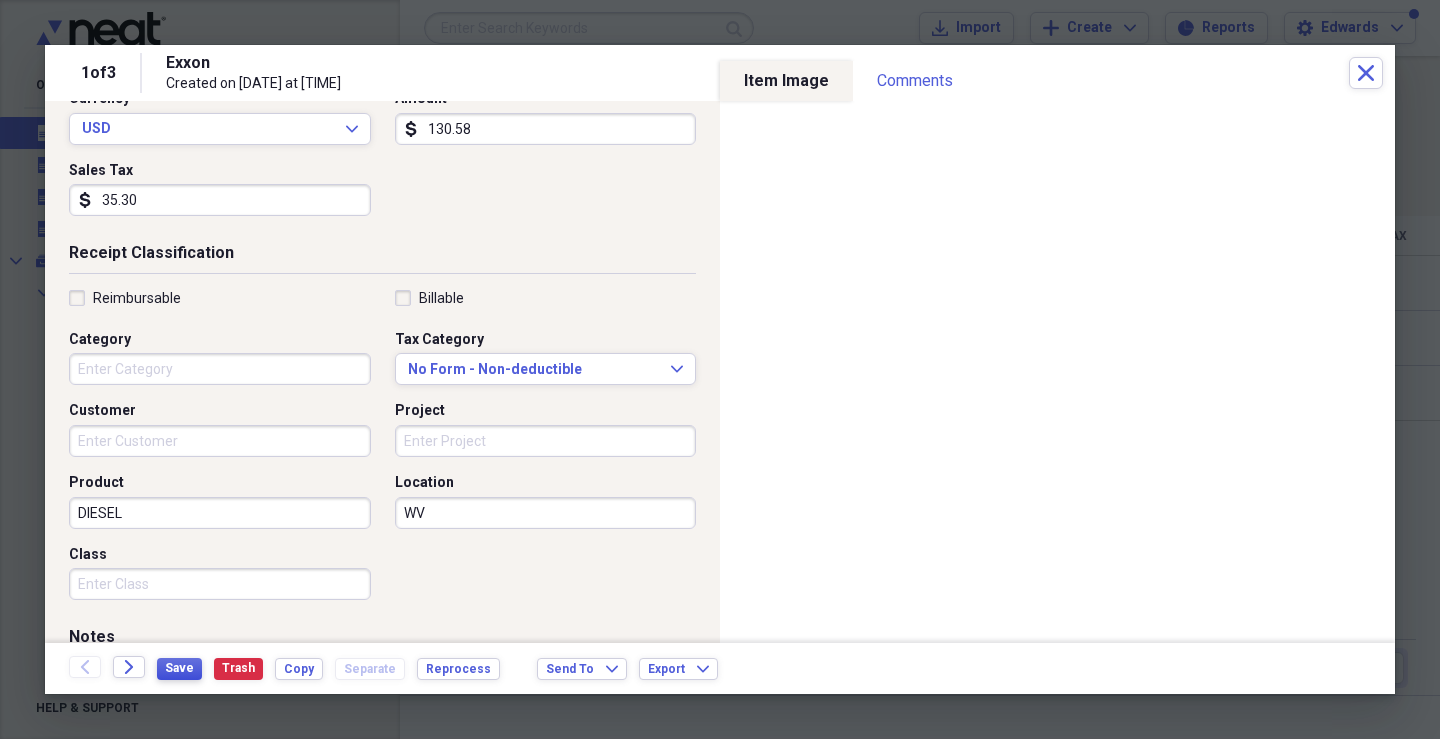 click on "Save" at bounding box center (179, 668) 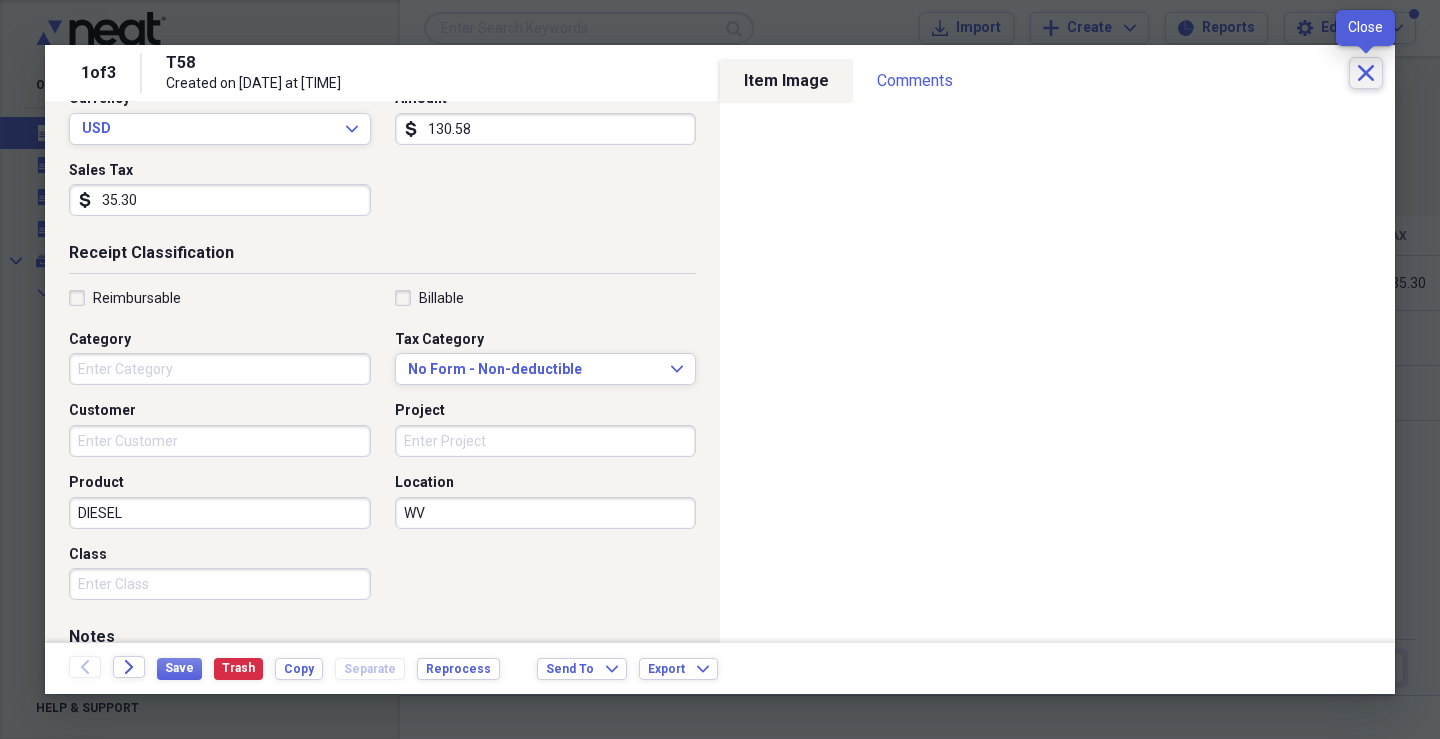 click on "Close" at bounding box center (1366, 73) 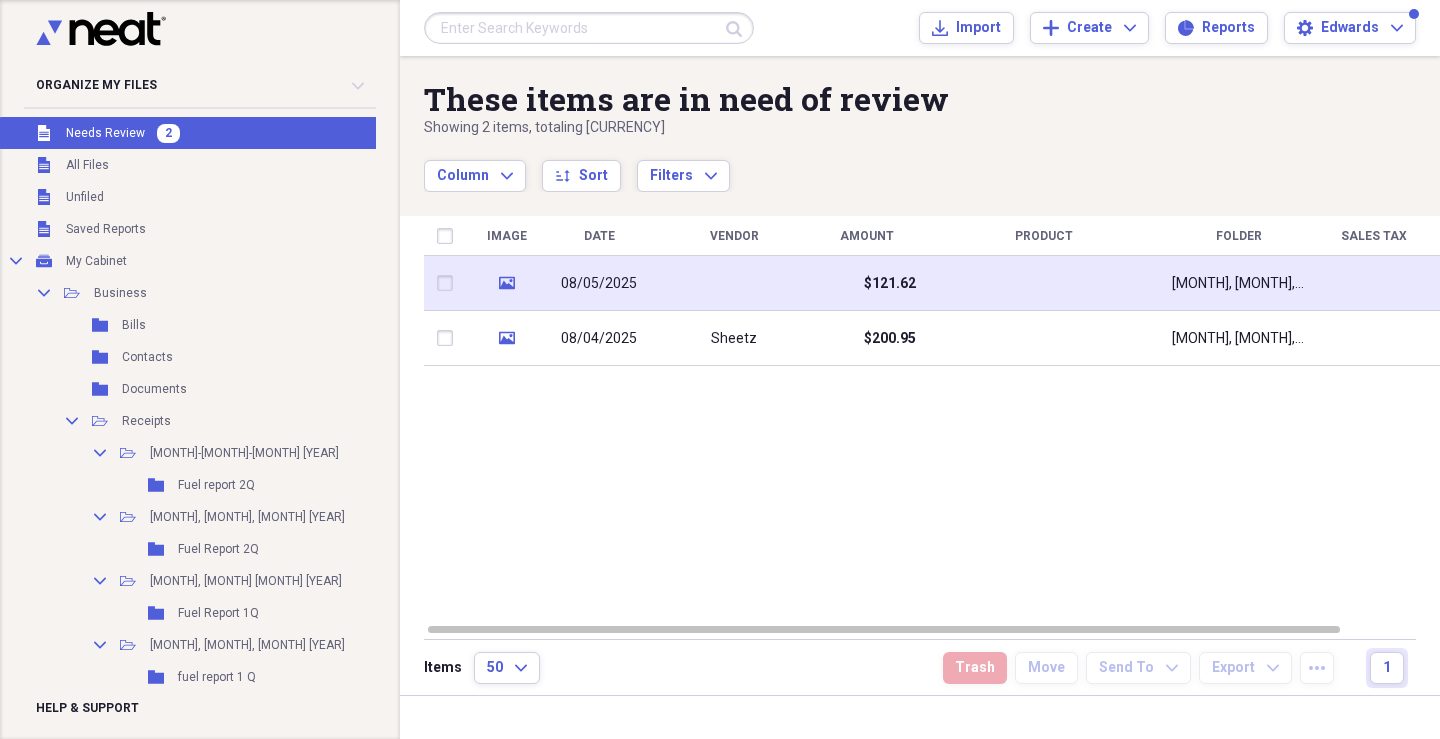 click on "$121.62" at bounding box center [866, 283] 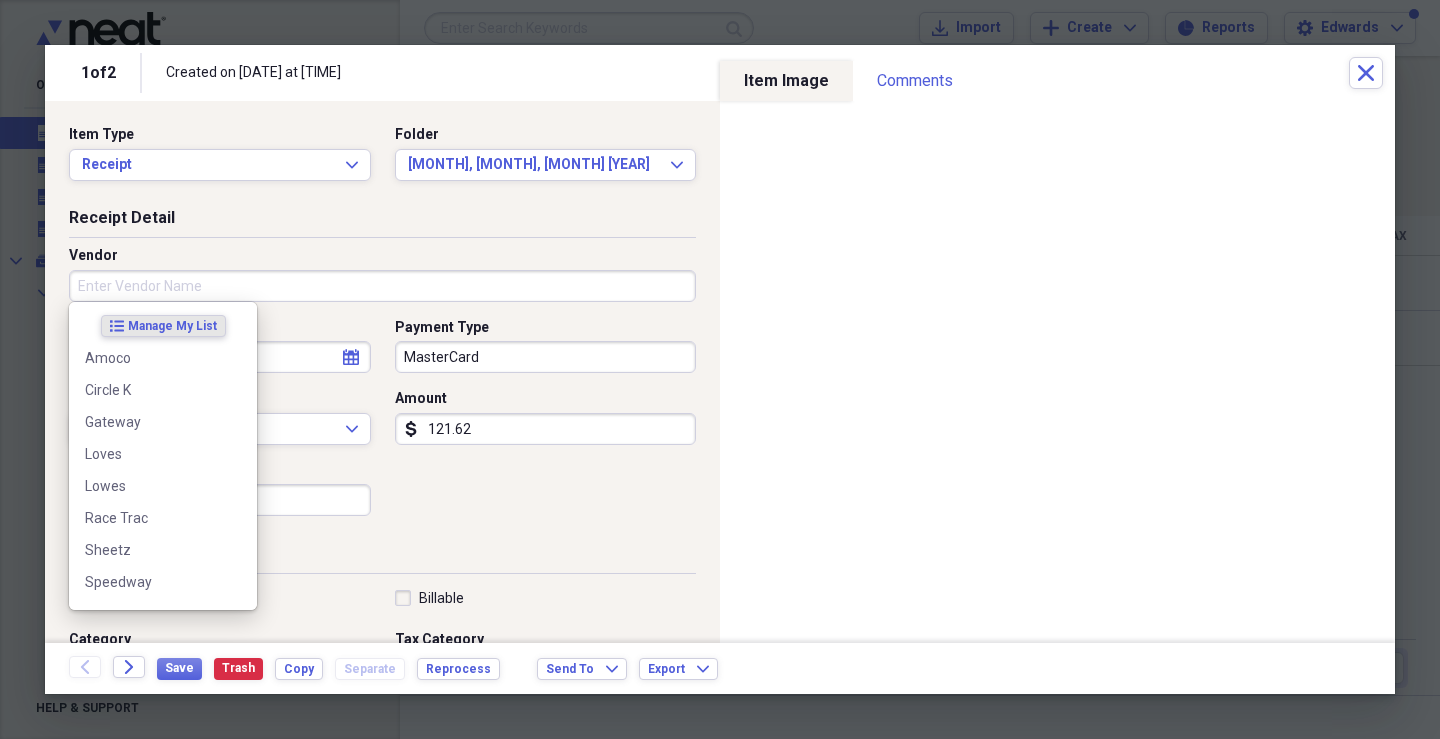 click on "Vendor" at bounding box center (382, 286) 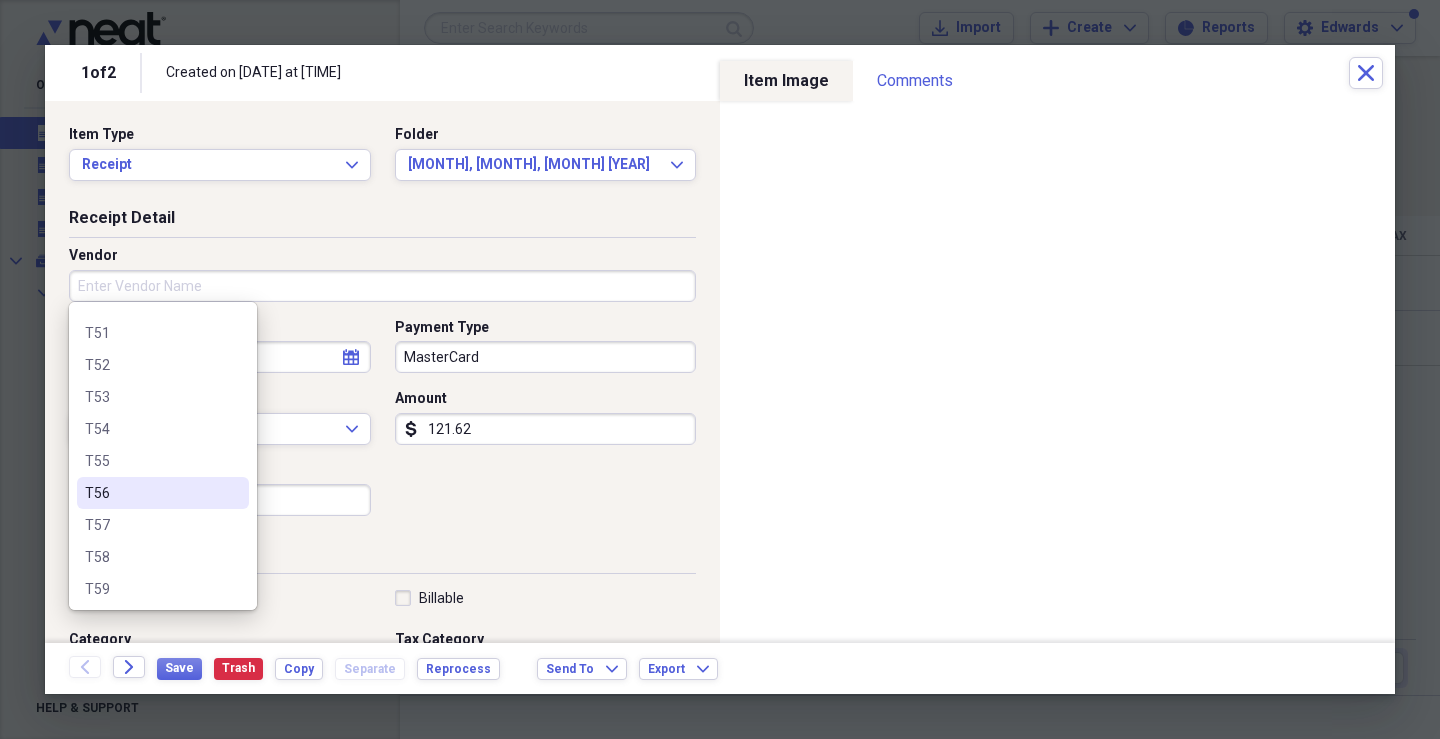scroll, scrollTop: 700, scrollLeft: 0, axis: vertical 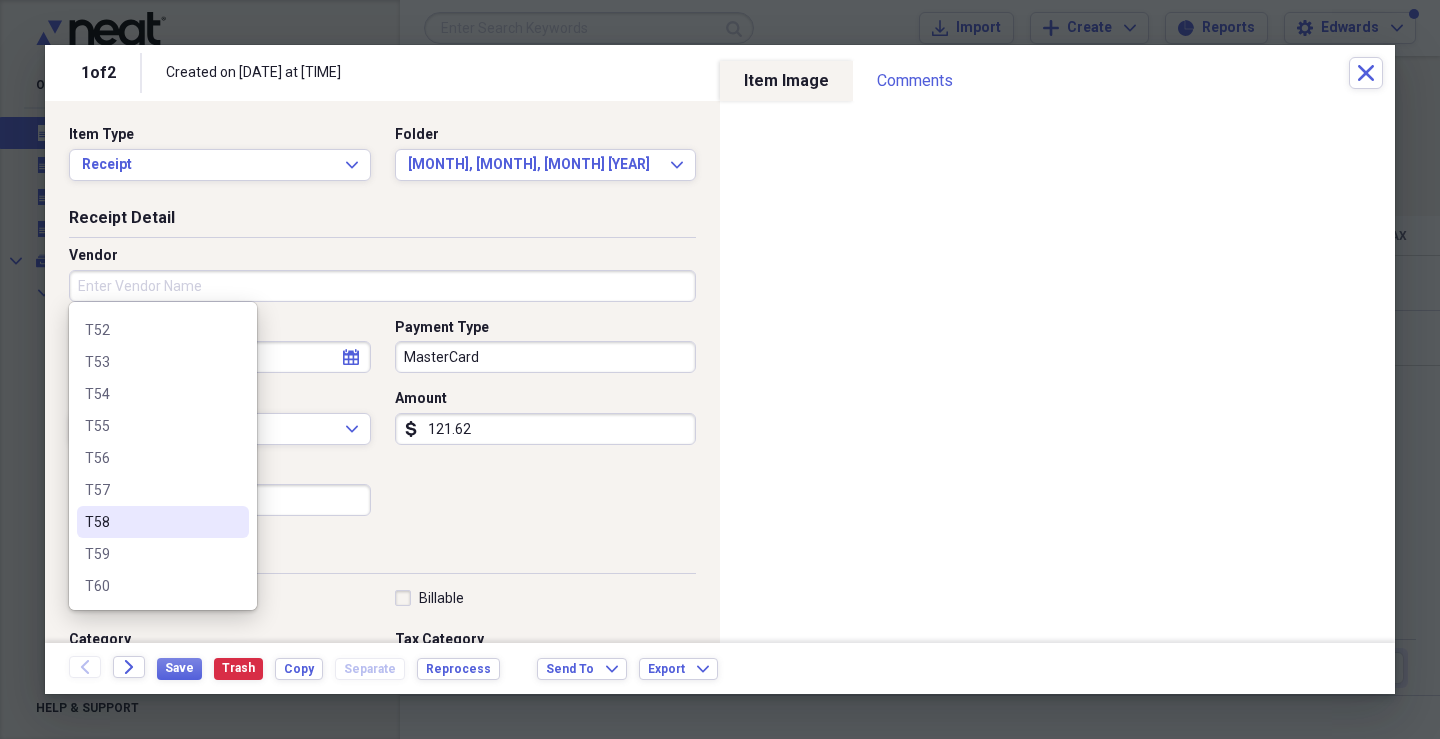 click on "T58" at bounding box center [151, 522] 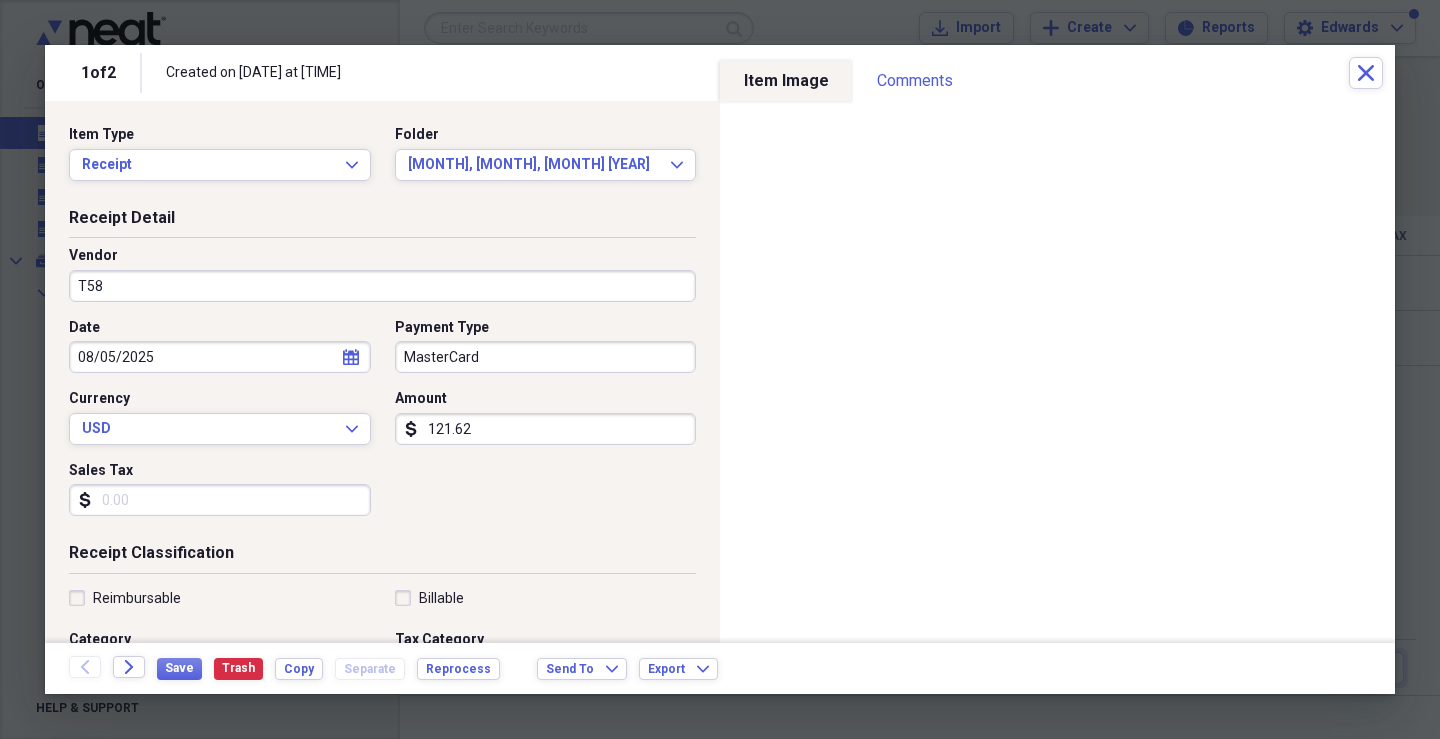 click on "MasterCard" at bounding box center (546, 357) 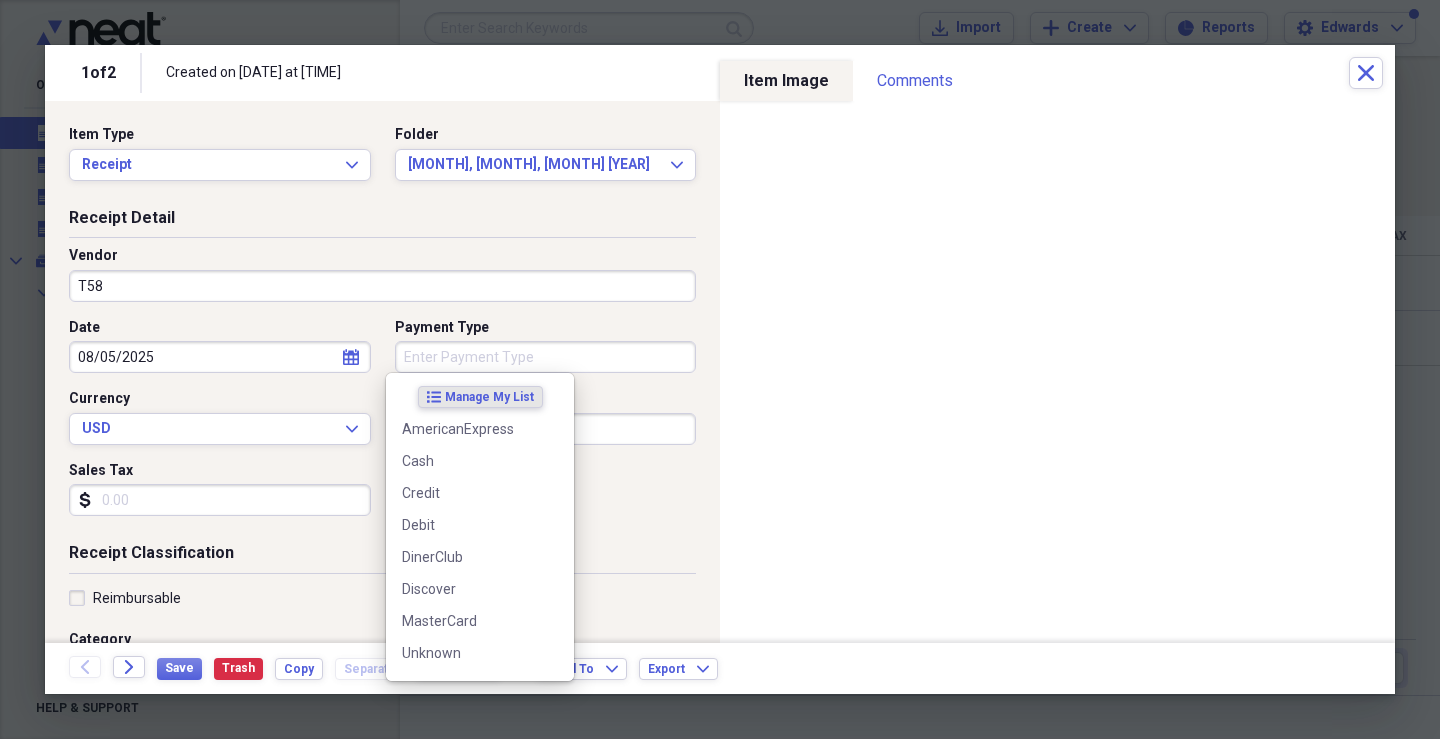 type 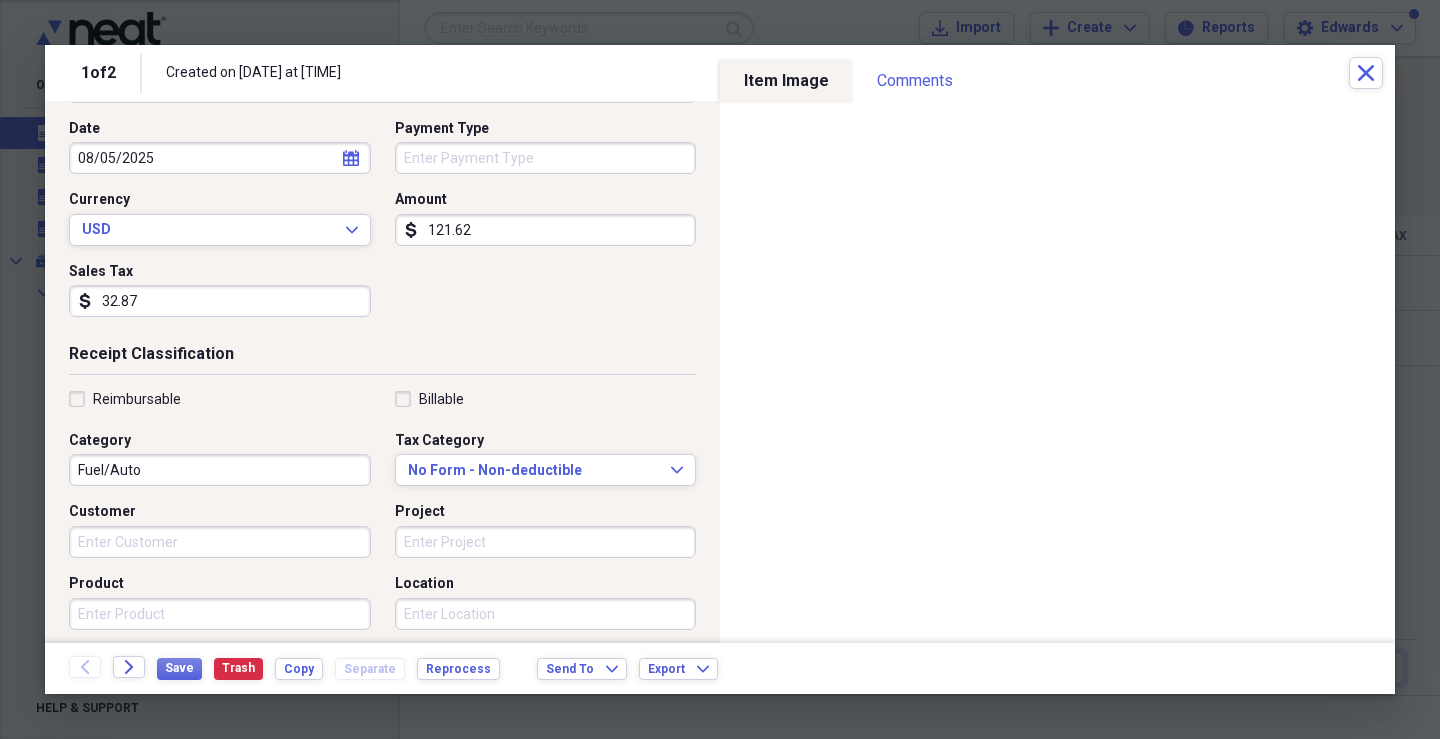 scroll, scrollTop: 200, scrollLeft: 0, axis: vertical 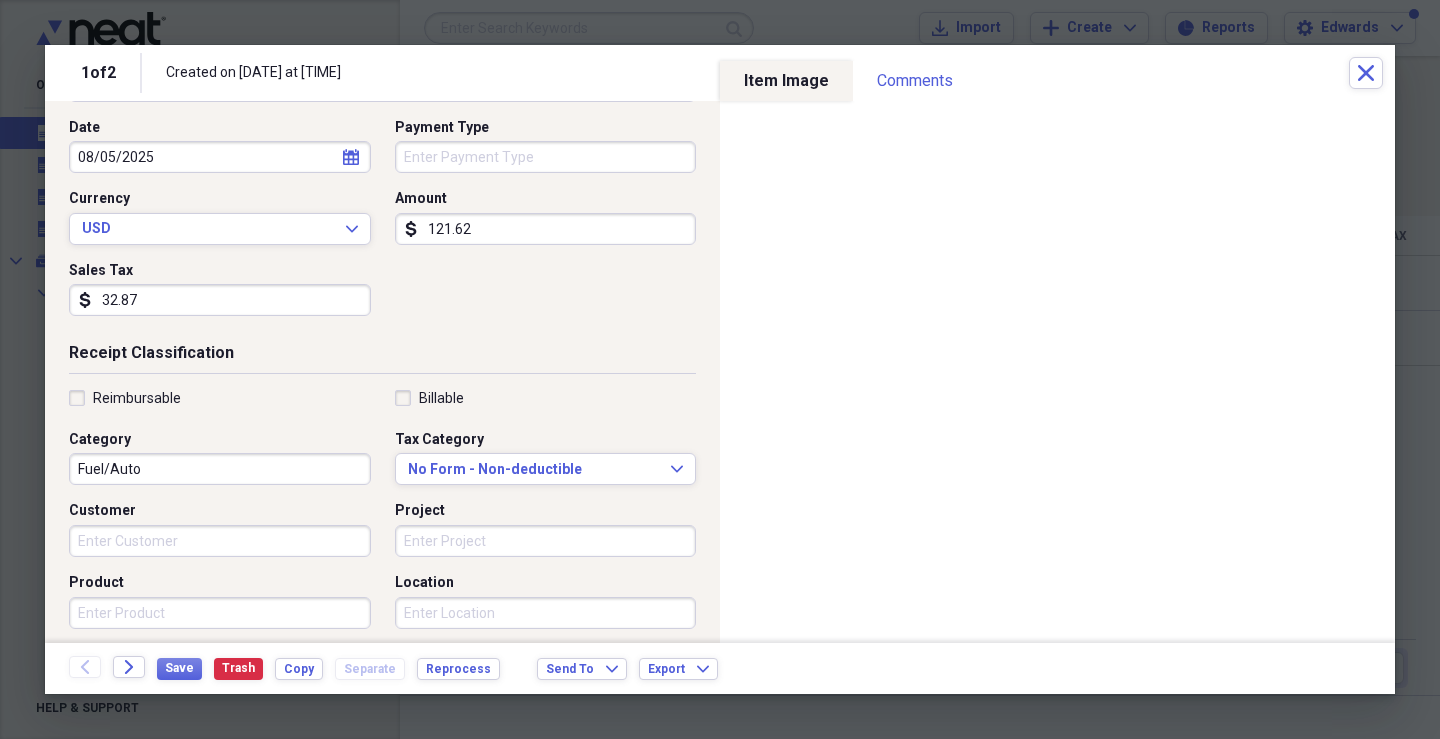 type on "32.87" 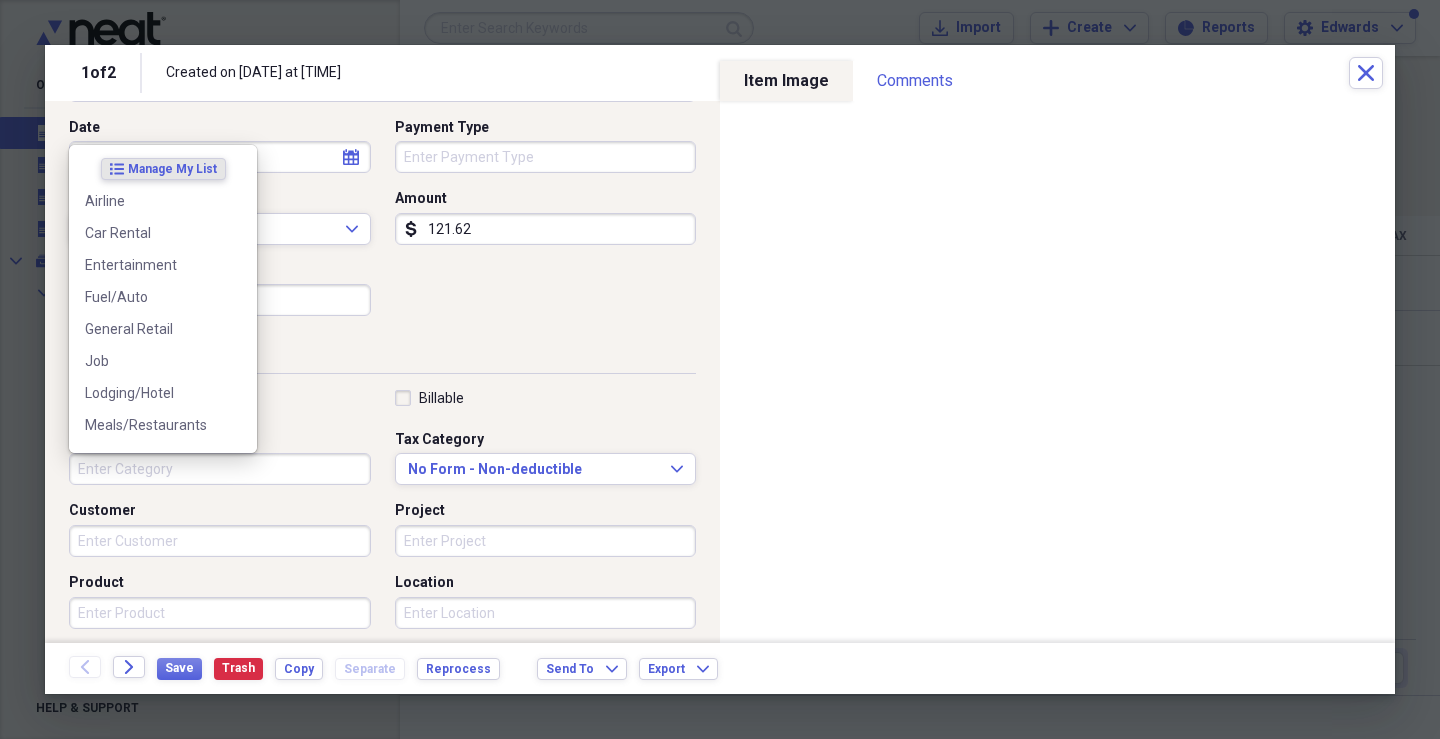 type 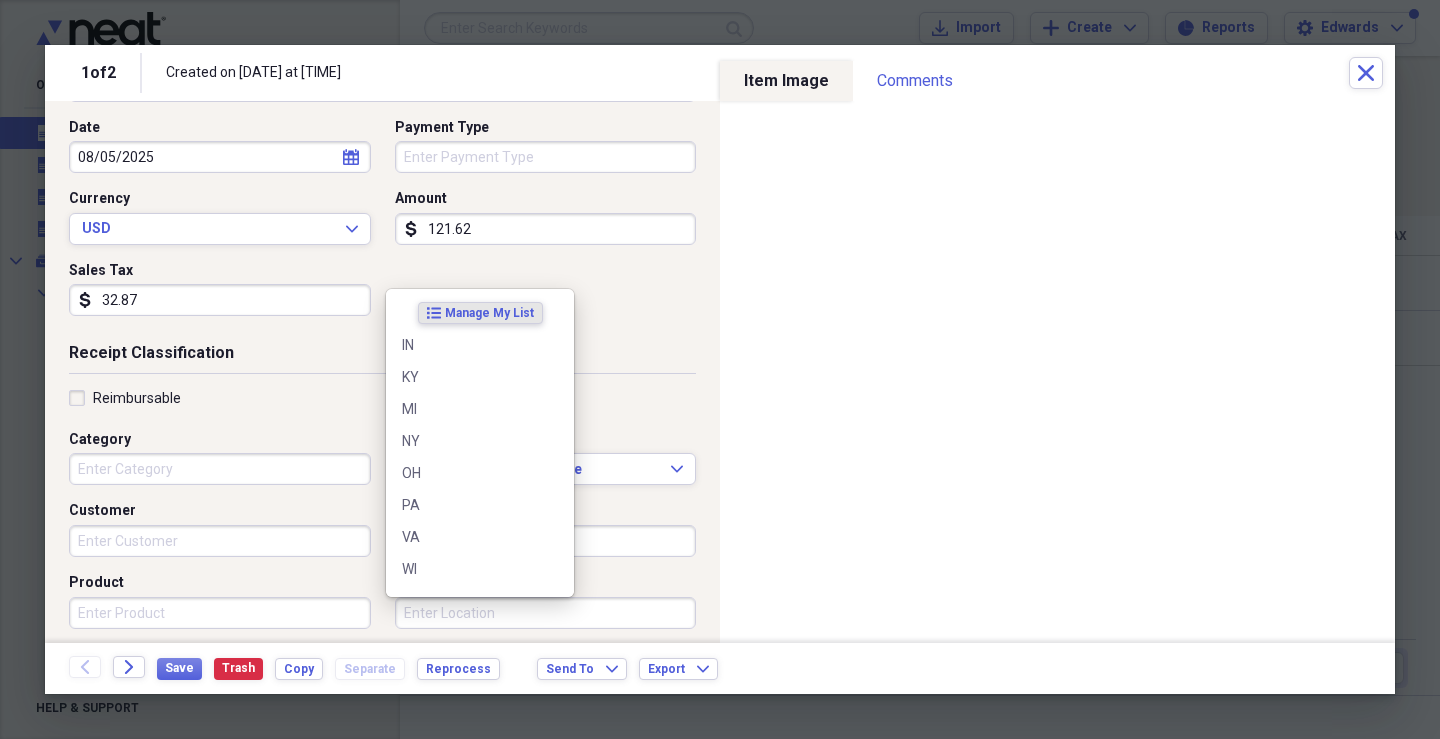 click on "Location" at bounding box center [546, 613] 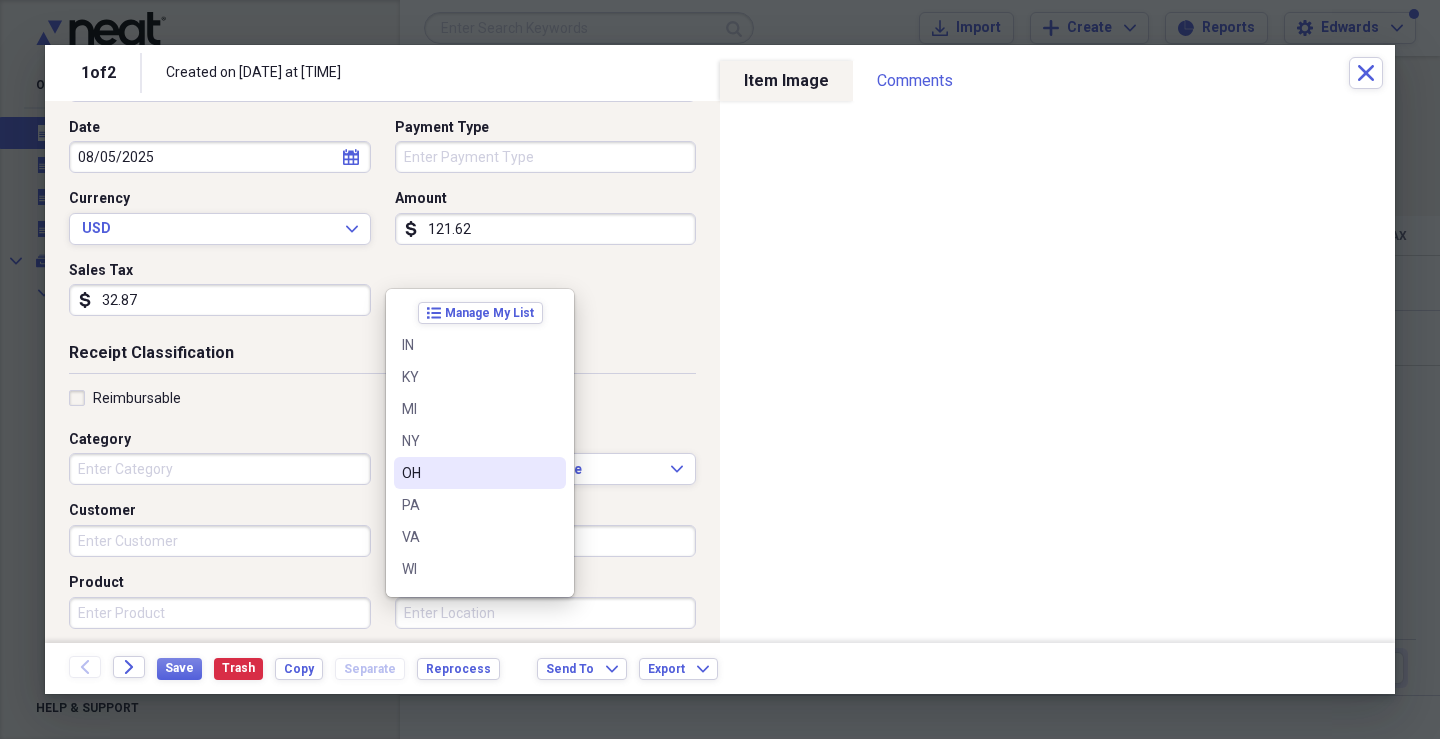 click on "OH" at bounding box center [468, 473] 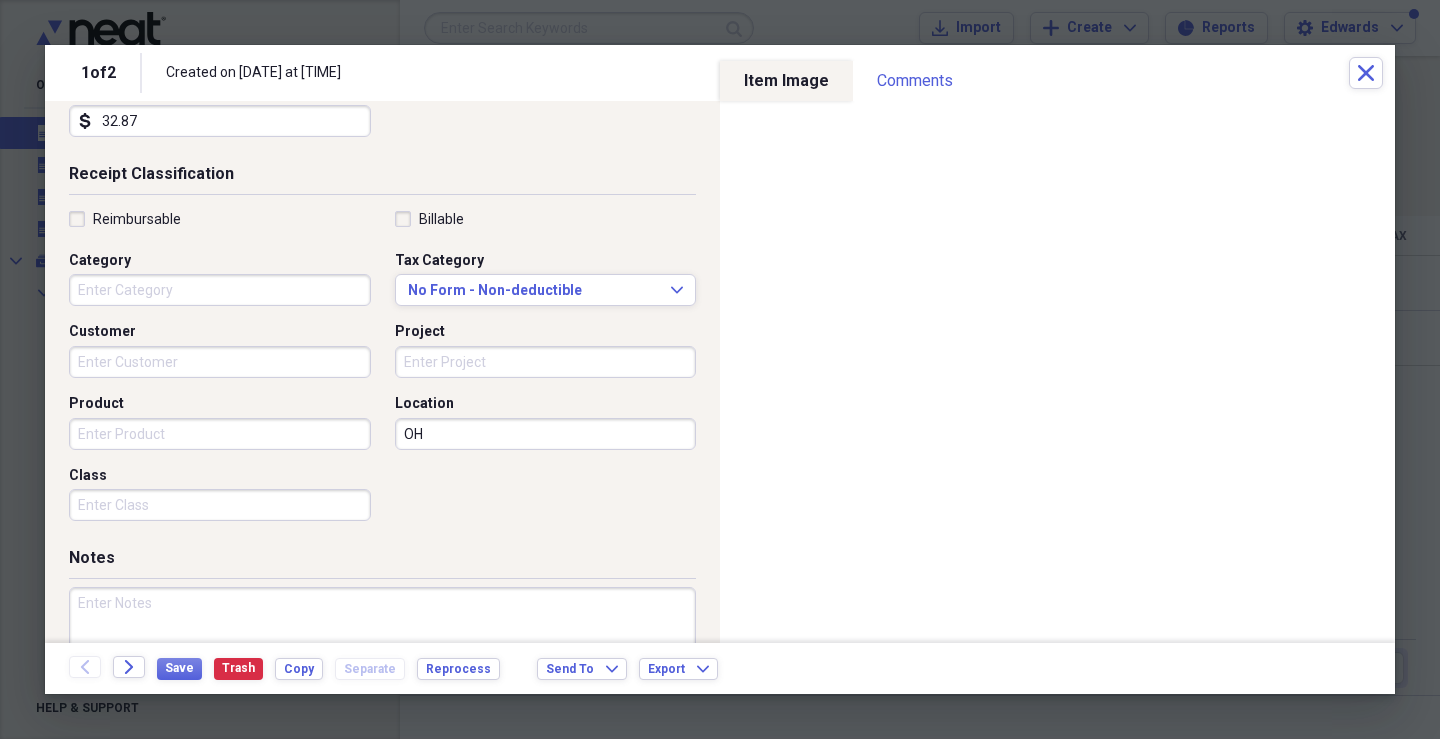 scroll, scrollTop: 400, scrollLeft: 0, axis: vertical 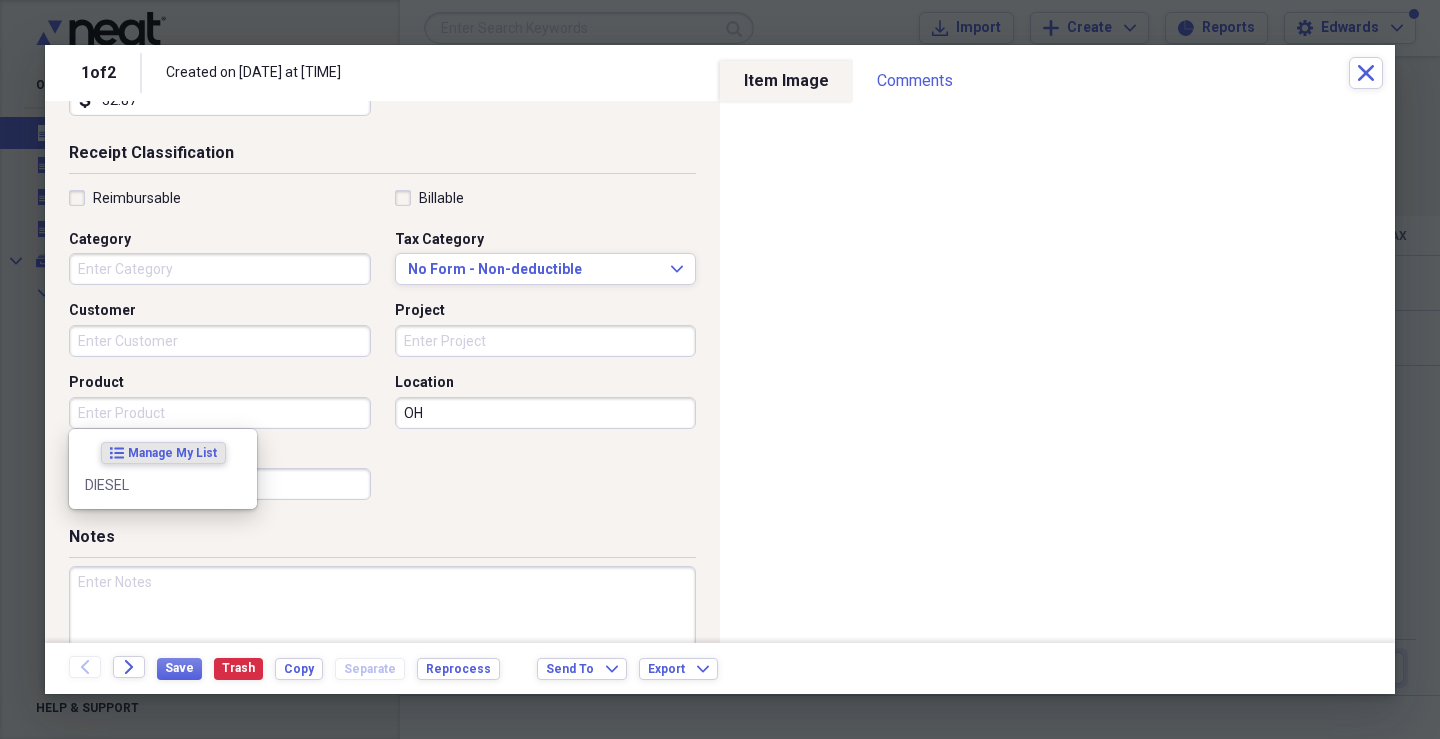 click on "Product" at bounding box center (220, 413) 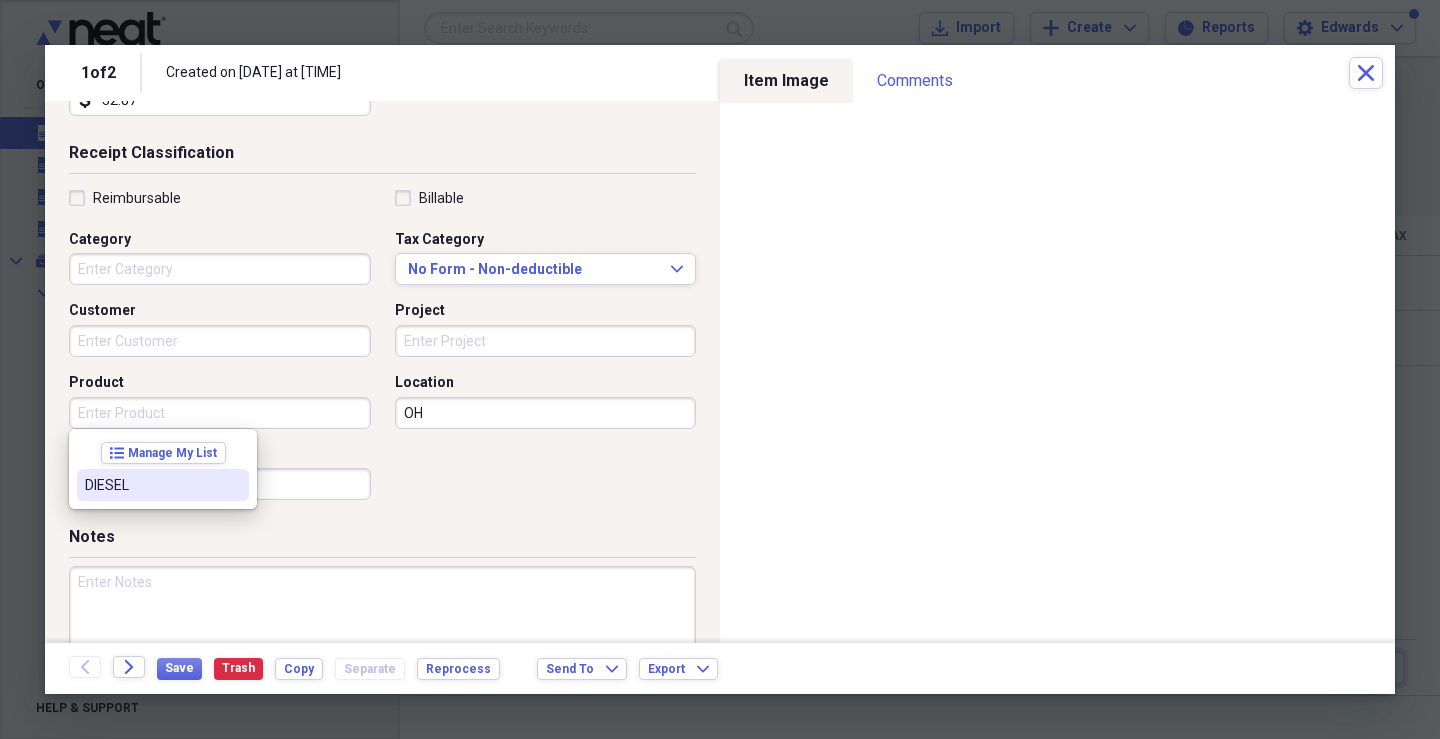 click on "DIESEL" at bounding box center [151, 485] 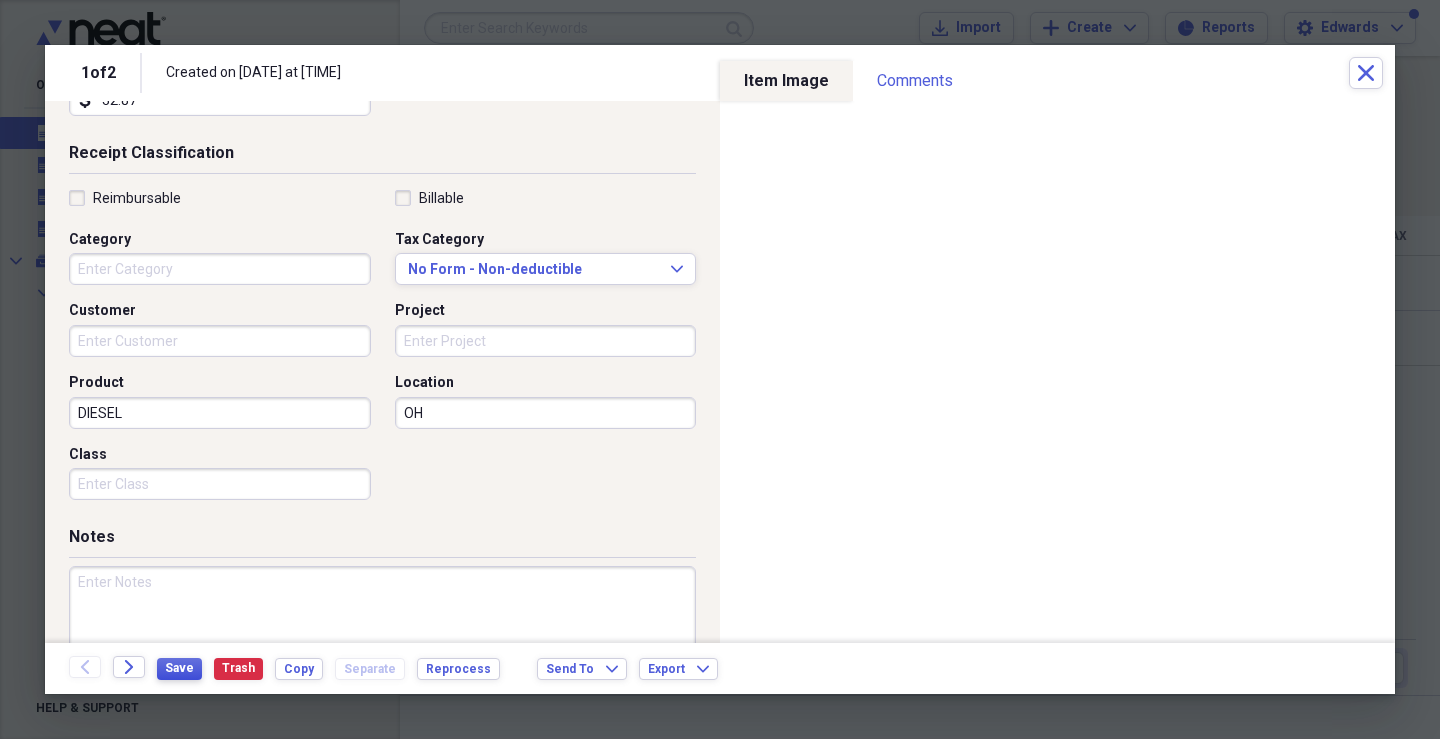click on "Save" at bounding box center [179, 668] 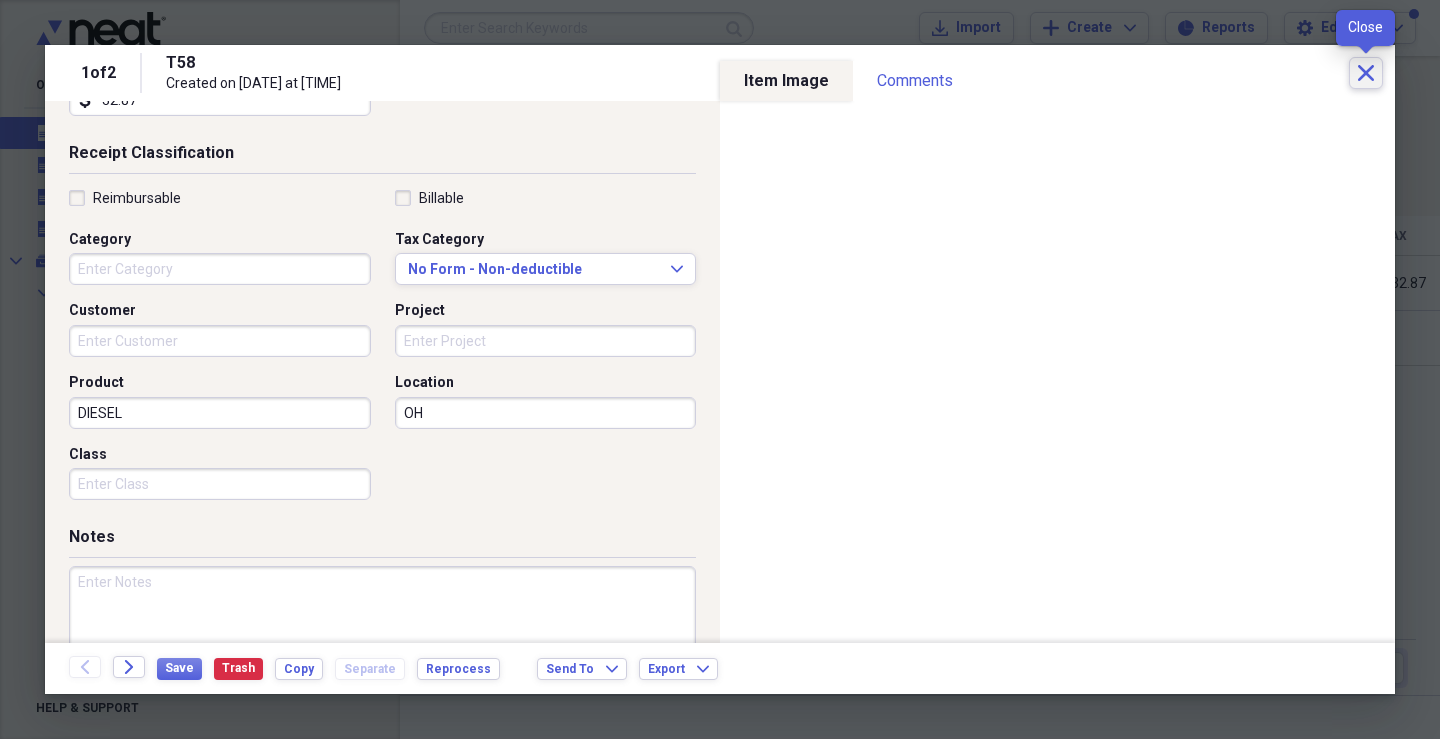 click on "Close" 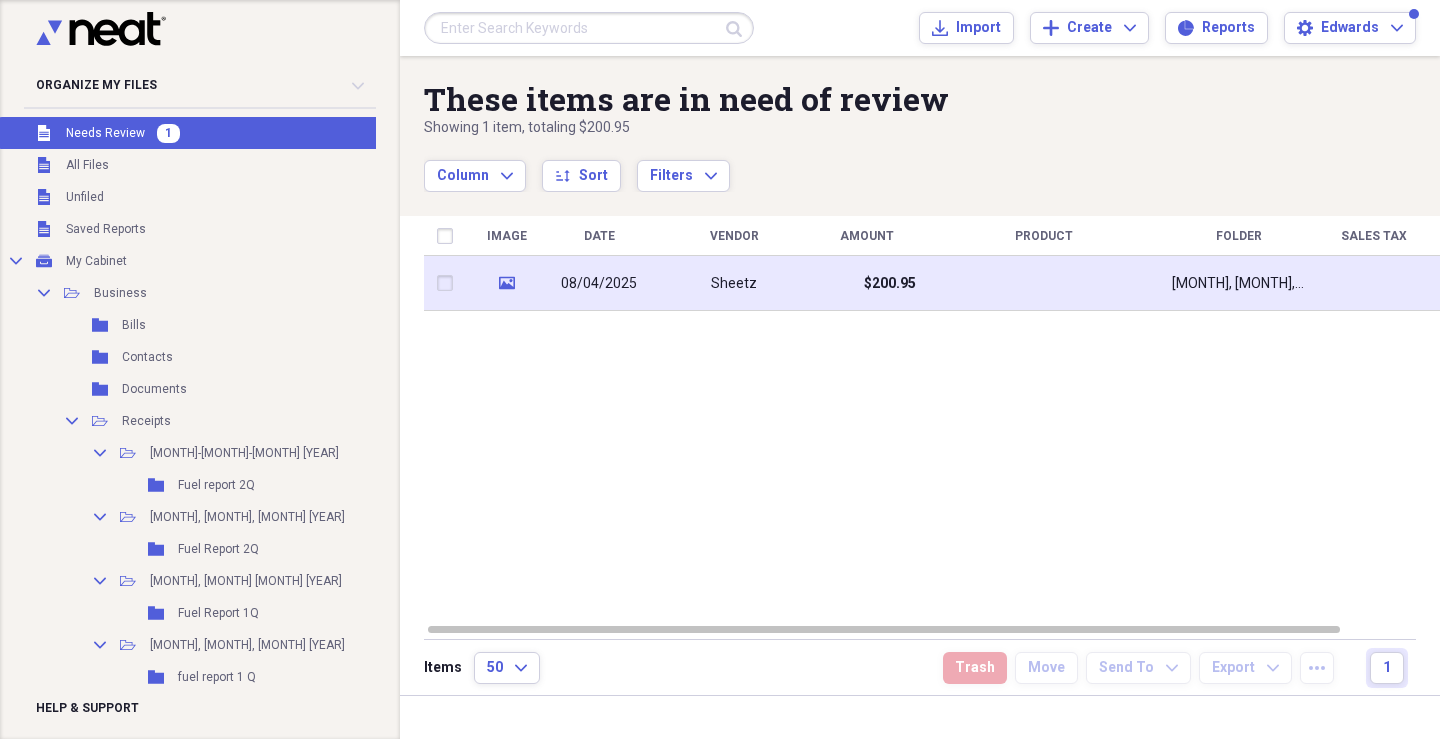 click on "Sheetz" at bounding box center [734, 283] 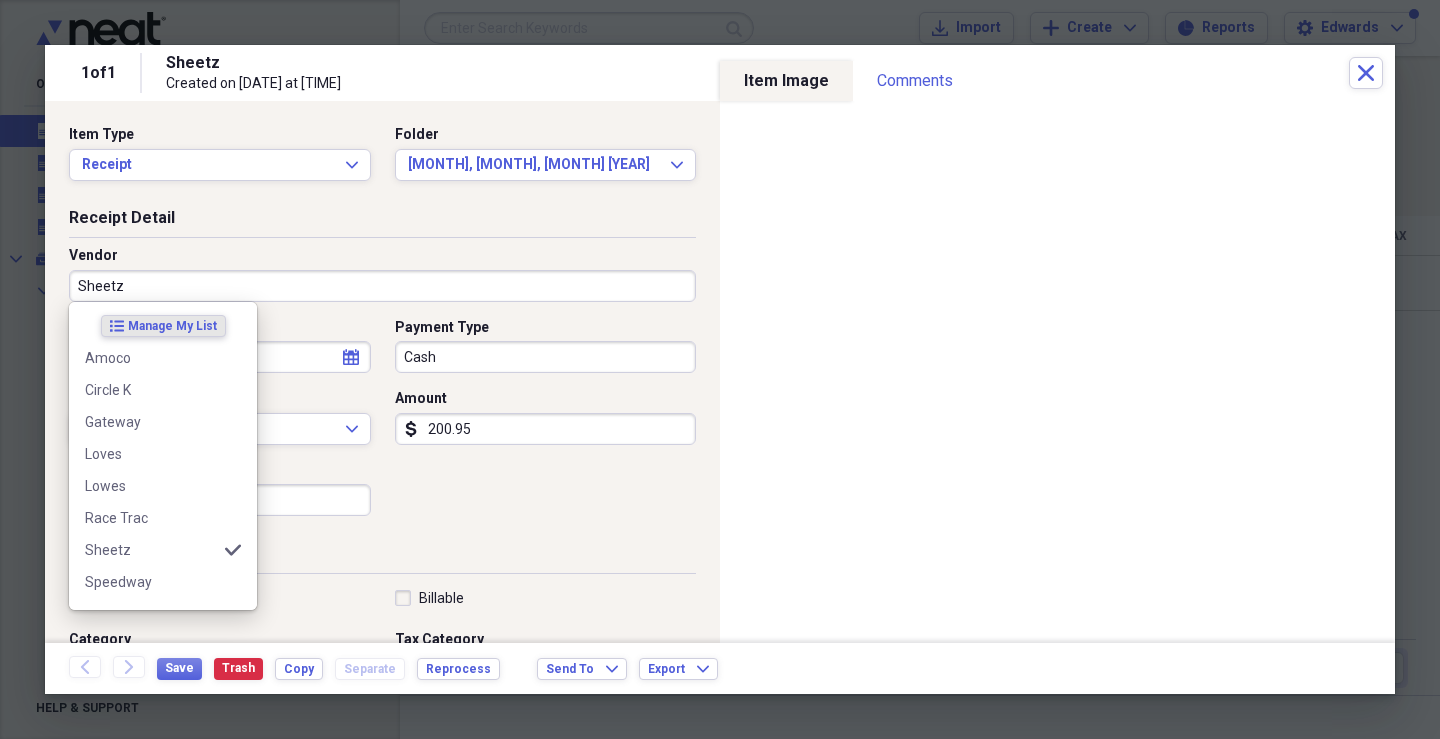 click on "Sheetz" at bounding box center [382, 286] 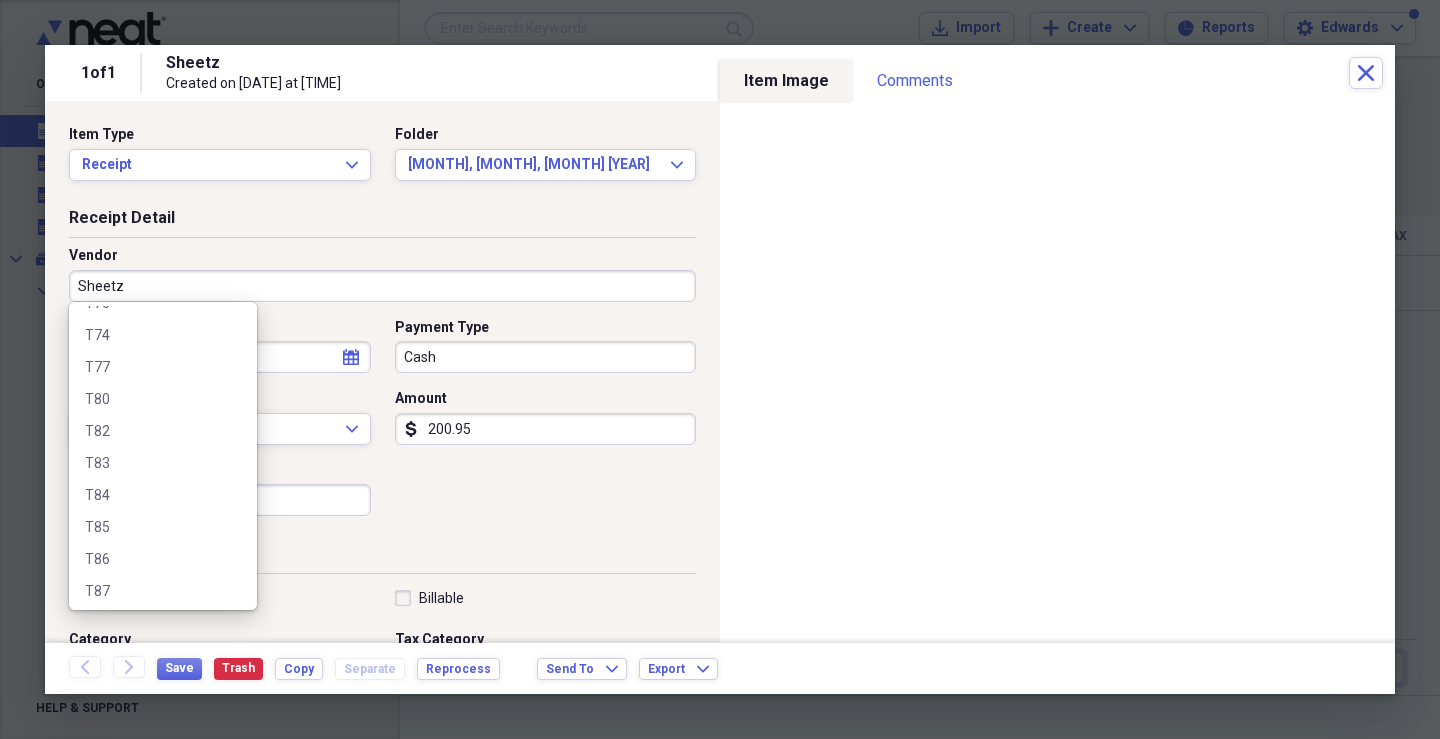 scroll, scrollTop: 1300, scrollLeft: 0, axis: vertical 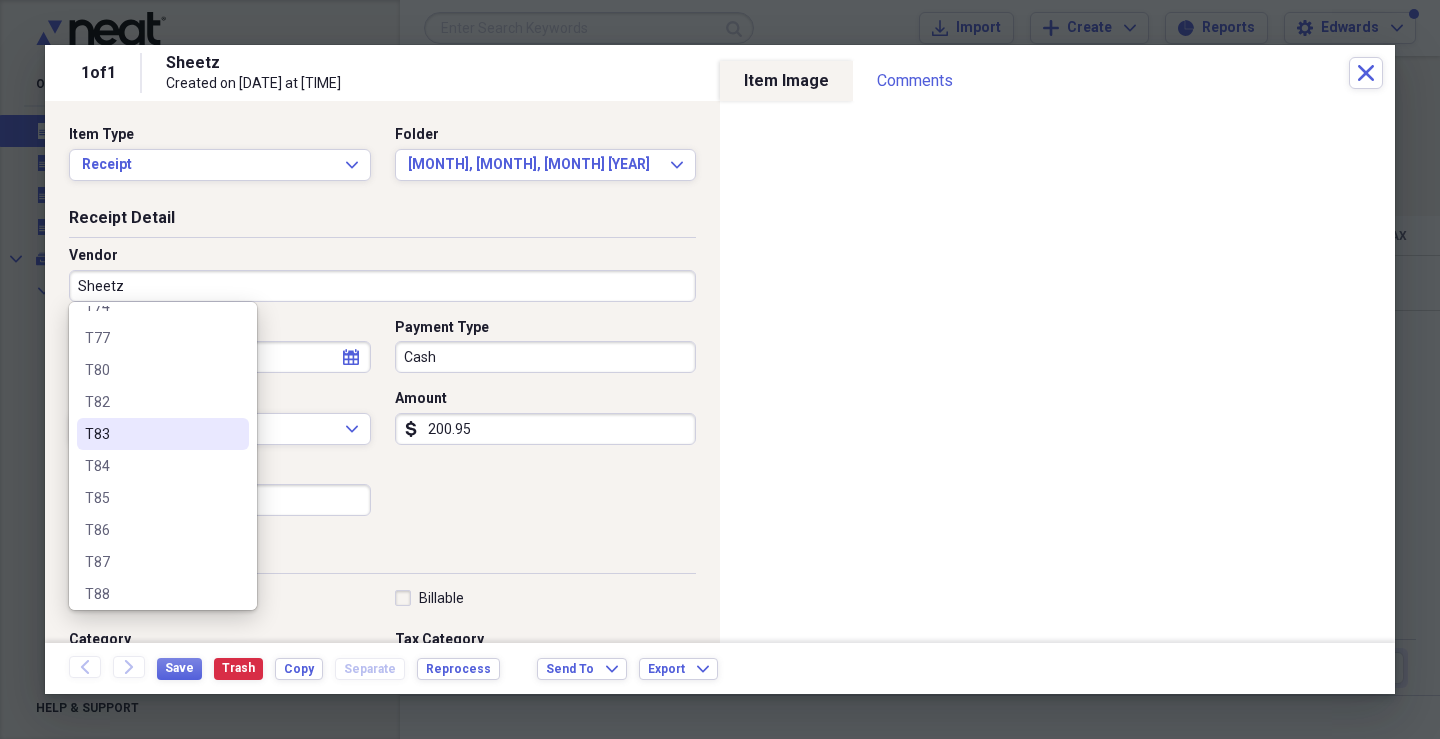 click on "T83" at bounding box center [151, 434] 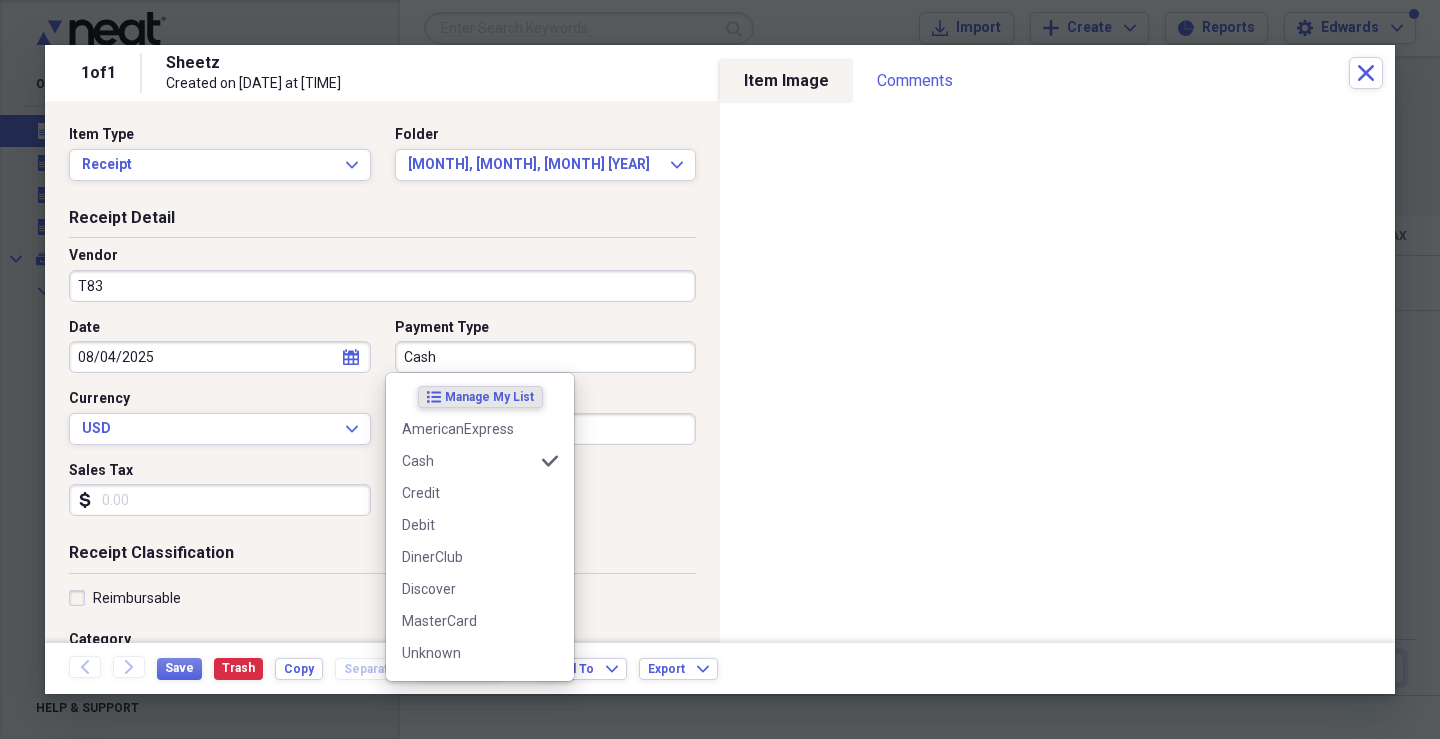 click on "Cash" at bounding box center (546, 357) 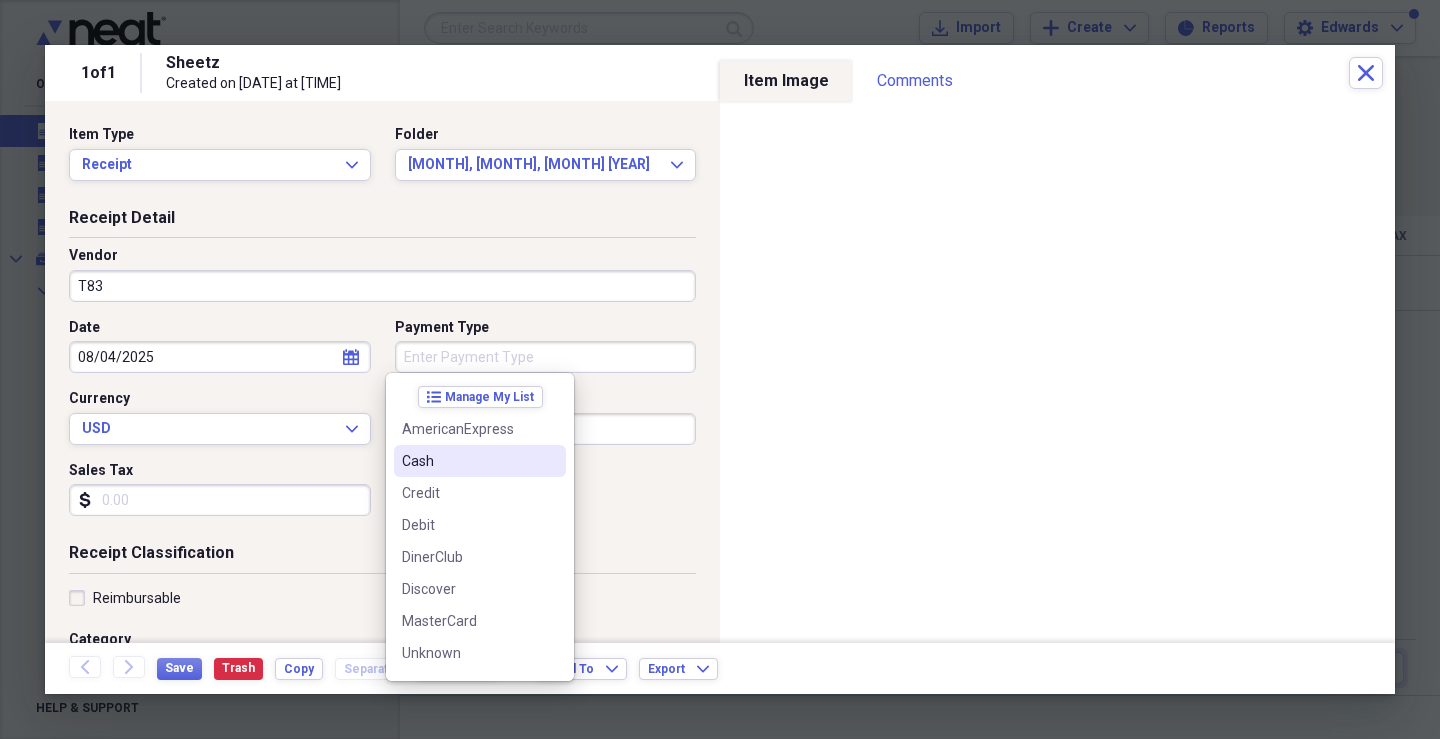 type 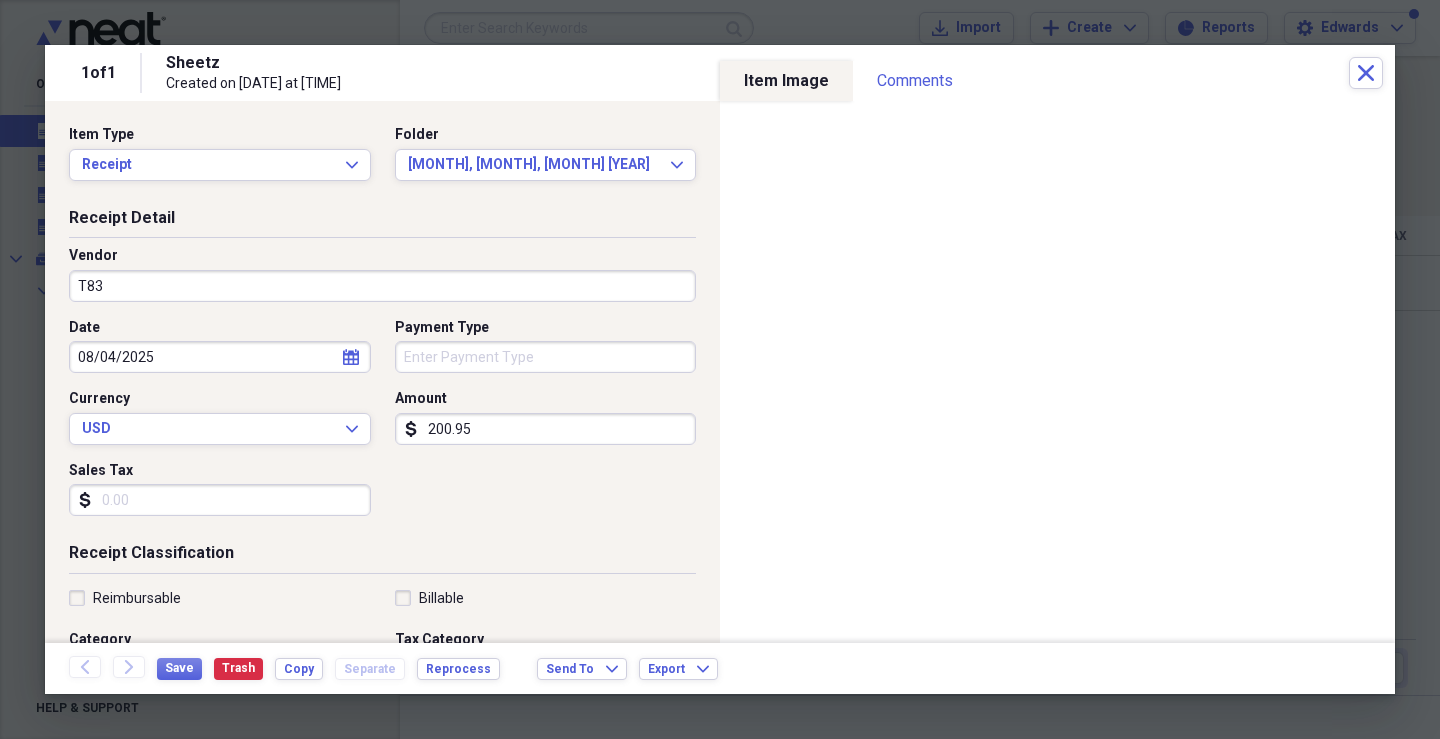 click on "Sales Tax" at bounding box center (220, 500) 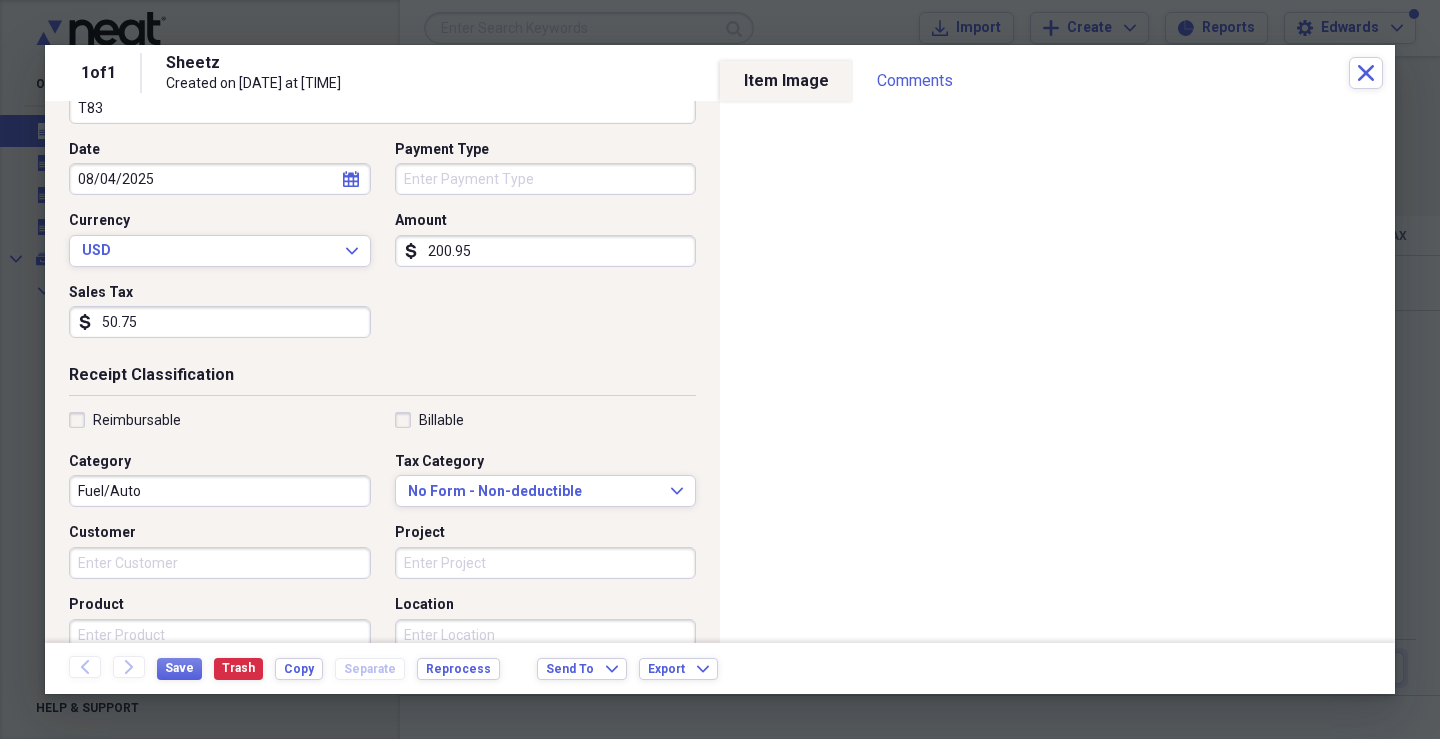 scroll, scrollTop: 200, scrollLeft: 0, axis: vertical 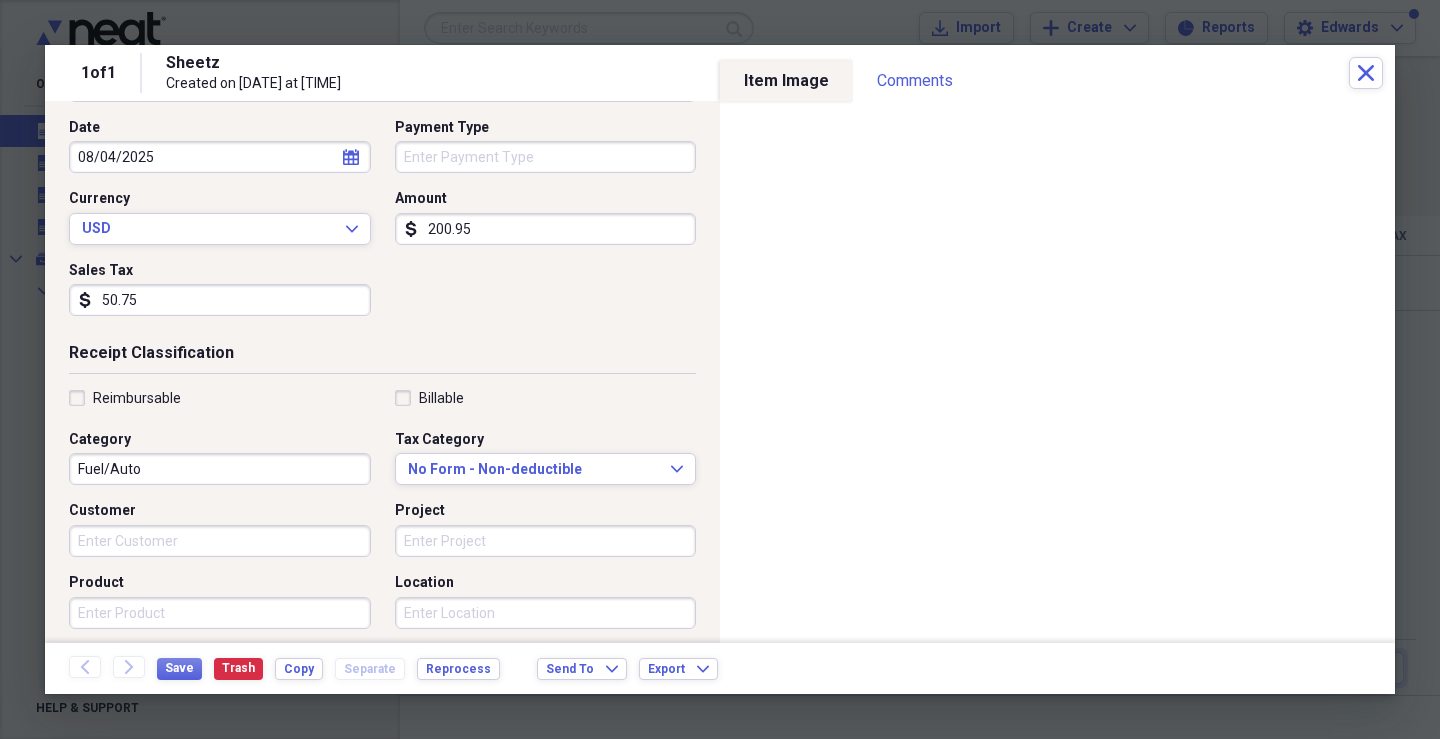 type on "50.75" 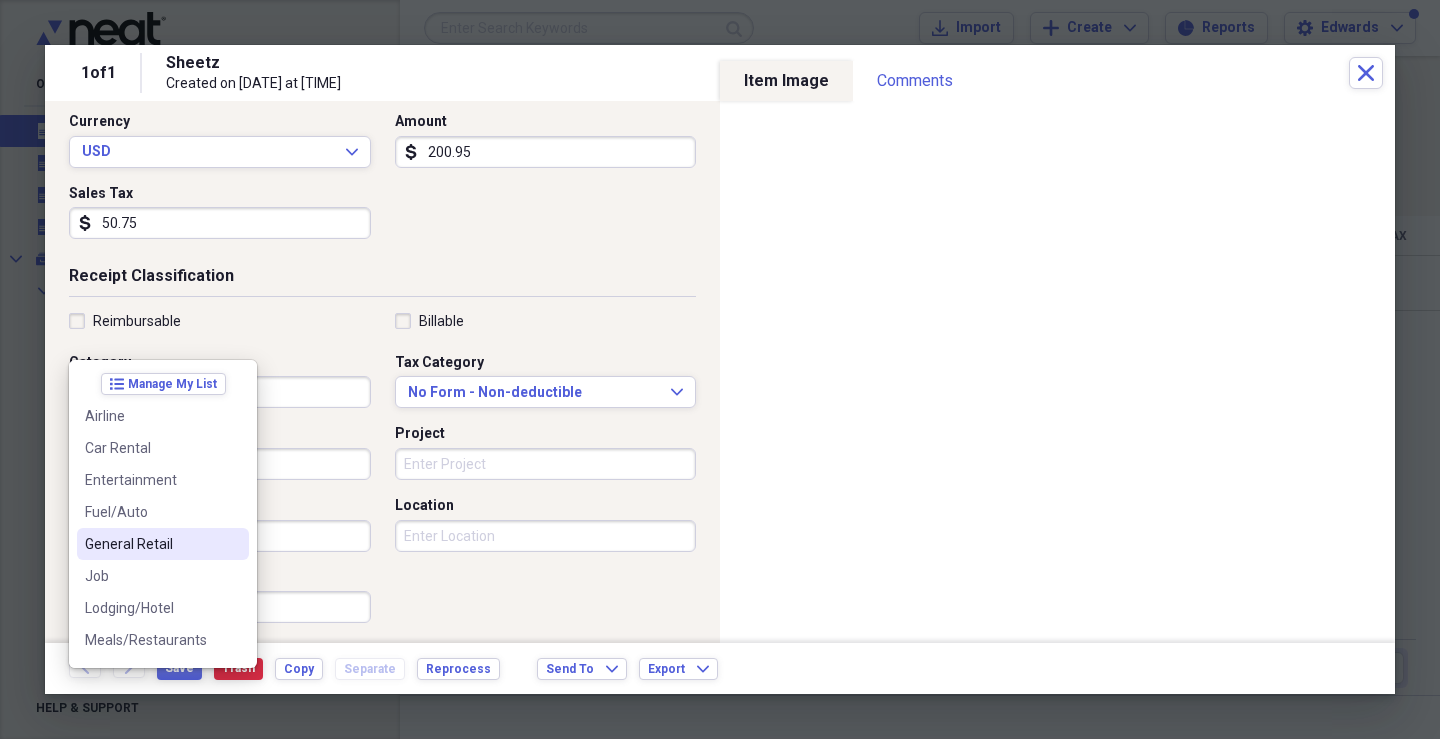 scroll, scrollTop: 400, scrollLeft: 0, axis: vertical 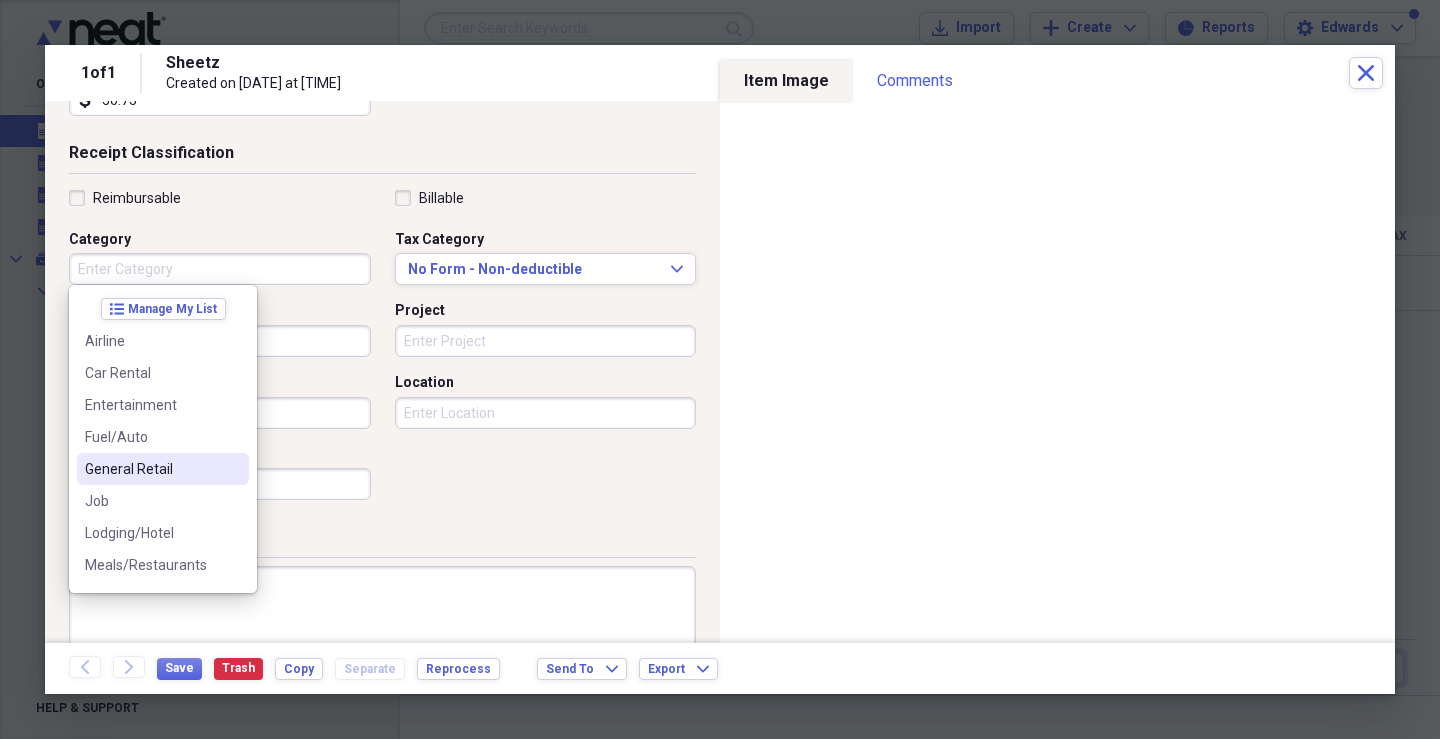 type 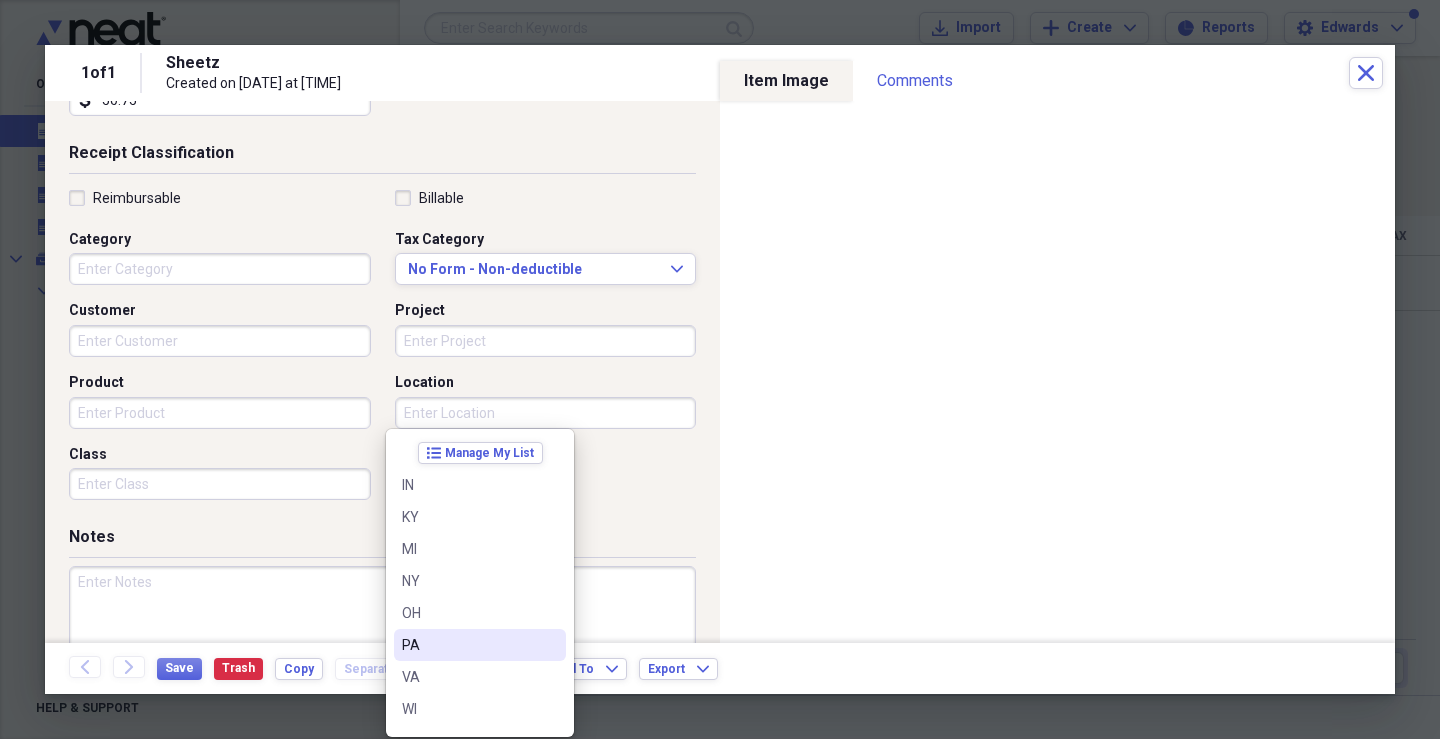 click on "PA" at bounding box center (468, 645) 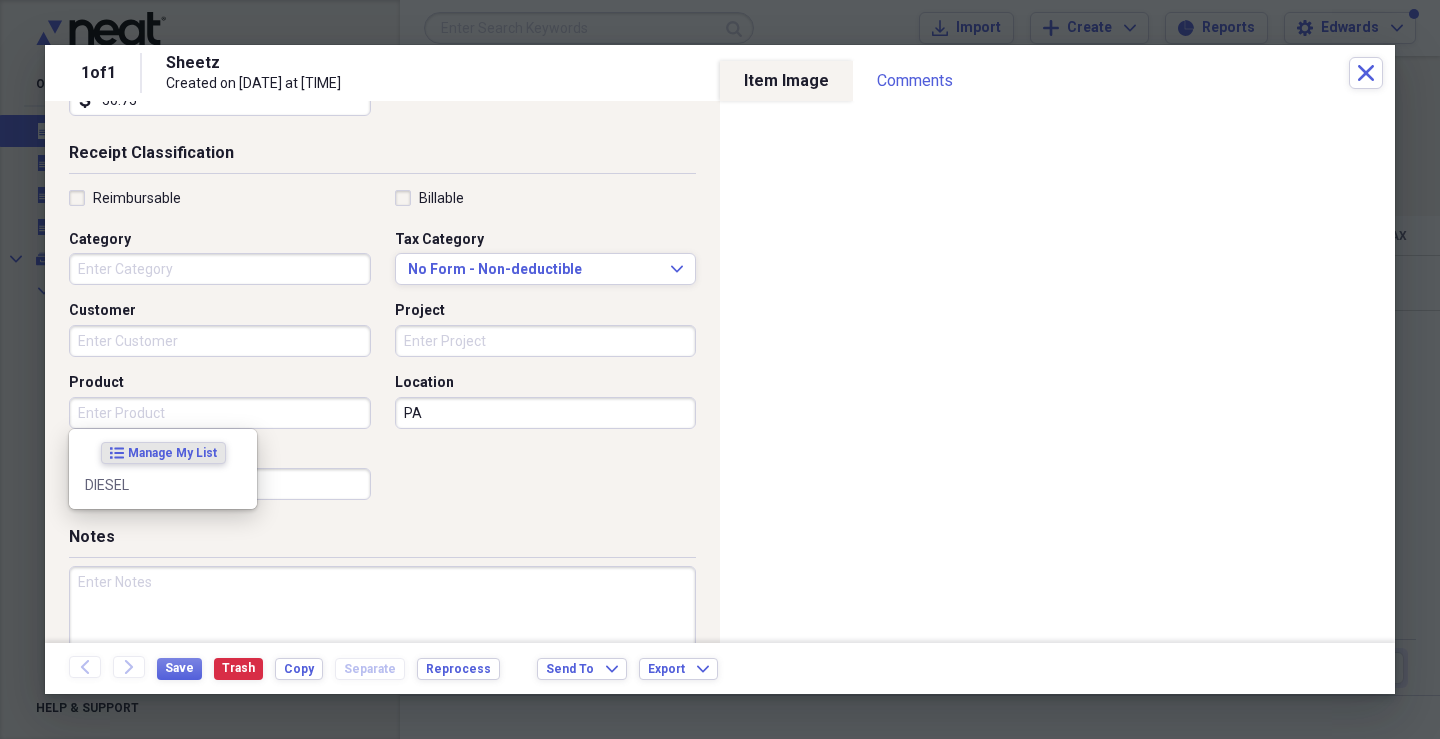 click on "Product" at bounding box center (220, 413) 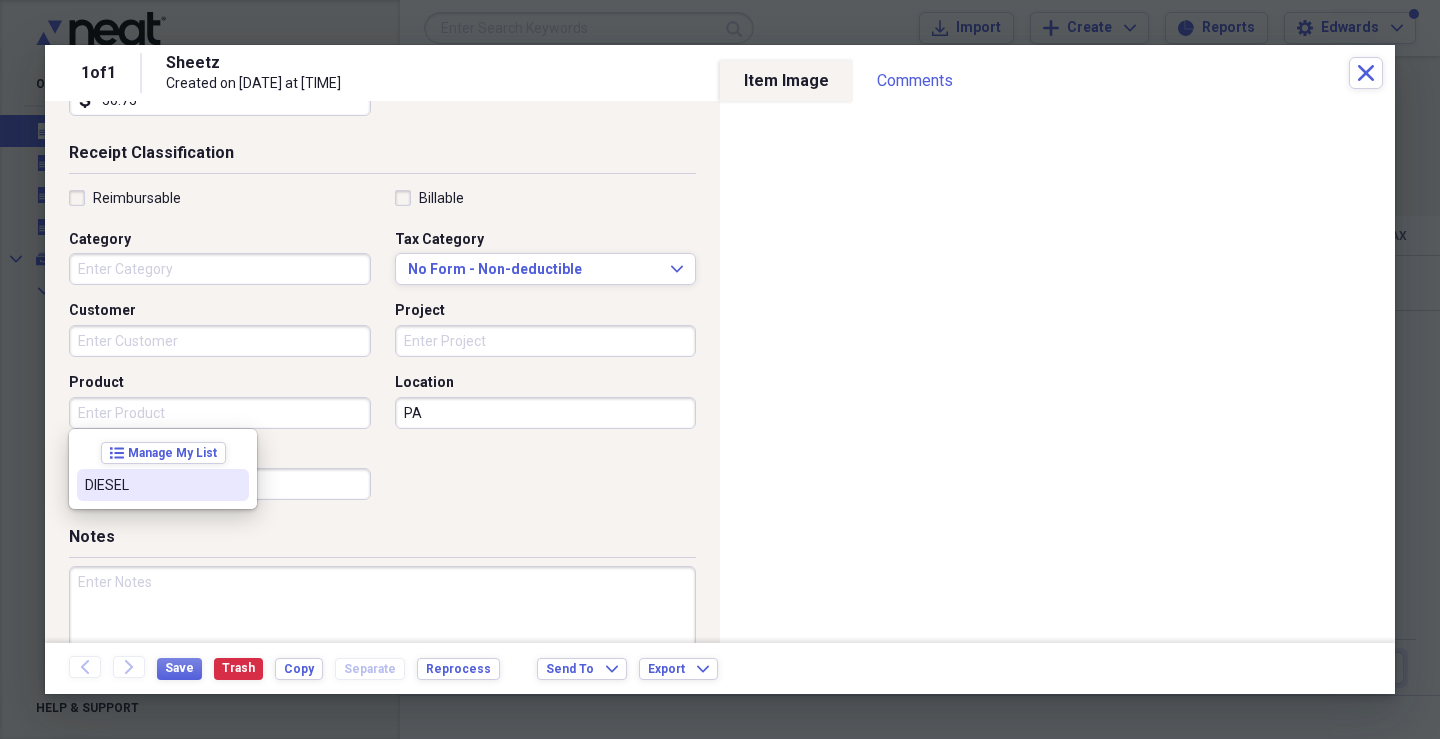 click on "DIESEL" at bounding box center (151, 485) 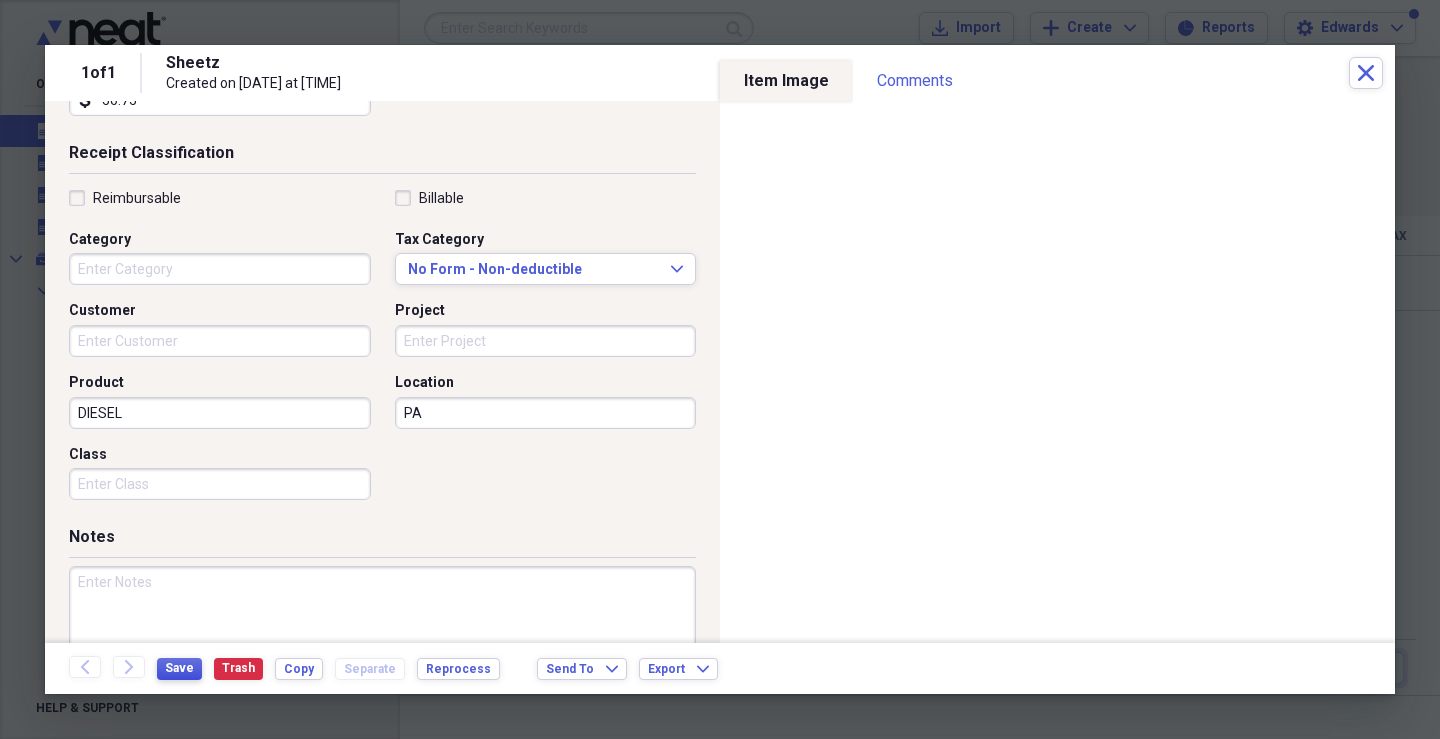 click on "Save" at bounding box center [179, 668] 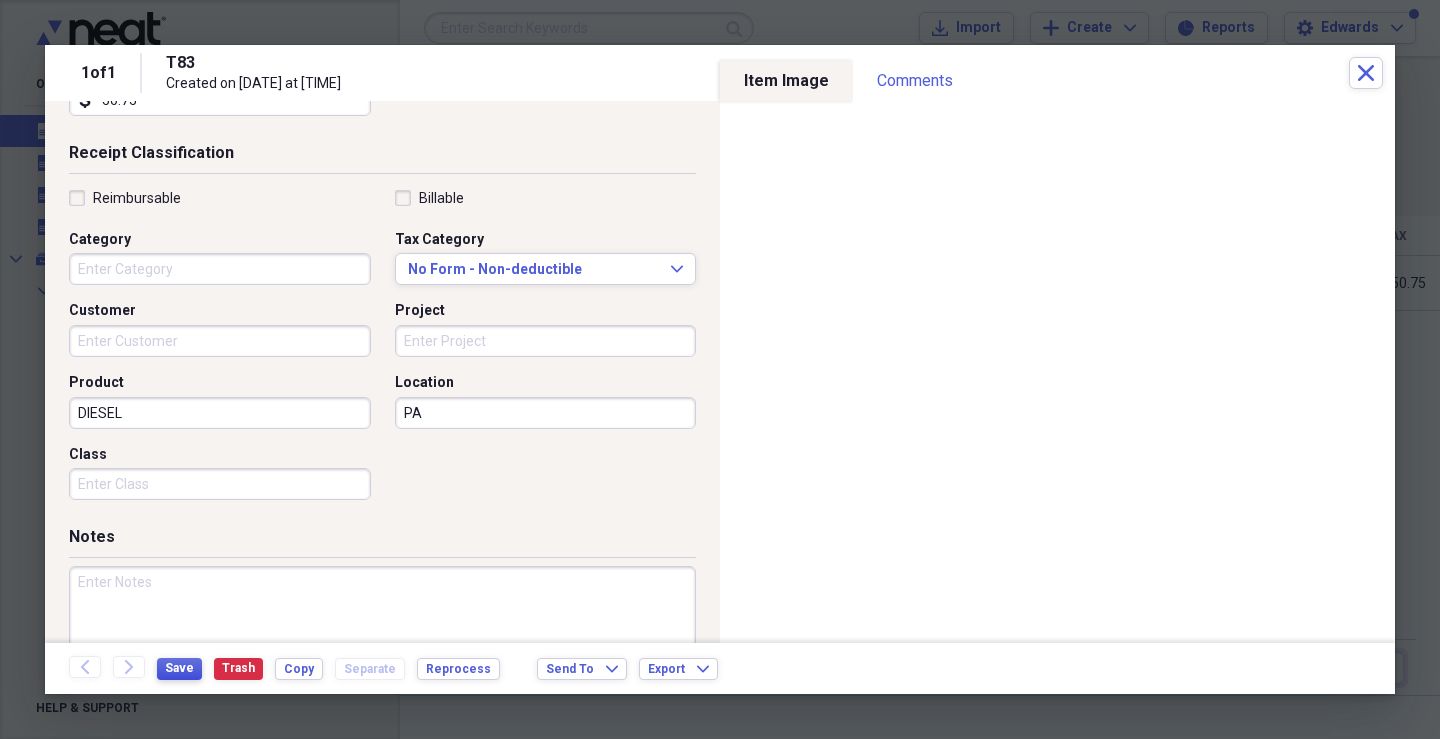 click on "Save" at bounding box center (179, 668) 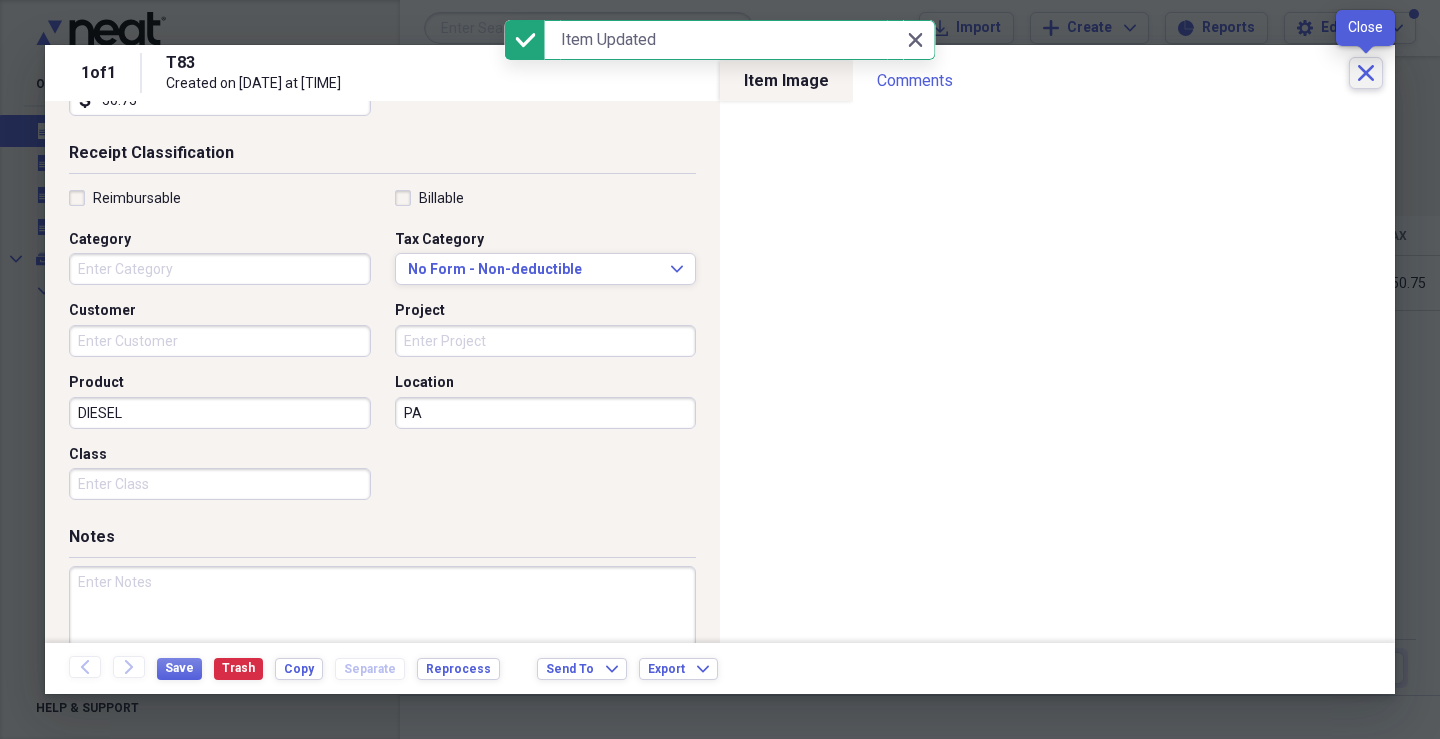click 